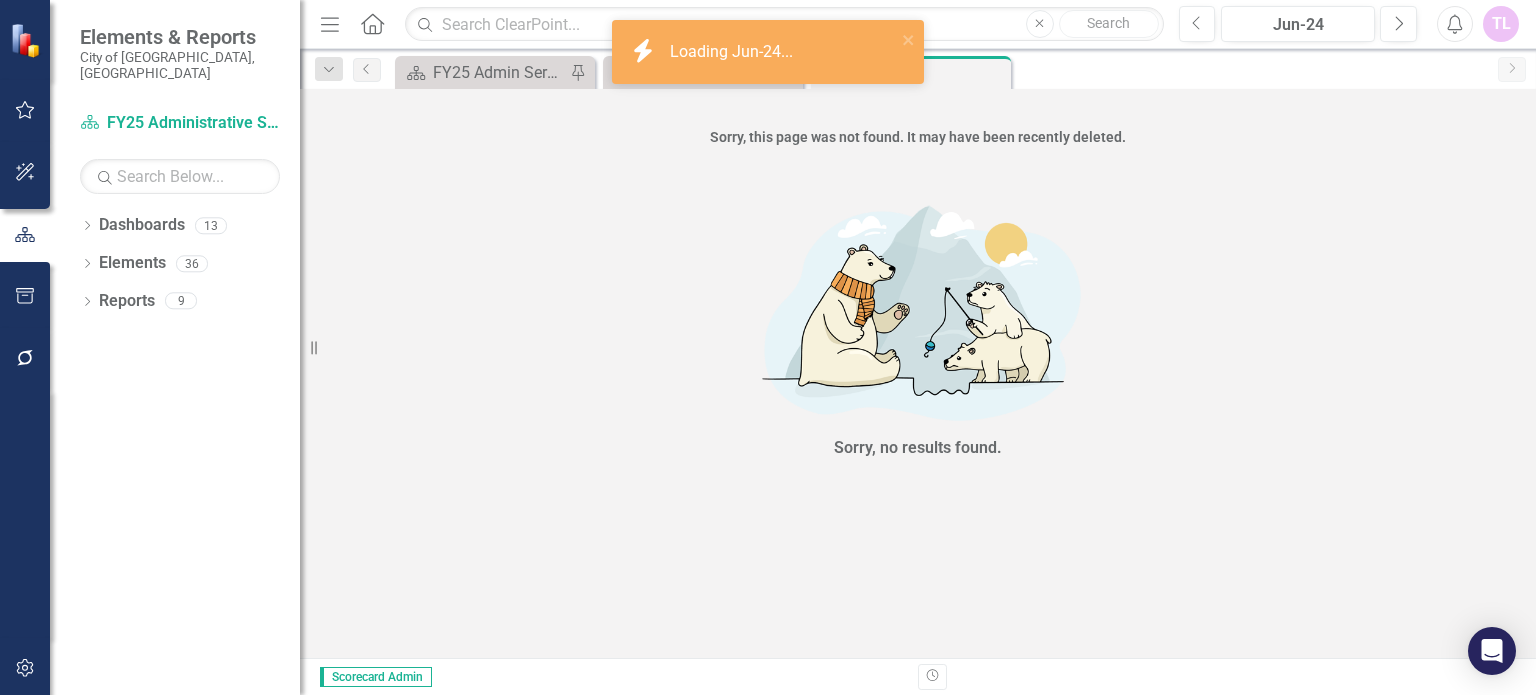 scroll, scrollTop: 0, scrollLeft: 0, axis: both 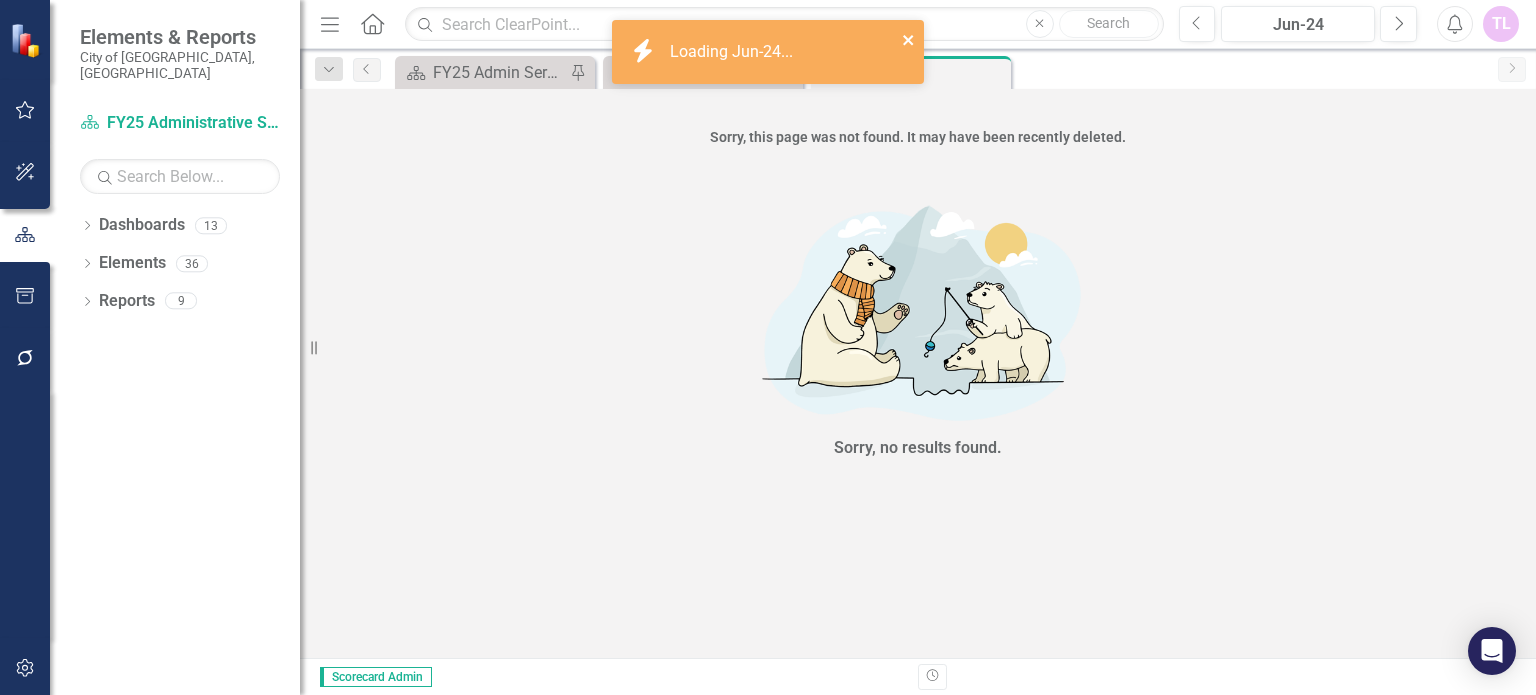 click 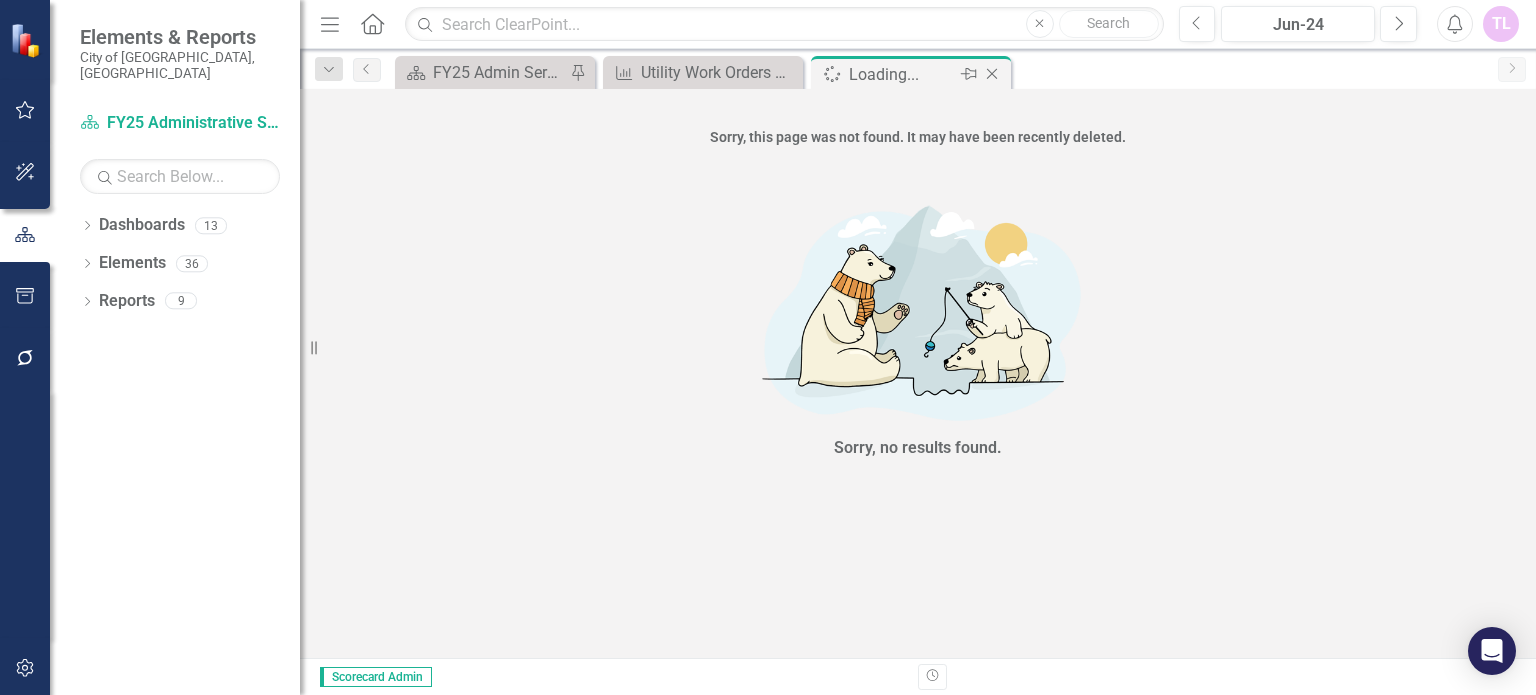 click on "Close" 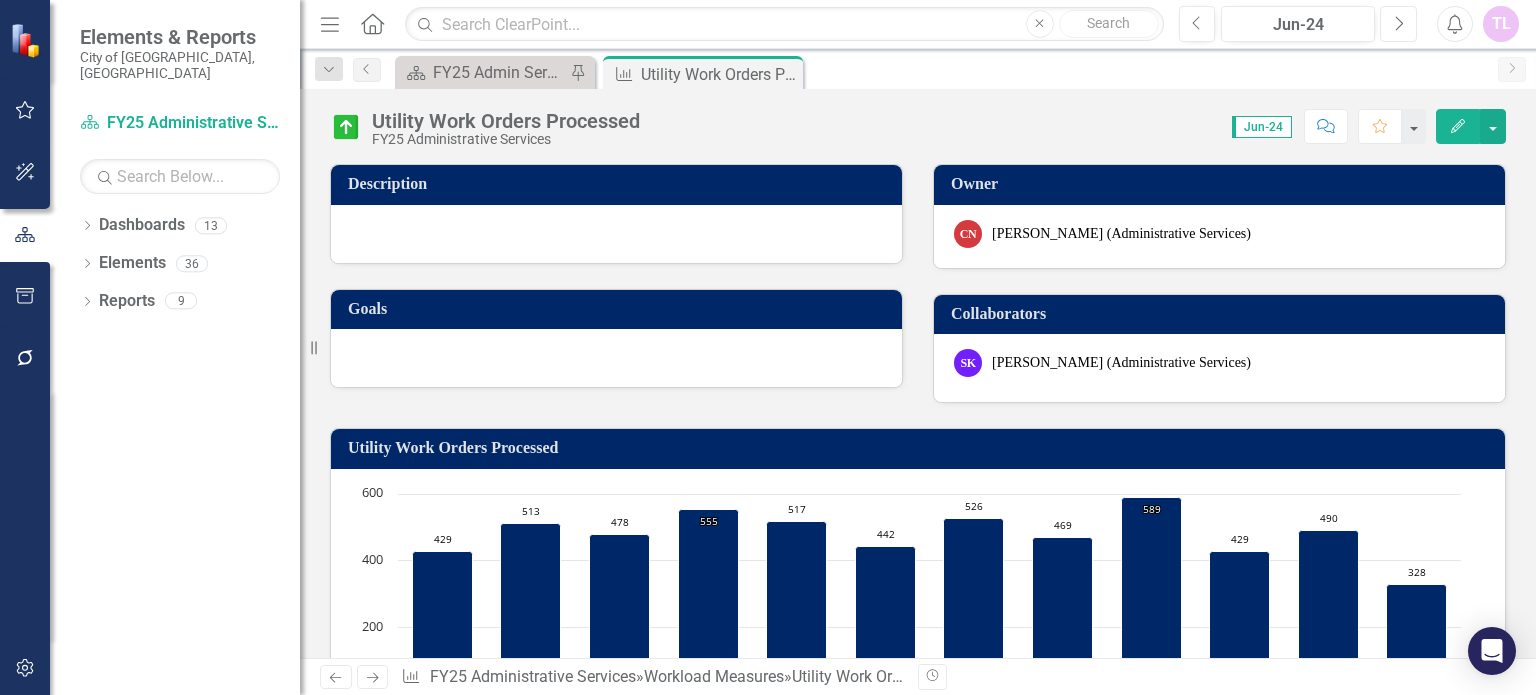 click on "Next" at bounding box center [1398, 24] 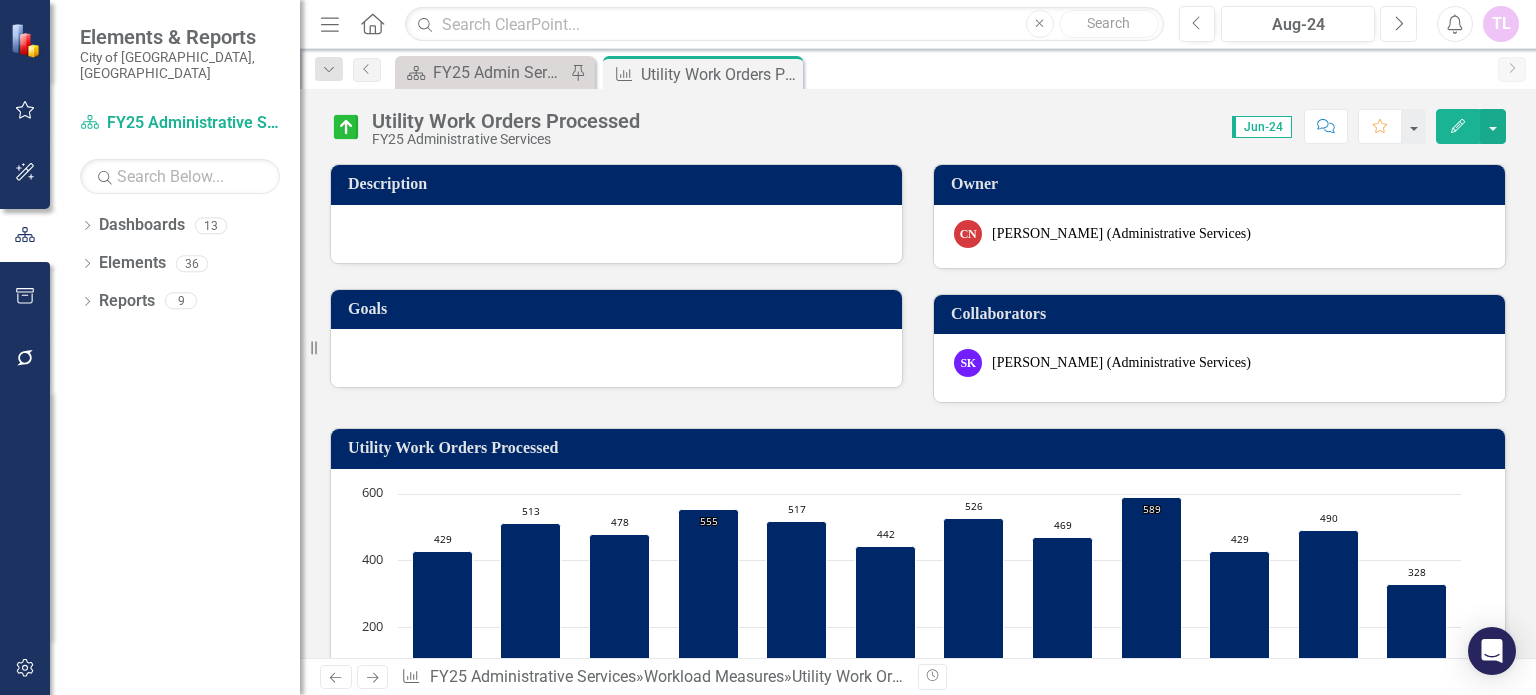 click on "Next" at bounding box center (1398, 24) 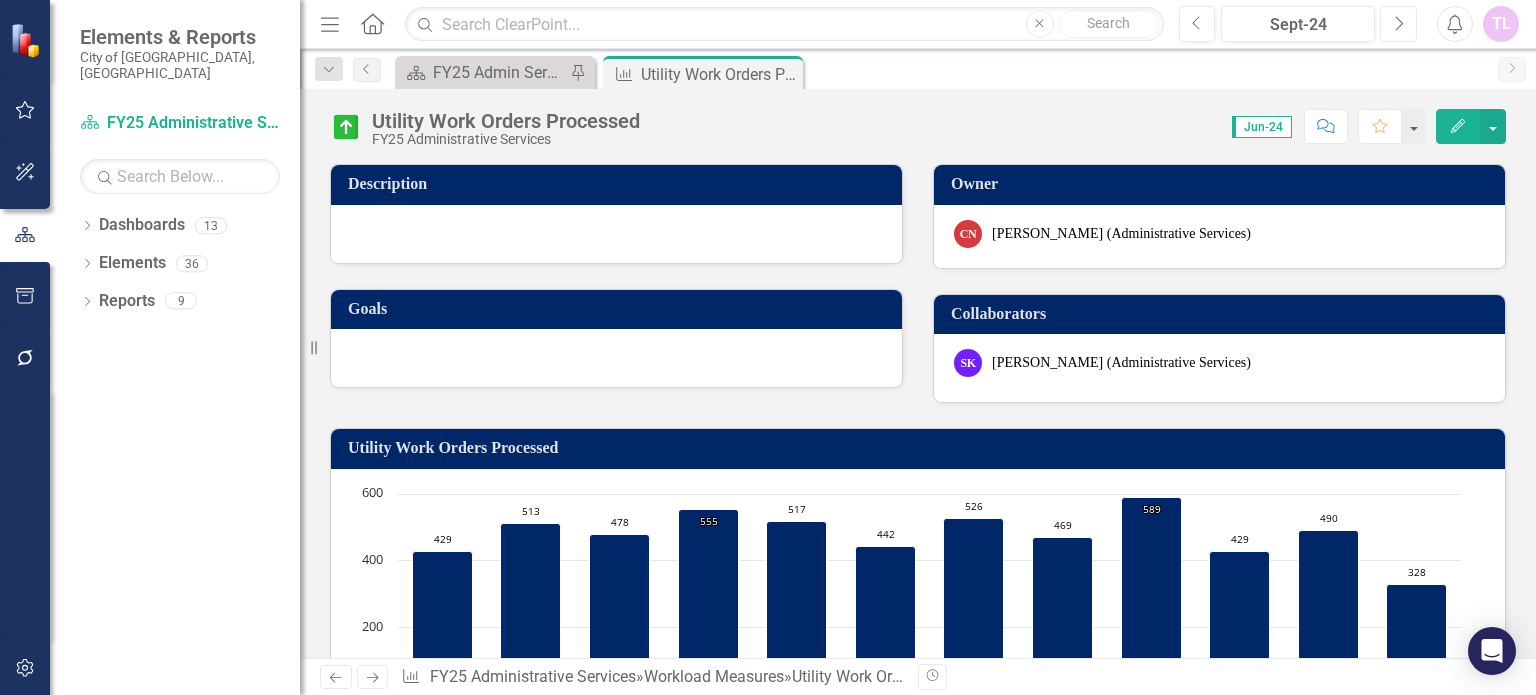 click on "Next" at bounding box center (1398, 24) 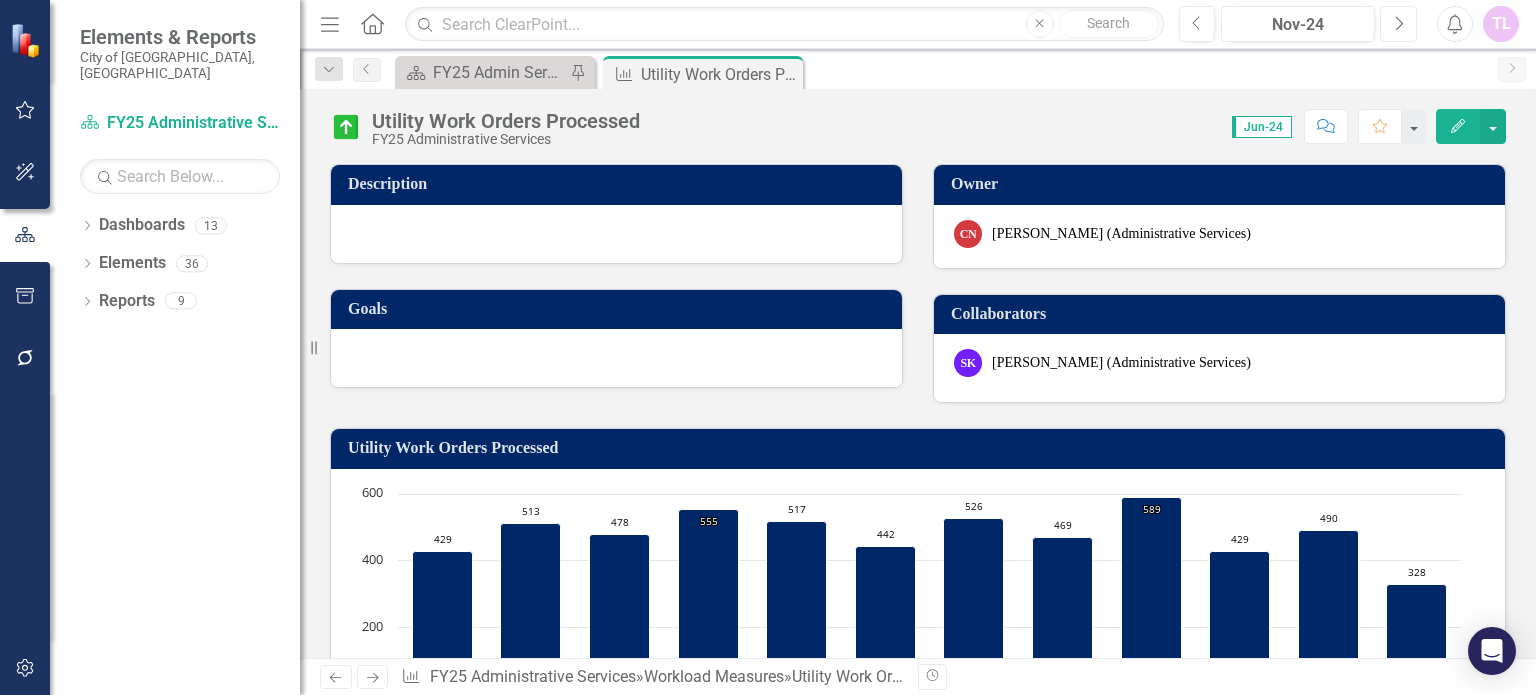 click on "Next" at bounding box center (1398, 24) 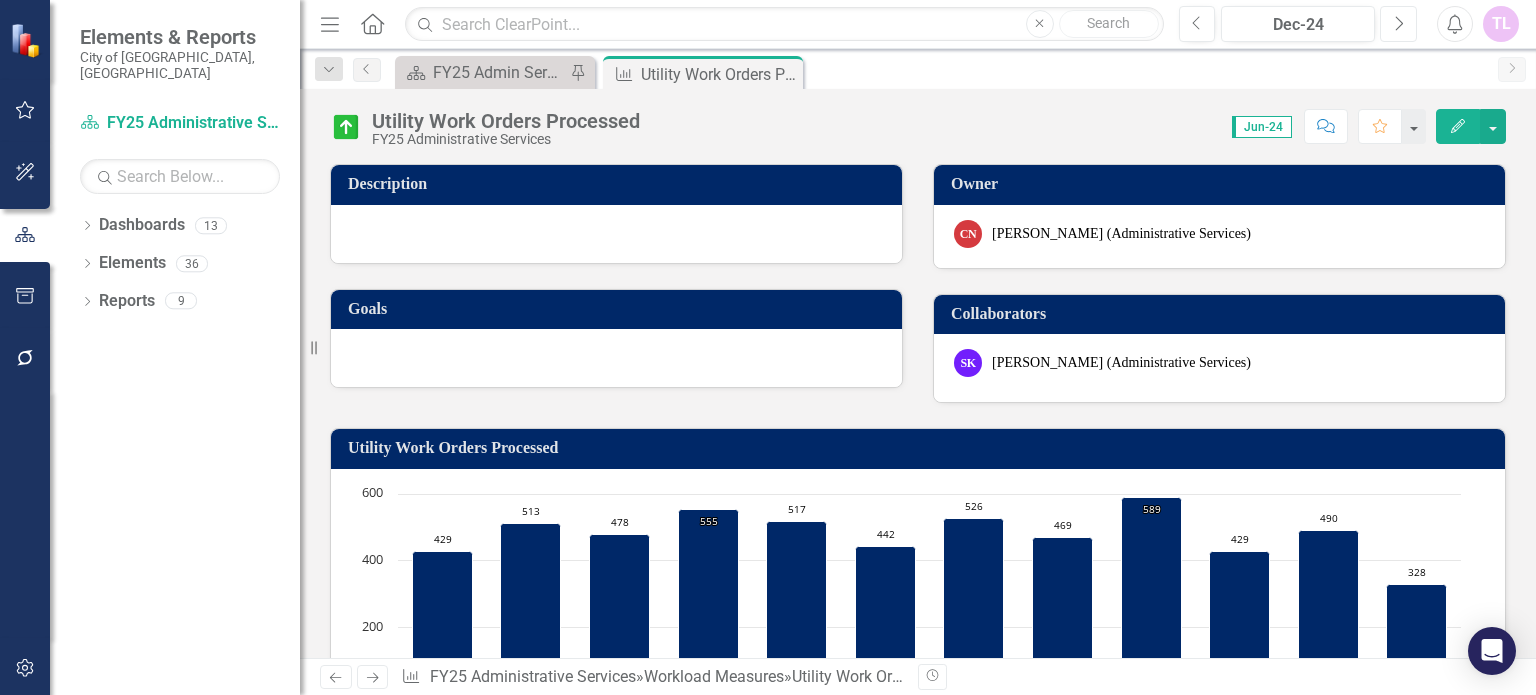 click on "Next" at bounding box center (1398, 24) 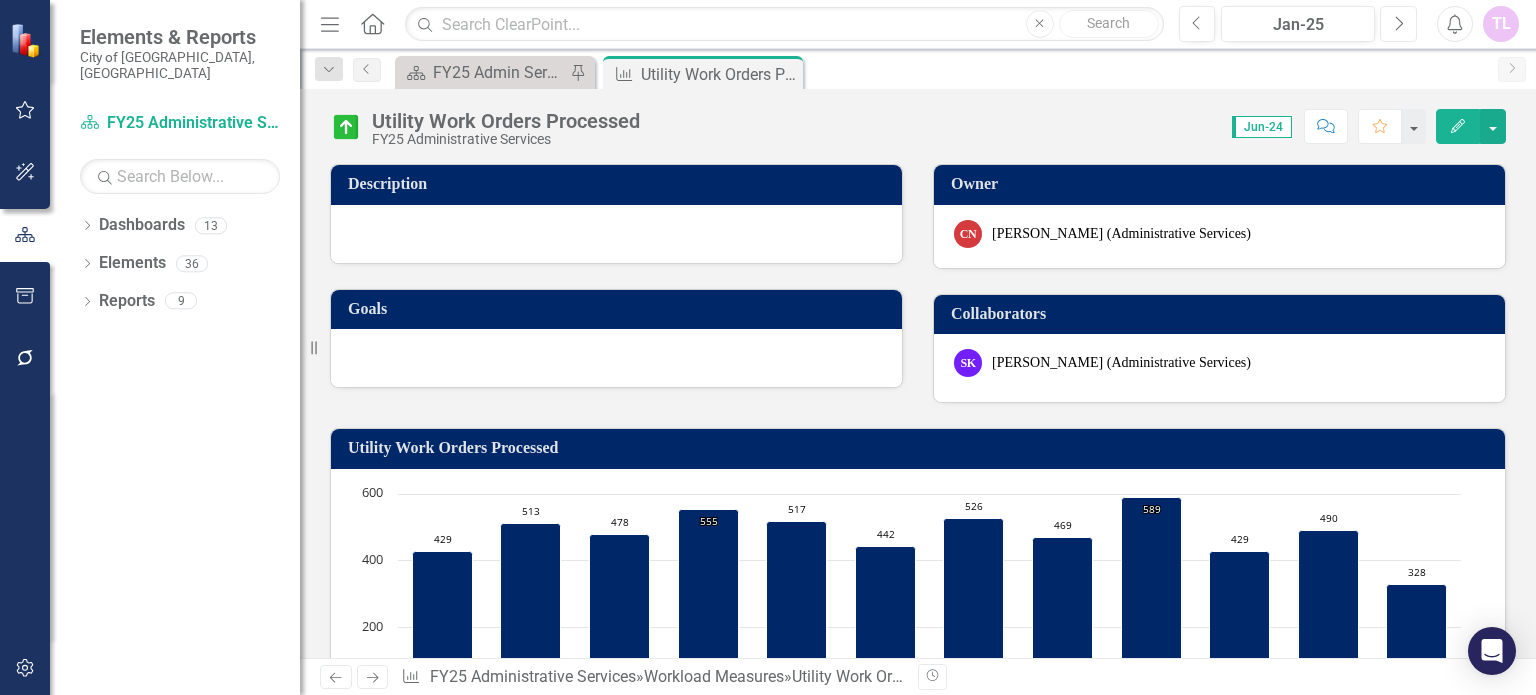 click on "Next" at bounding box center (1398, 24) 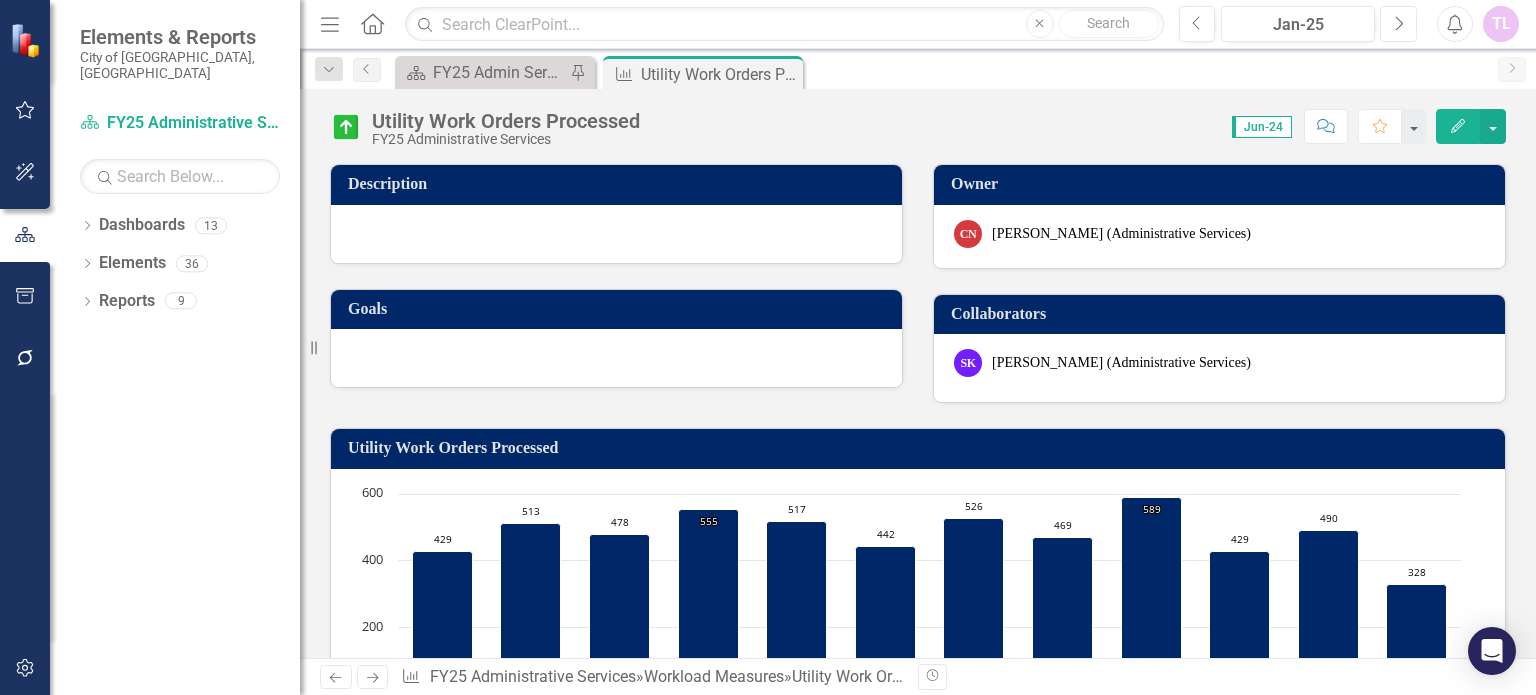 click on "Next" at bounding box center [1398, 24] 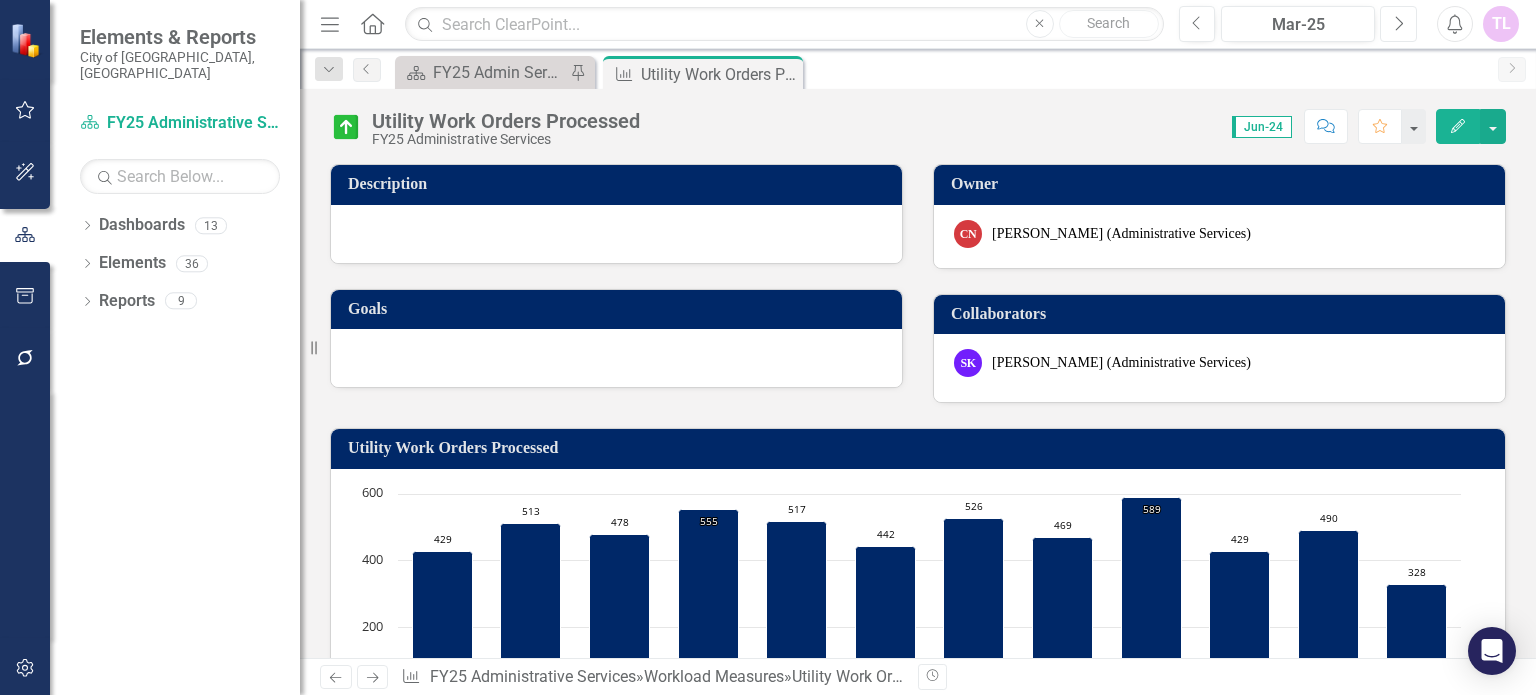 click on "Next" at bounding box center (1398, 24) 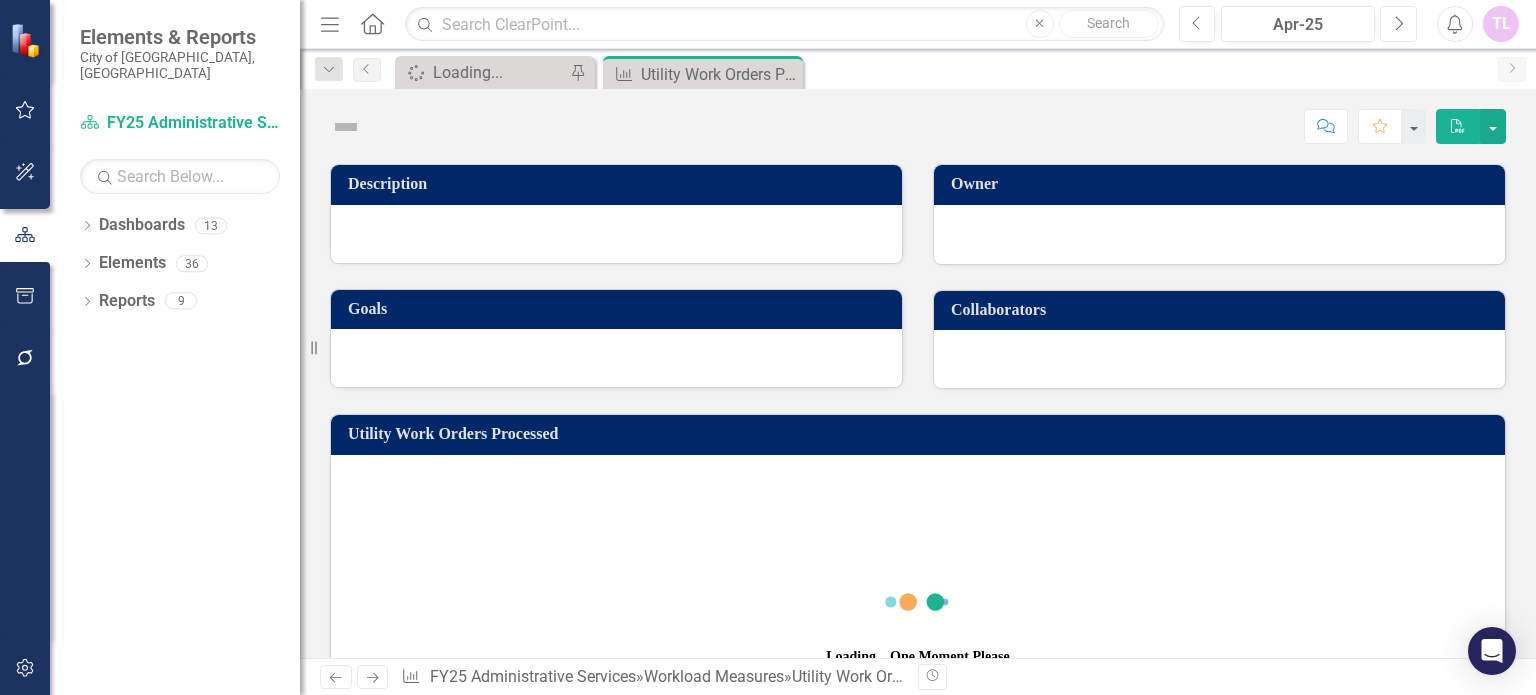 click on "Next" at bounding box center (1398, 24) 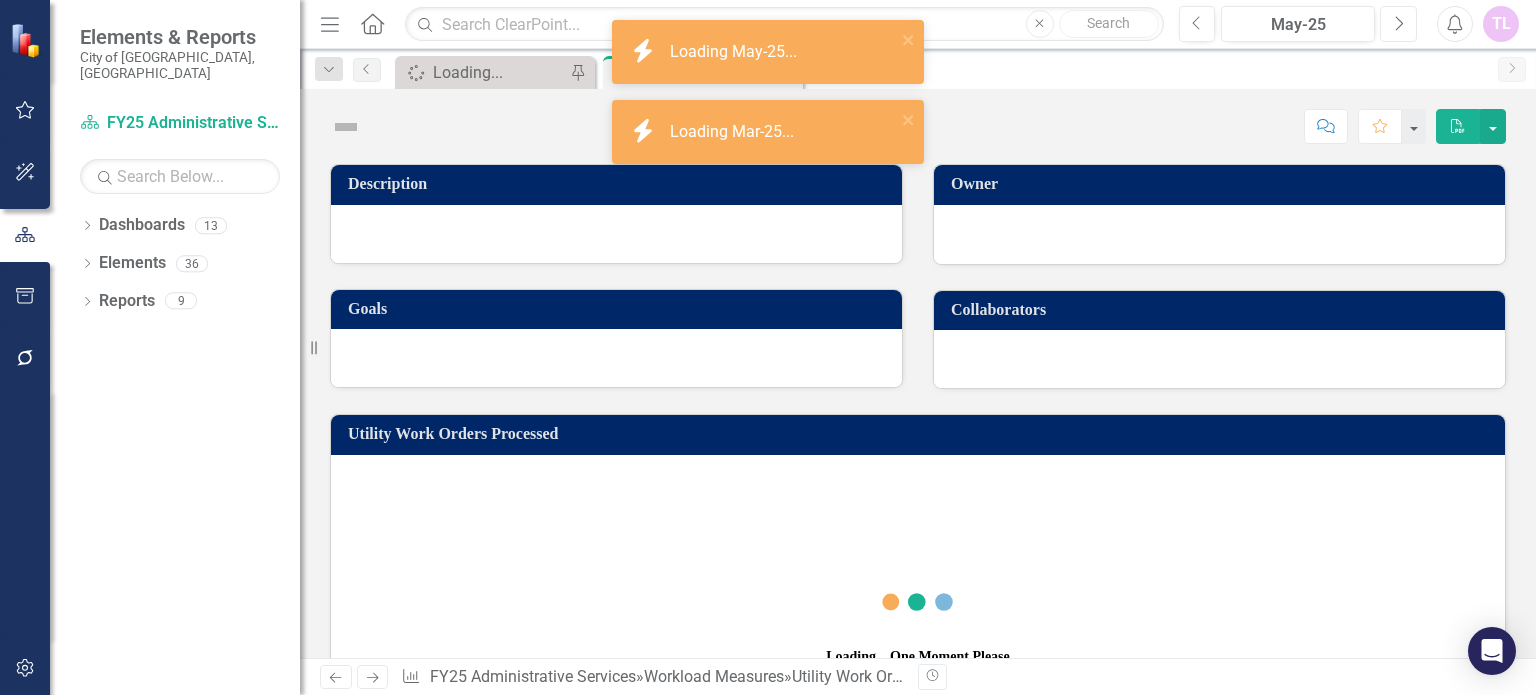 click on "Next" at bounding box center (1398, 24) 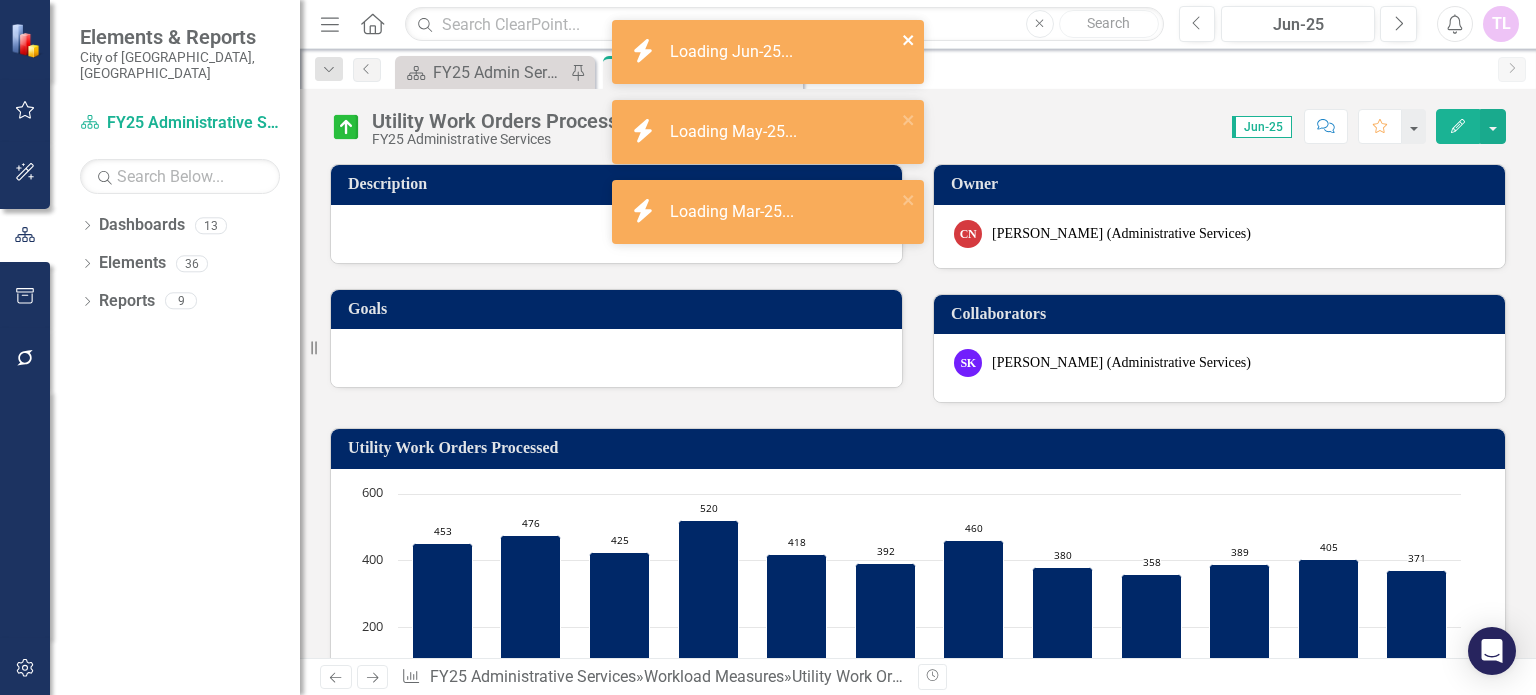 click 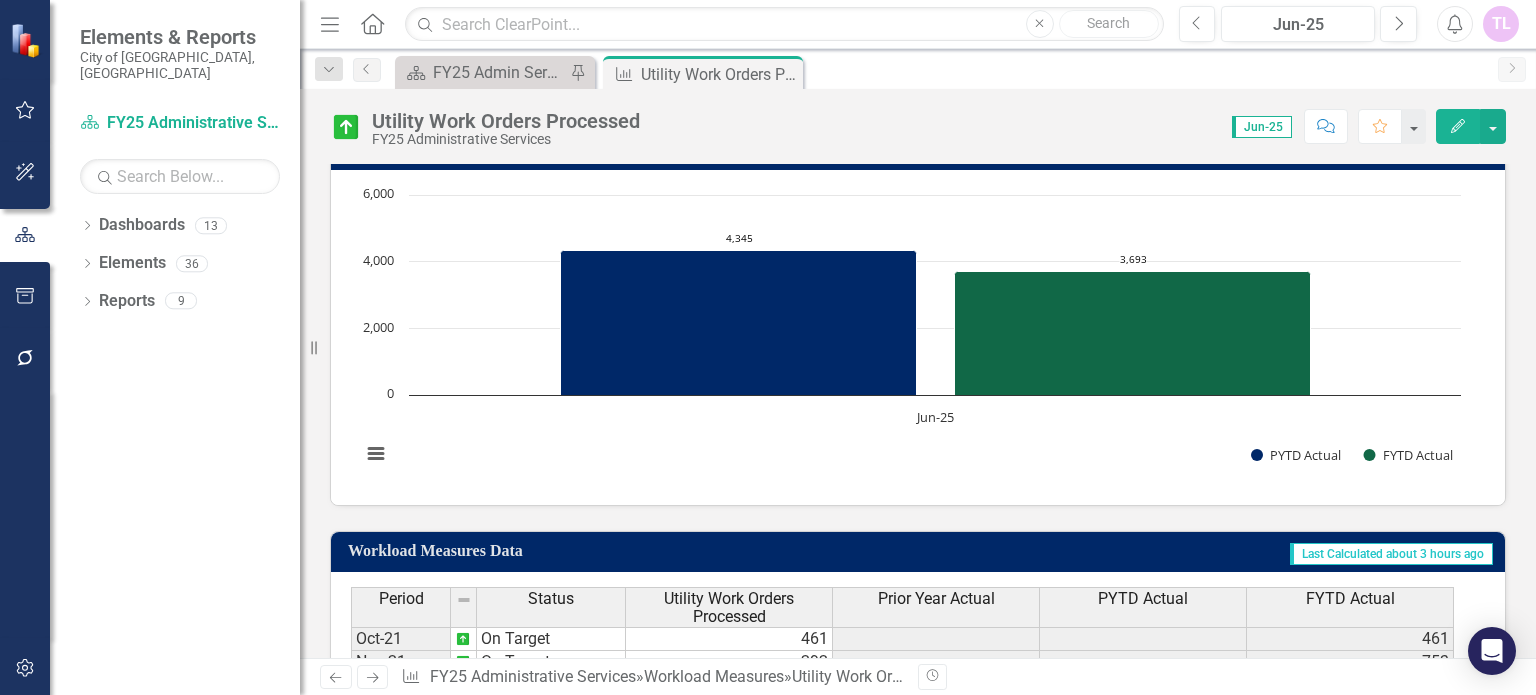 scroll, scrollTop: 1176, scrollLeft: 0, axis: vertical 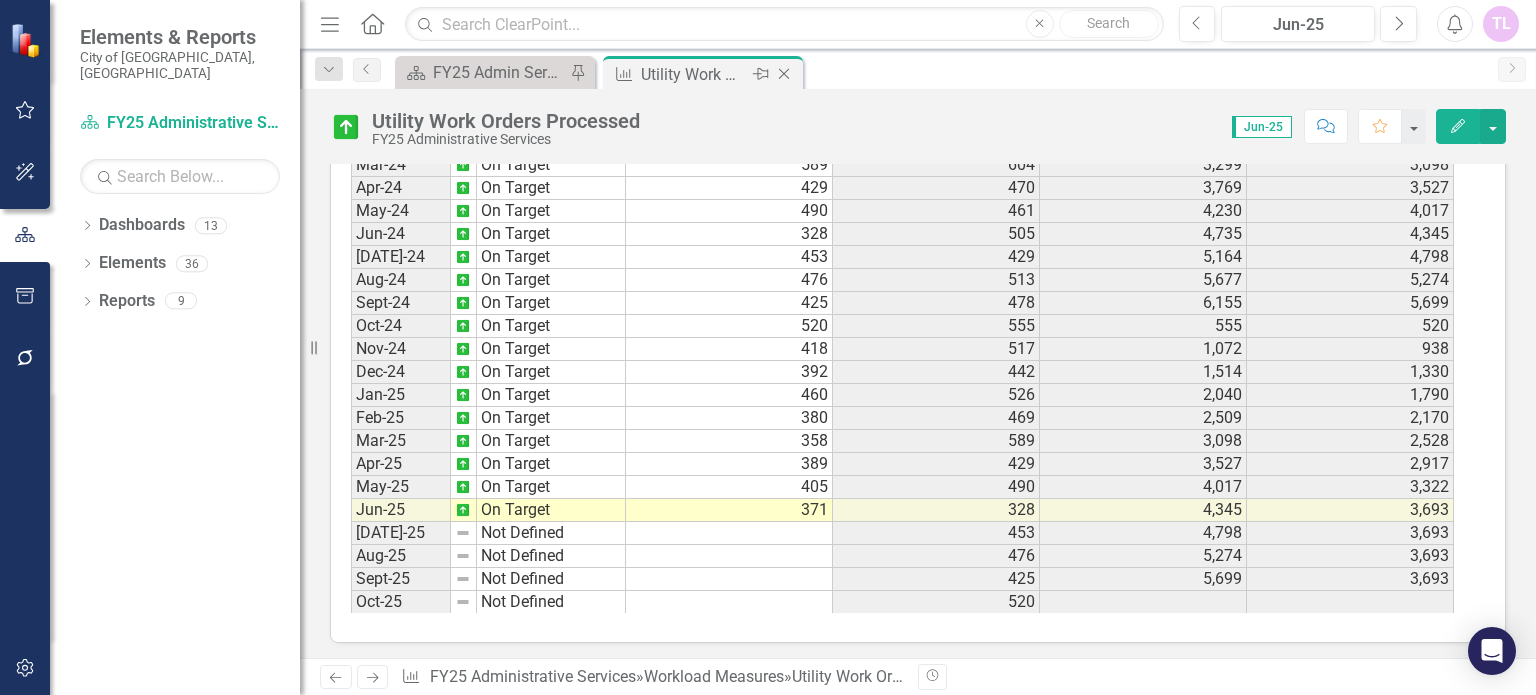 click on "Close" 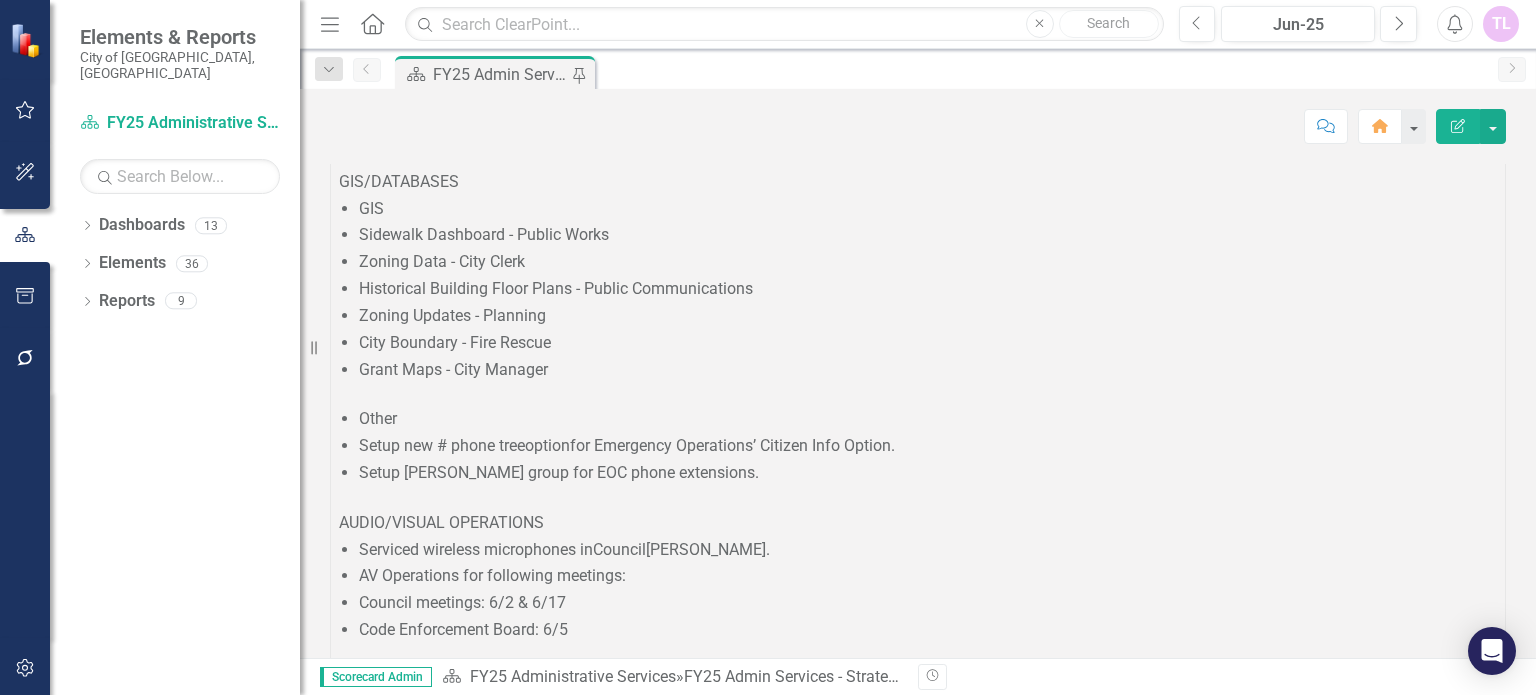 scroll, scrollTop: 1300, scrollLeft: 0, axis: vertical 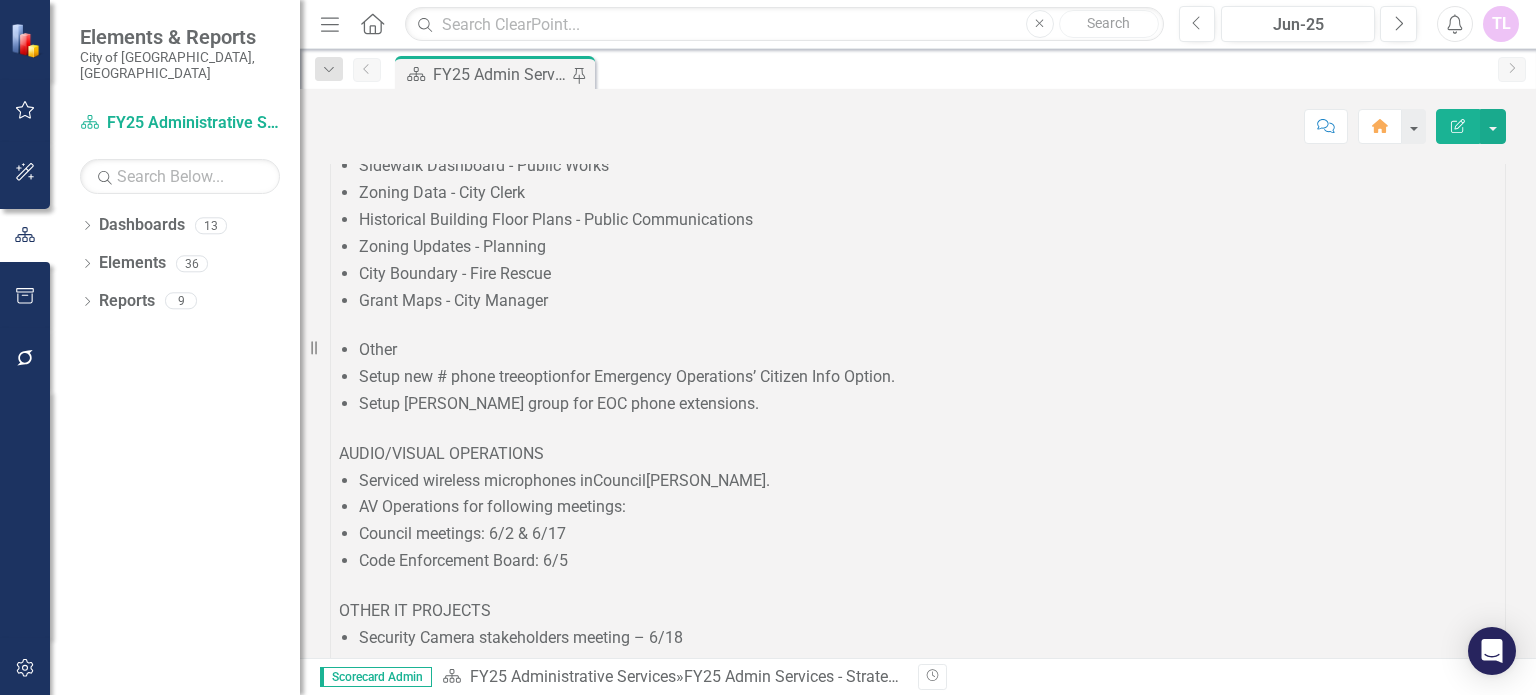 click on "IT Work Orders" at bounding box center [393, 2068] 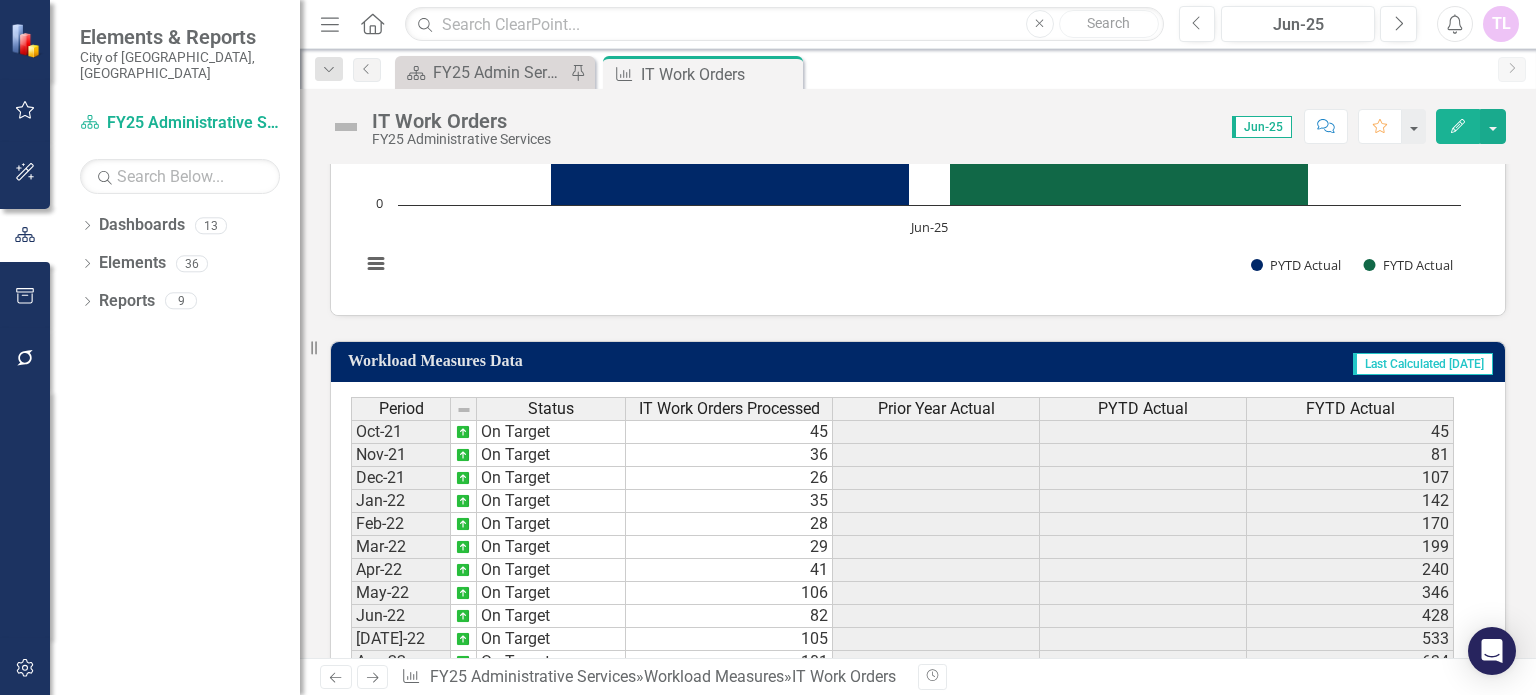 scroll, scrollTop: 1200, scrollLeft: 0, axis: vertical 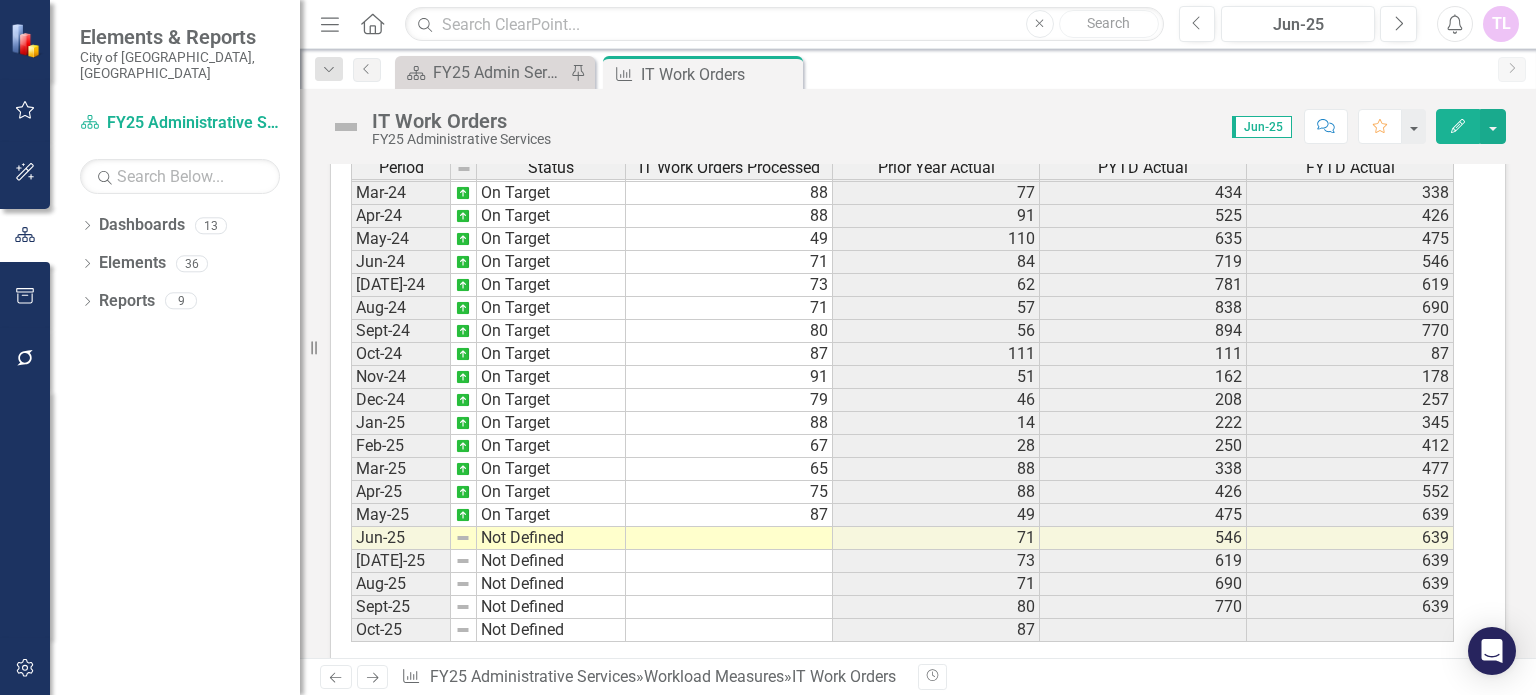 click on "Dec-22 On Target 69 26 107 195 Jan-23 On Target 87 35 142 282 Feb-23 On Target 75 28 170 357 Mar-23 On Target 77 29 199 434 Apr-23 On Target 91 41 240 525 May-23 On Target 110 106 346 635 Jun-23 On Target 84 82 428 719 [DATE]-23 On Target 62 105 533 781 Aug-23 On Target 57 101 634 838 Sep-23 On Target 56 47 681 894 Oct-23 On Target 111 51 51 111 Nov-23 On Target 51 75 126 162 Dec-23 On Target 46 69 195 208 Jan-24 On Target 14 87 282 222 Feb-24 On Target 28 75 357 250 Mar-24 On Target 88 77 434 338 Apr-24 On Target 88 91 525 426 May-24 On Target 49 110 635 475 Jun-24 On Target 71 84 719 546 [DATE]-24 On Target 73 62 781 619 Aug-24 On Target 71 57 838 690 Sept-24 On Target 80 56 894 770 Oct-24 On Target 87 111 111 87 Nov-24 On Target 91 51 162 178 Dec-24 On Target 79 46 208 257 Jan-25 On Target 88 14 222 345 Feb-25 On Target 67 28 250 412 Mar-25 On Target 65 88 338 477 Apr-25 On Target 75 88 426 552 May-25 On Target 87 49 475 639 Jun-25 Not Defined 71 546 639 [DATE]-25 Not Defined 73 619 639 Aug-25 Not Defined 71 690 80" at bounding box center [902, 239] 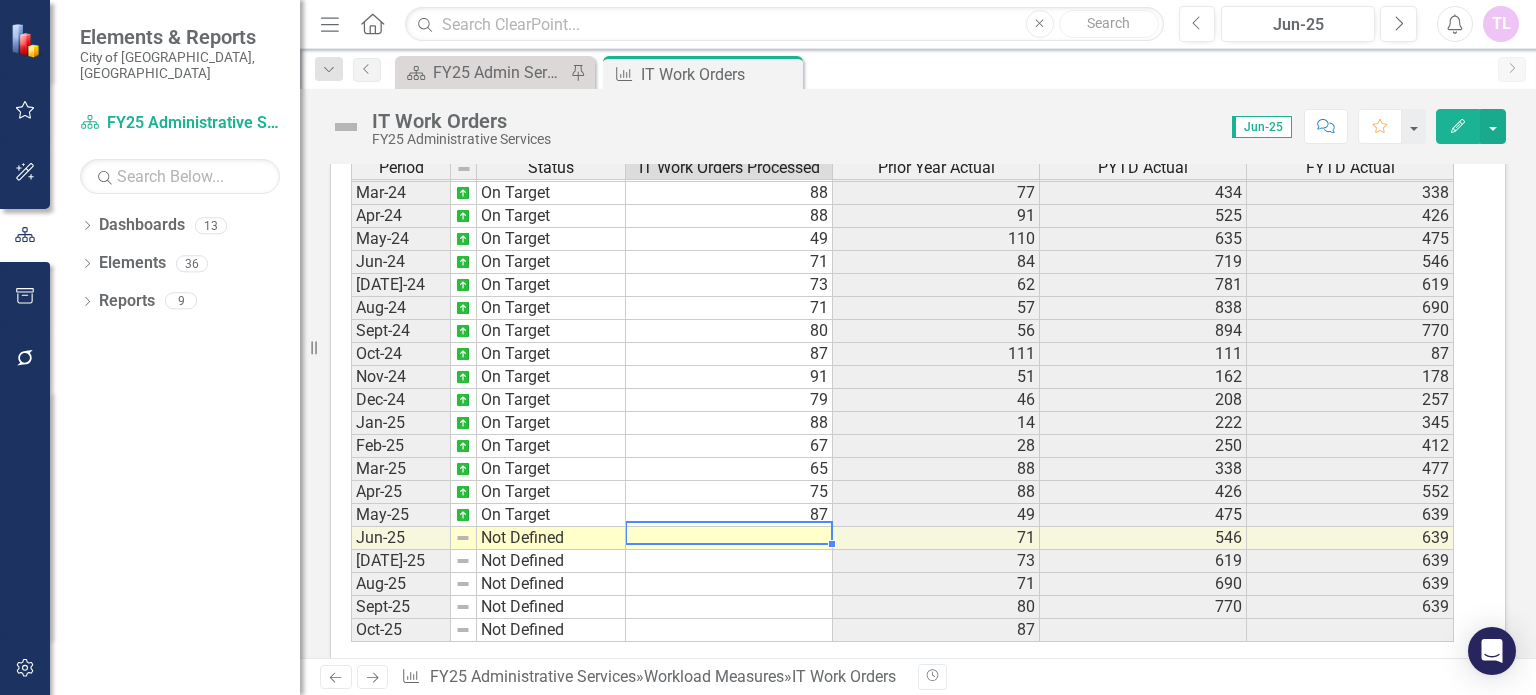 click at bounding box center (729, 538) 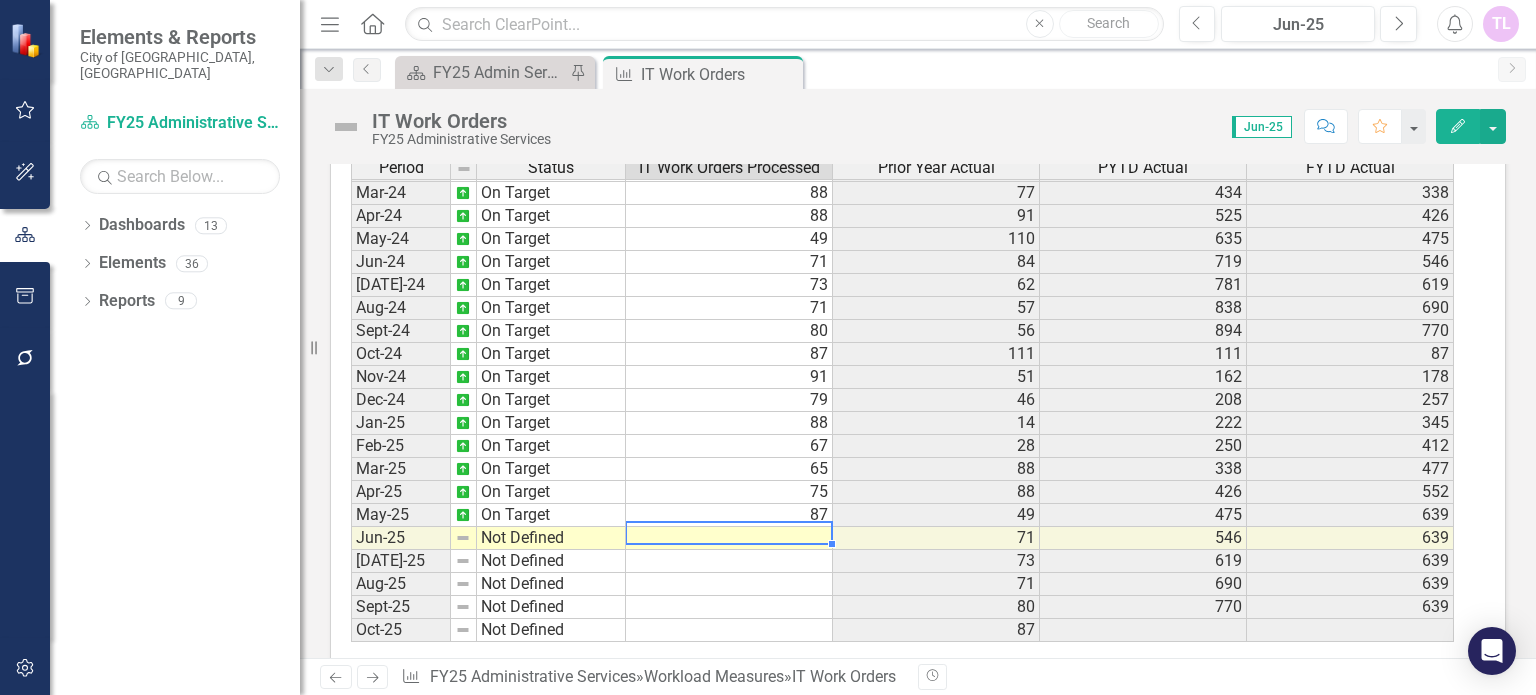 click at bounding box center [729, 538] 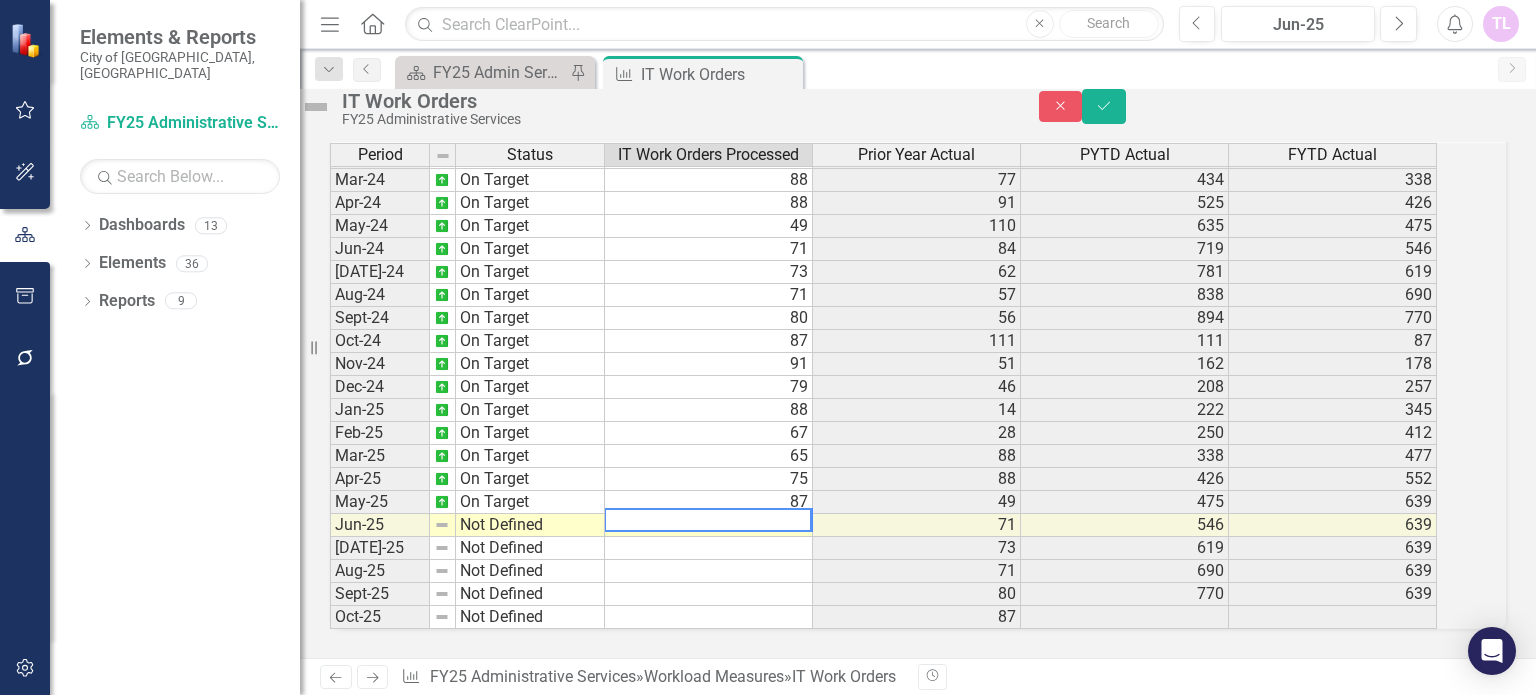scroll, scrollTop: 1292, scrollLeft: 0, axis: vertical 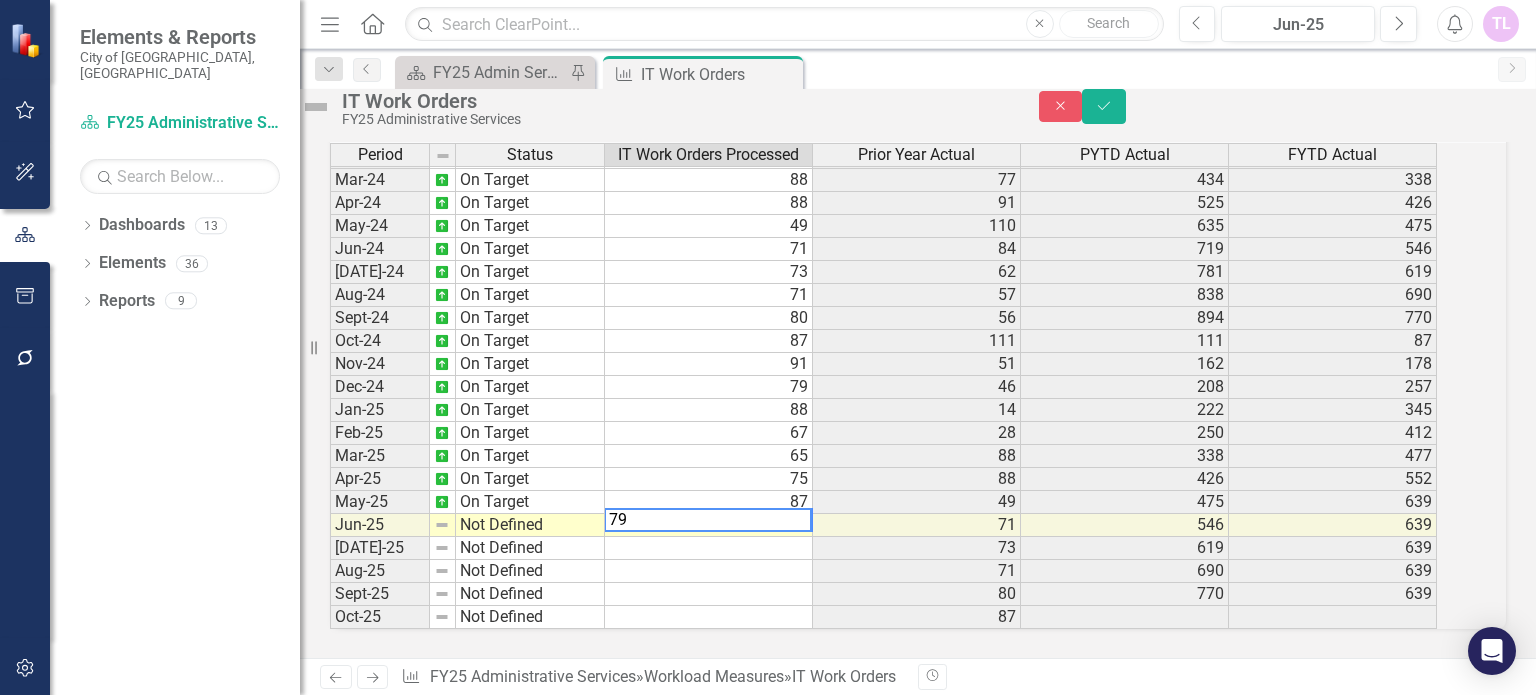 type on "79" 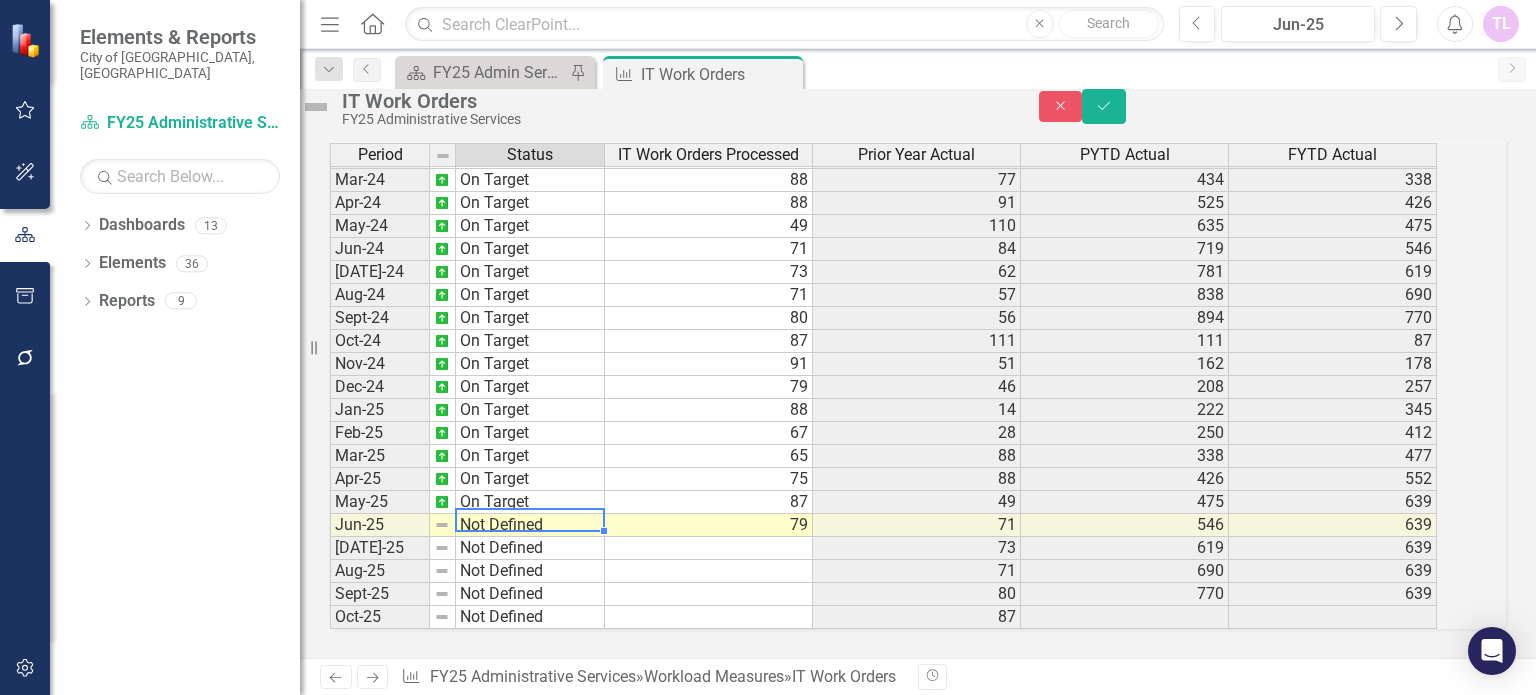 click on "Not Defined" at bounding box center [530, 525] 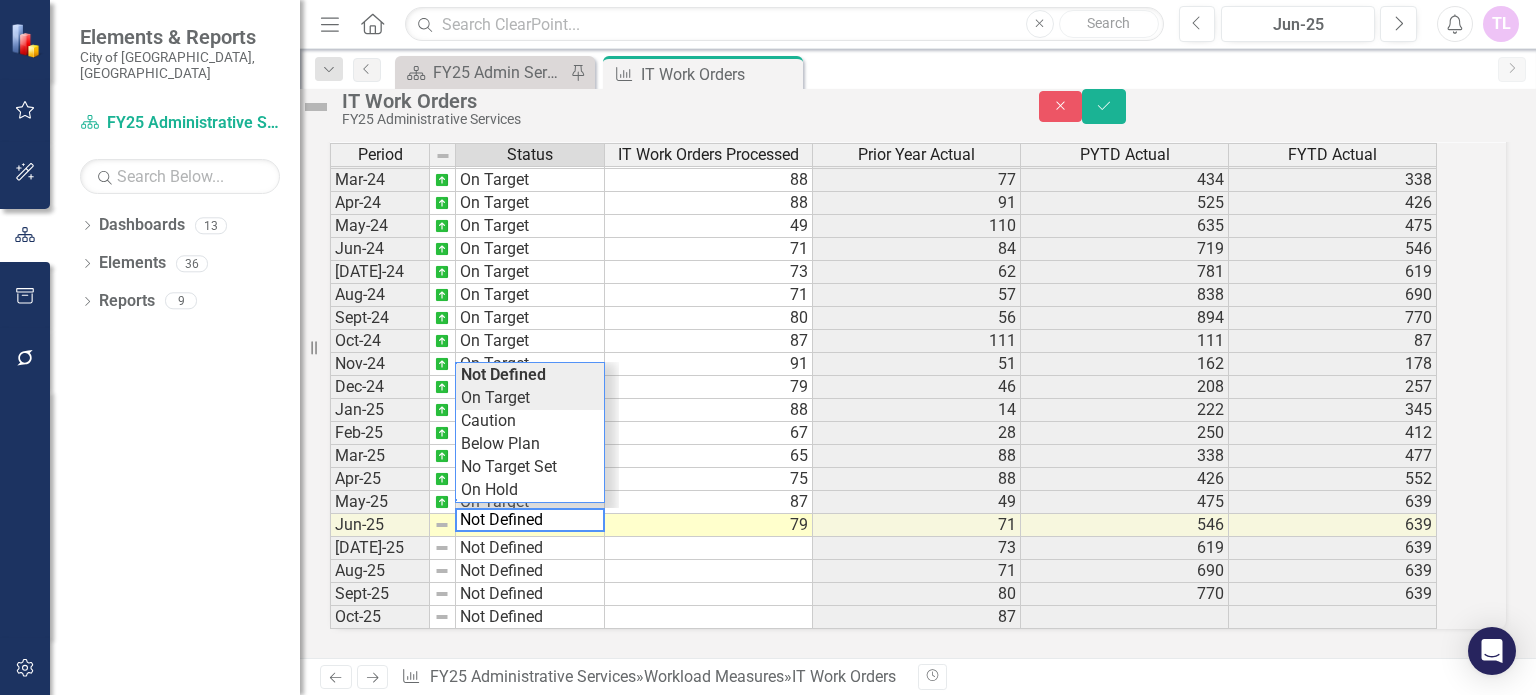 click on "Period Status IT Work Orders Processed Prior Year Actual PYTD Actual FYTD Actual Feb-23 On Target 75 28 170 357 Mar-23 On Target 77 29 199 434 Apr-23 On Target 91 41 240 525 May-23 On Target 110 106 346 635 Jun-23 On Target 84 82 428 719 [DATE]-23 On Target 62 105 533 781 Aug-23 On Target 57 101 634 838 Sep-23 On Target 56 47 681 894 Oct-23 On Target 111 51 51 111 Nov-23 On Target 51 75 126 162 Dec-23 On Target 46 69 195 208 Jan-24 On Target 14 87 282 222 Feb-24 On Target 28 75 357 250 Mar-24 On Target 88 77 434 338 Apr-24 On Target 88 91 525 426 May-24 On Target 49 110 635 475 Jun-24 On Target 71 84 719 546 [DATE]-24 On Target 73 62 781 619 Aug-24 On Target 71 57 838 690 Sept-24 On Target 80 56 894 770 Oct-24 On Target 87 111 111 87 Nov-24 On Target 91 51 162 178 Dec-24 On Target 79 46 208 257 Jan-25 On Target 88 14 222 345 Feb-25 On Target 67 28 250 412 Mar-25 On Target 65 88 338 477 Apr-25 On Target 75 88 426 552 May-25 On Target 87 49 475 639 Jun-25 Not Defined 79 71 546 639 [DATE]-25 Not Defined 73 619 639 Aug-25" at bounding box center [890, 386] 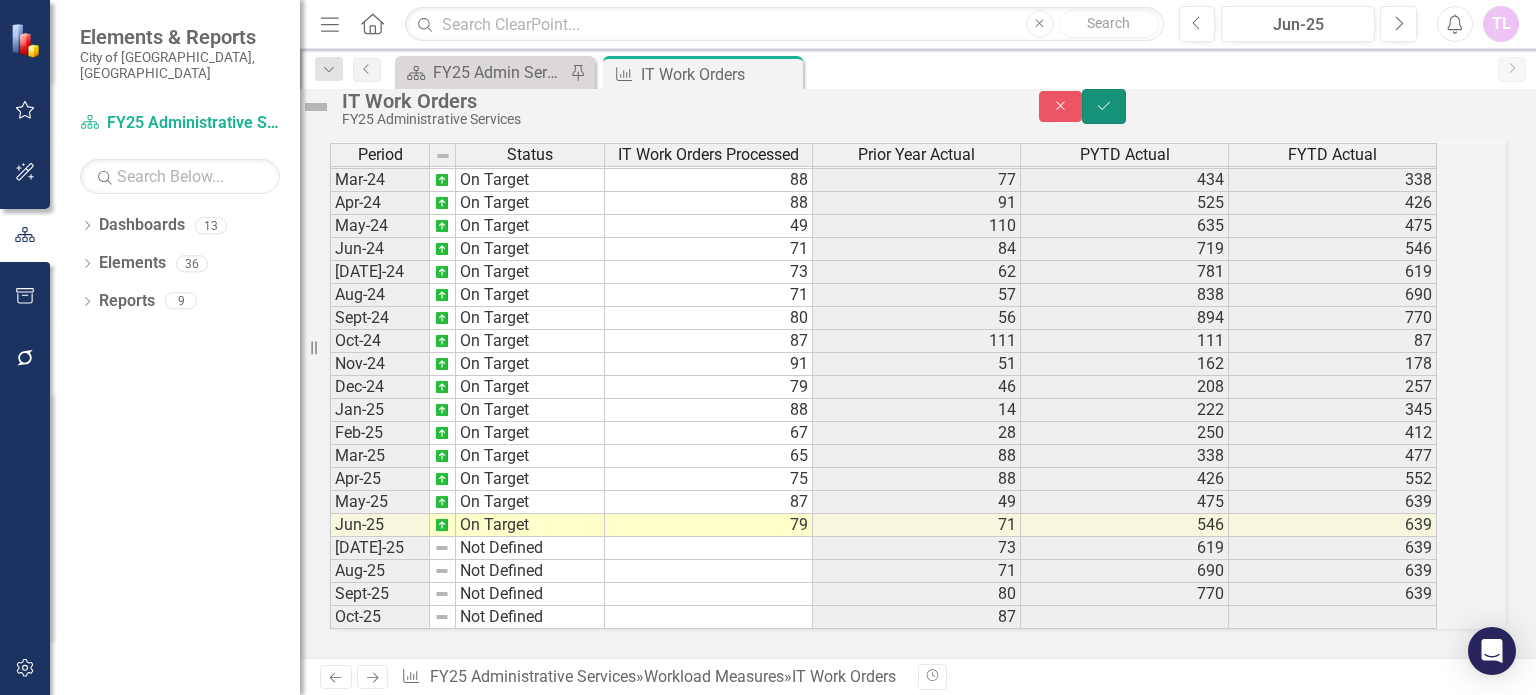 click on "Save" at bounding box center (1104, 106) 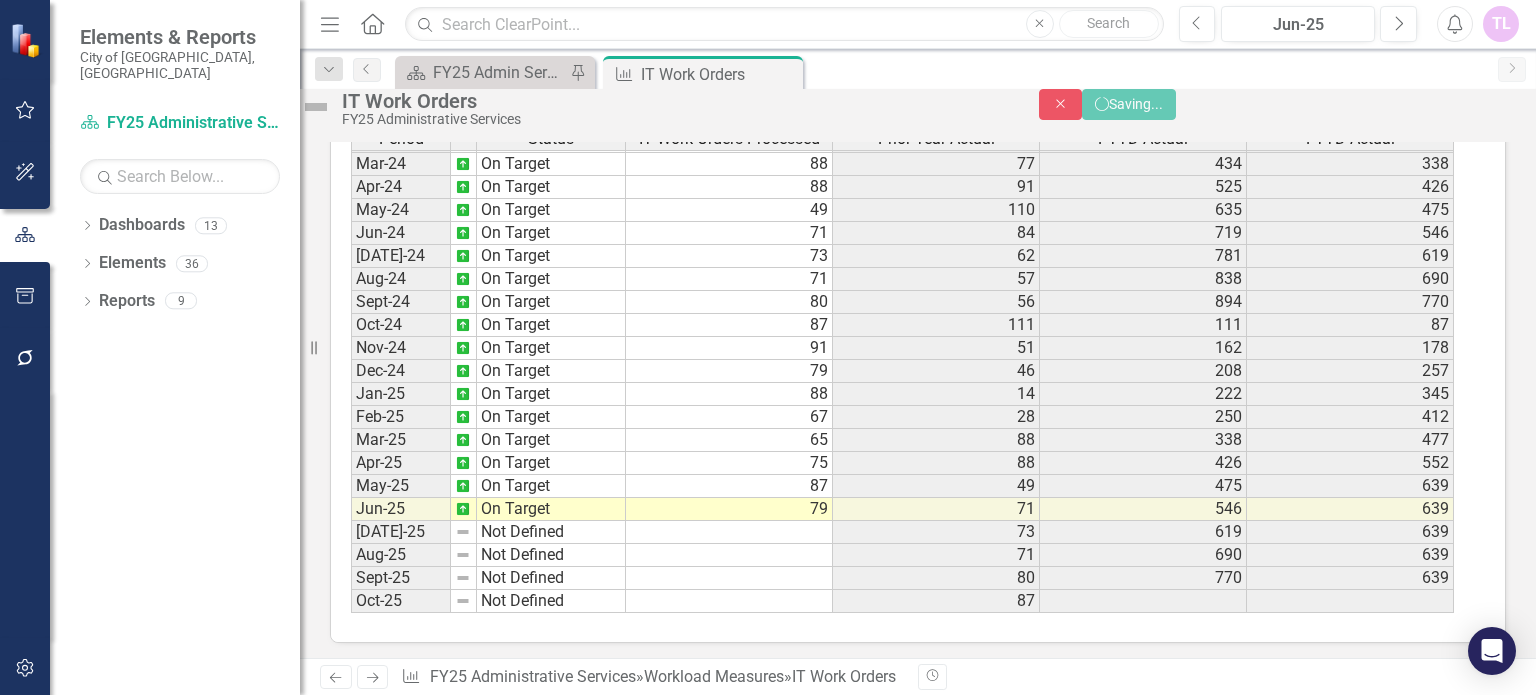 scroll, scrollTop: 0, scrollLeft: 0, axis: both 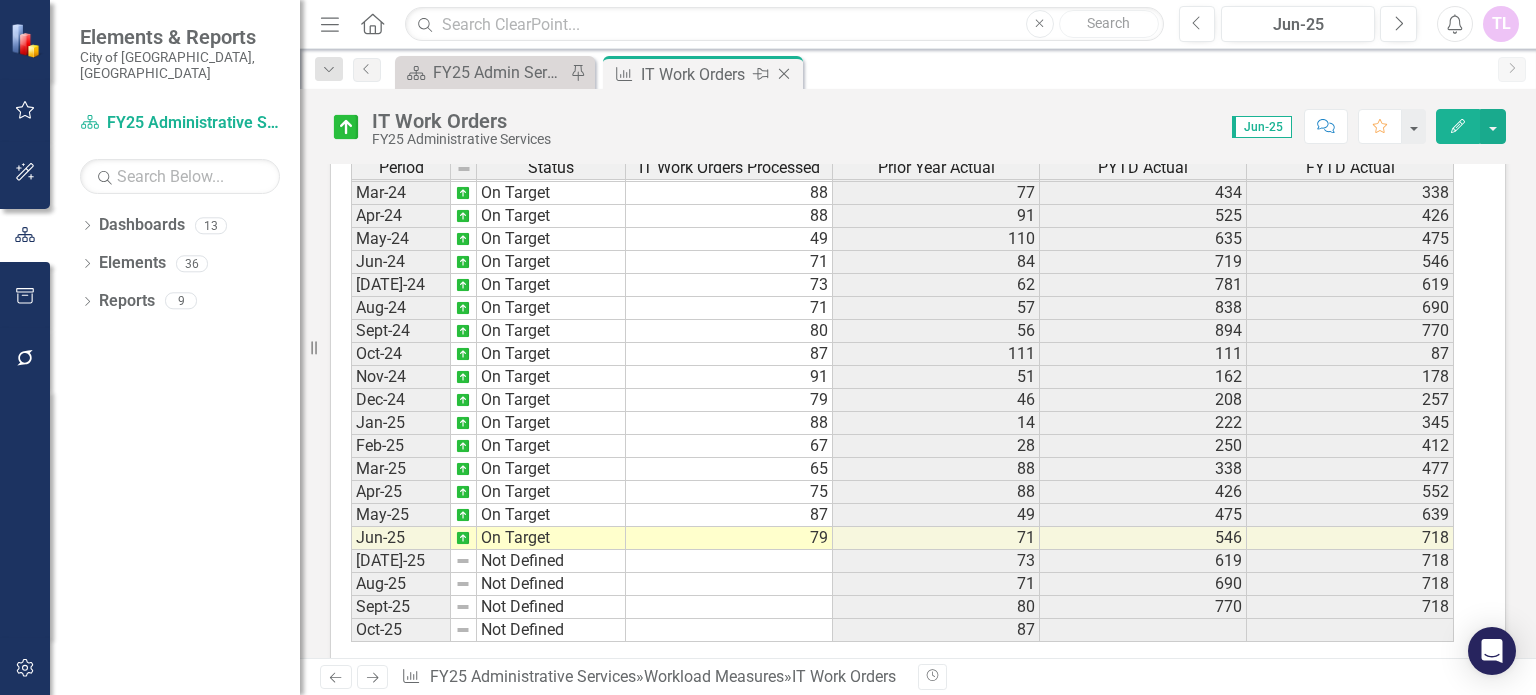 click on "Close" 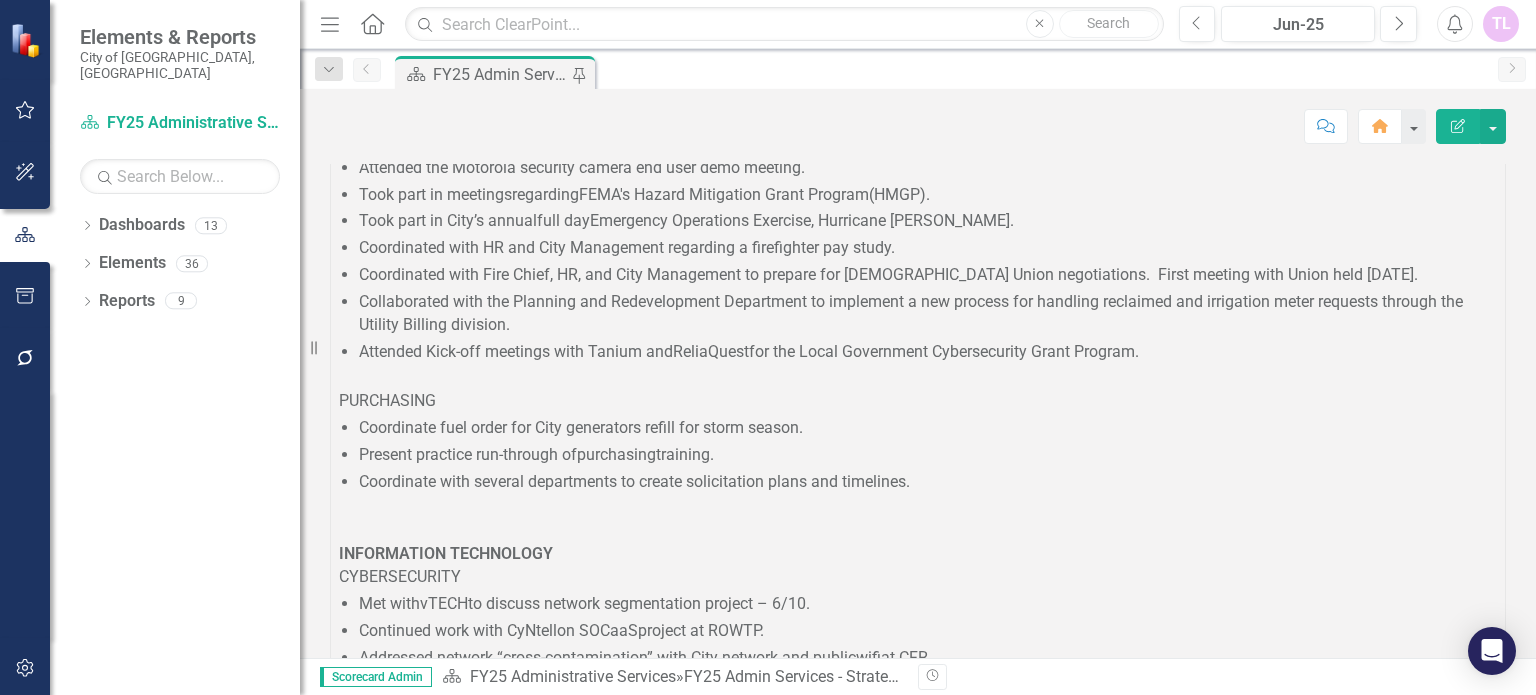 scroll, scrollTop: 1027, scrollLeft: 0, axis: vertical 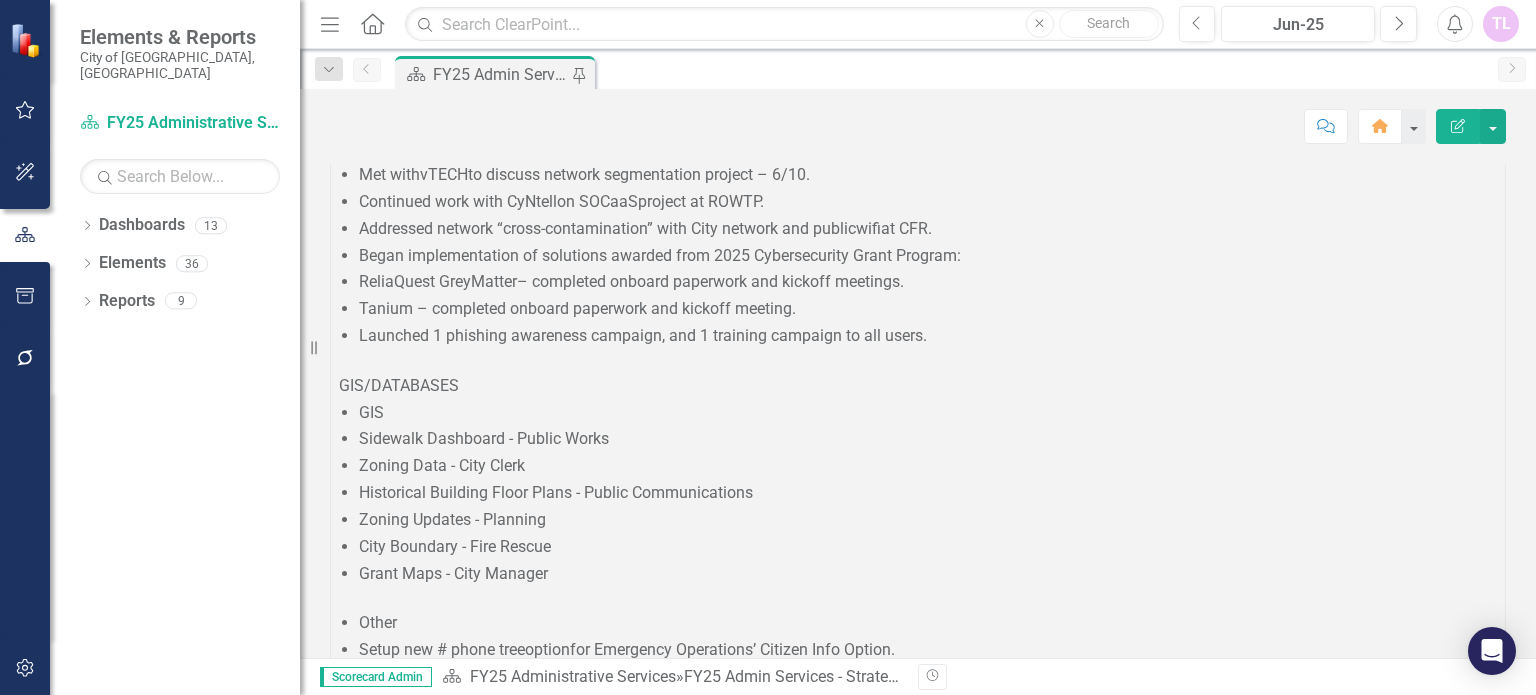 click on "Utility Billing Payments" at bounding box center (421, 2421) 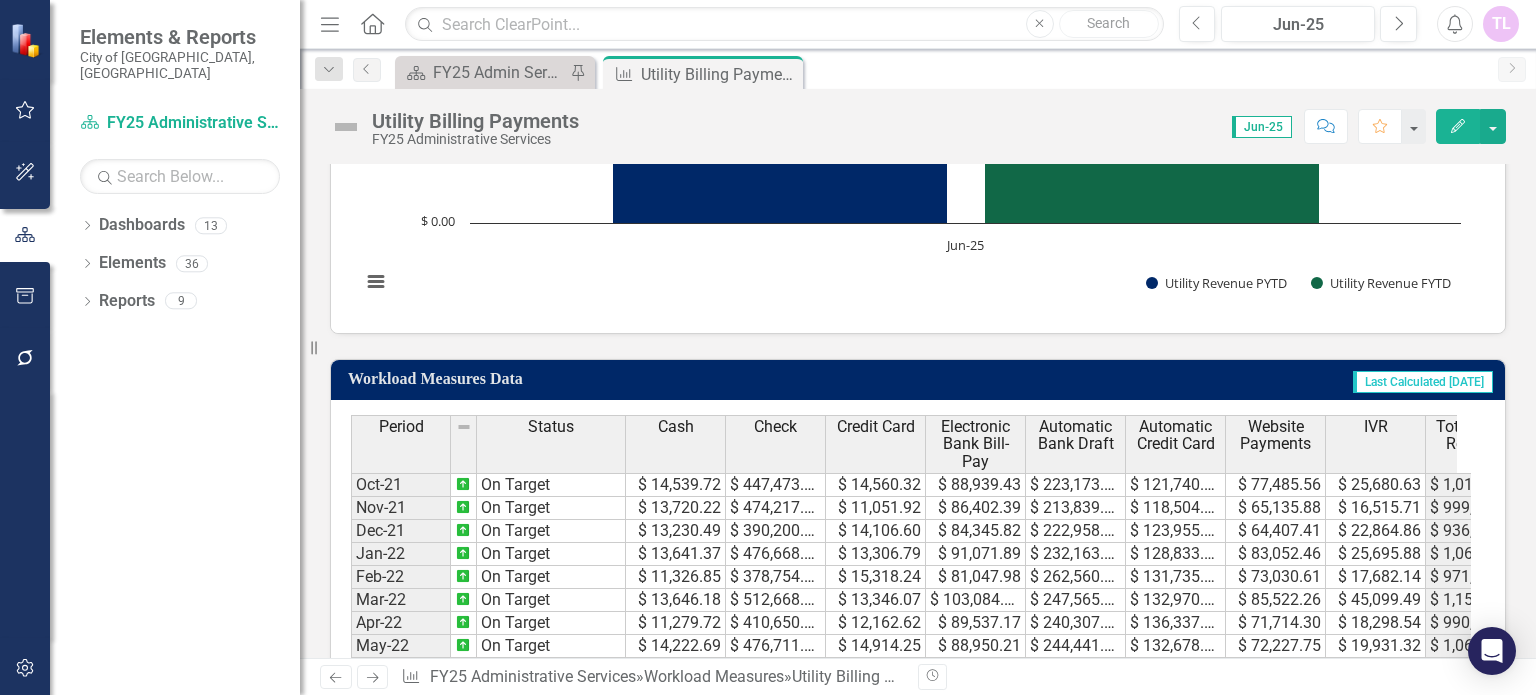scroll, scrollTop: 1626, scrollLeft: 0, axis: vertical 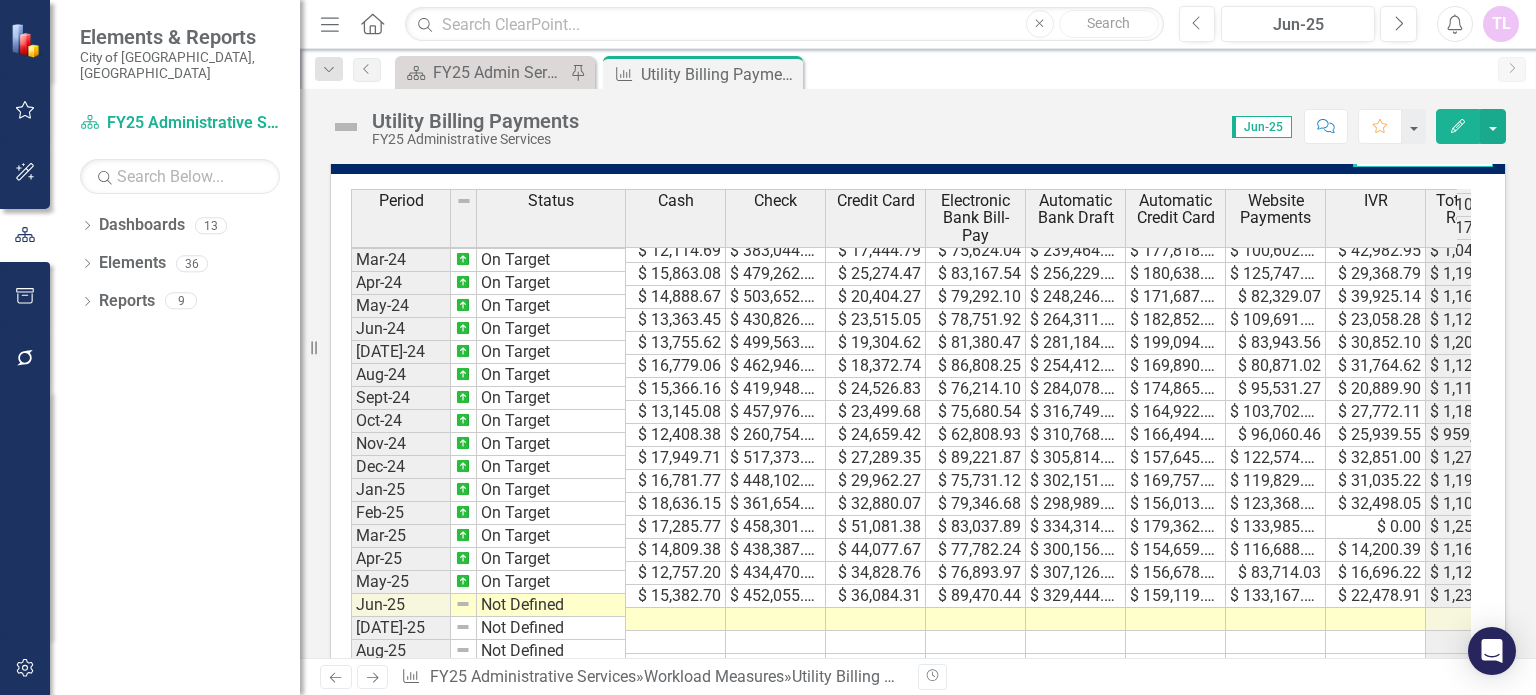 click at bounding box center [676, 619] 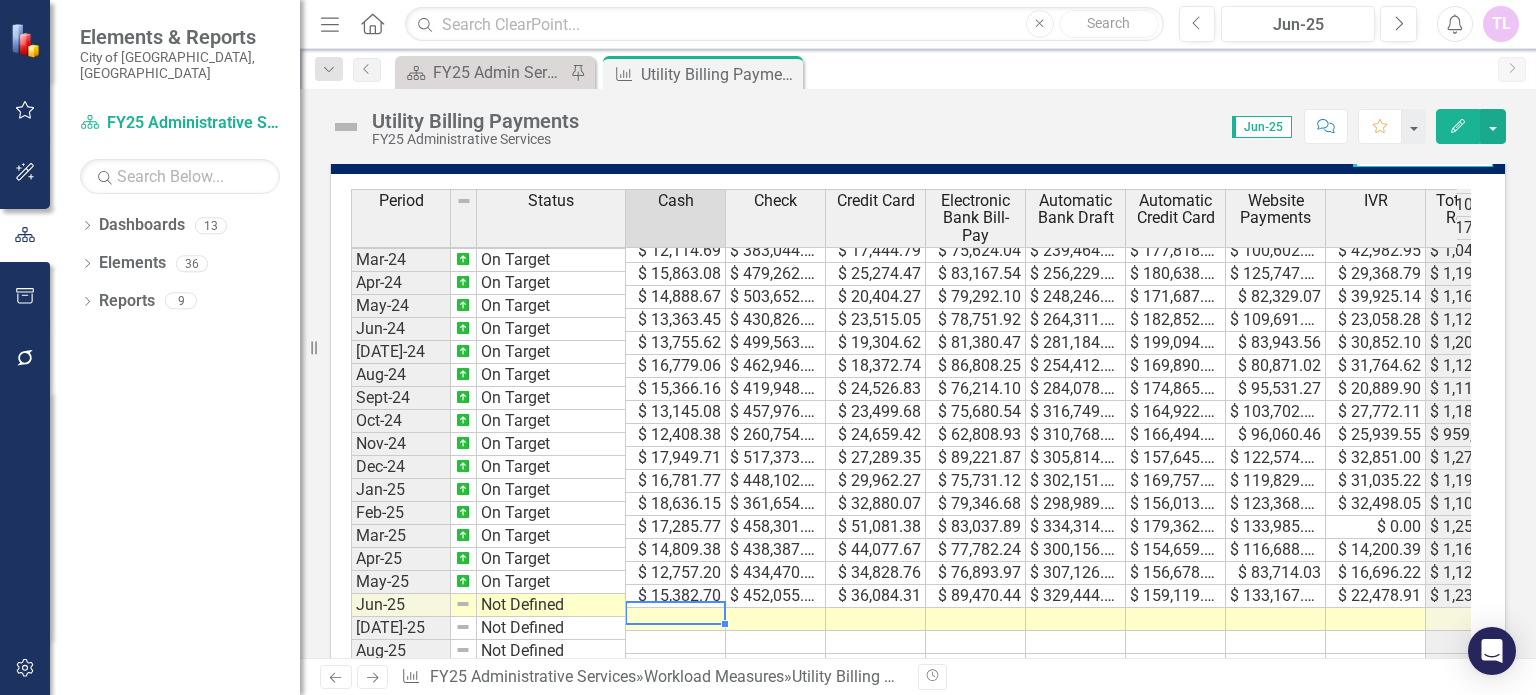 click at bounding box center (676, 619) 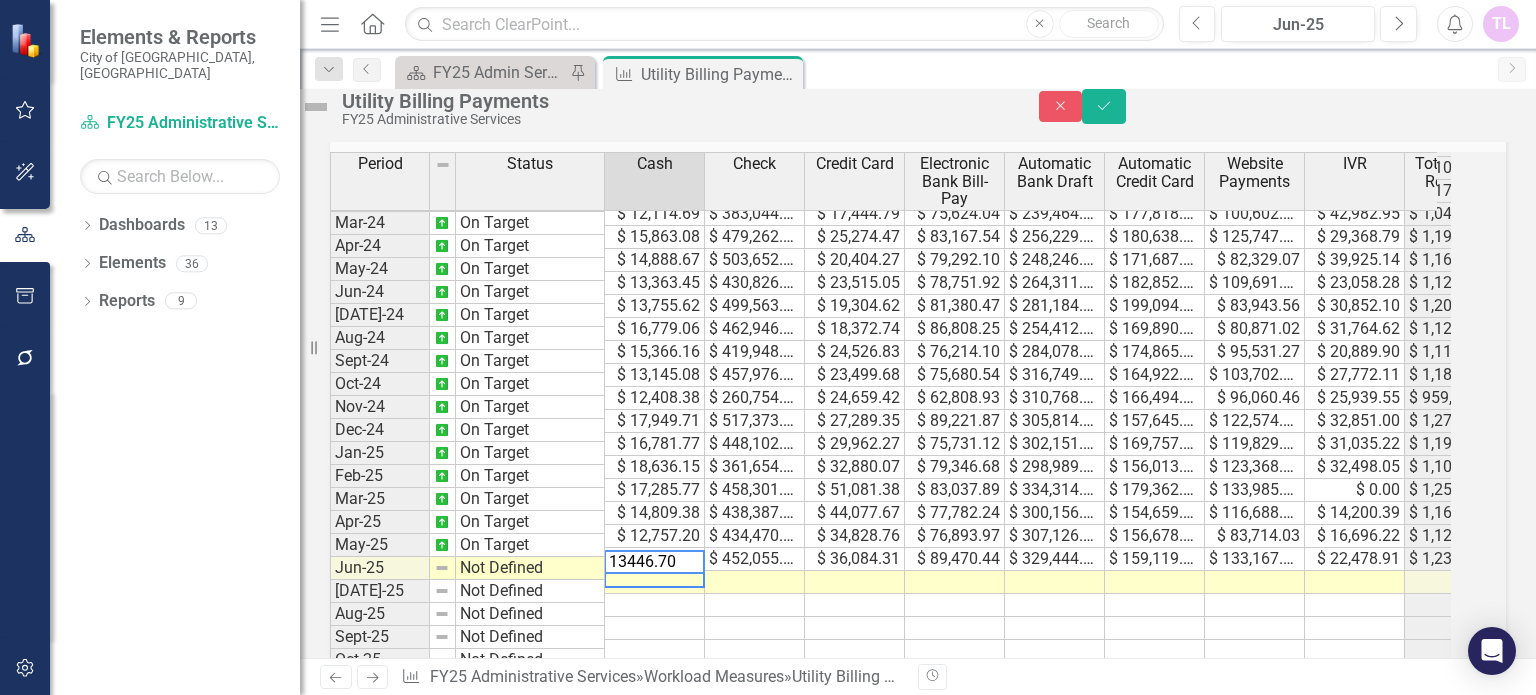 type on "13446.70" 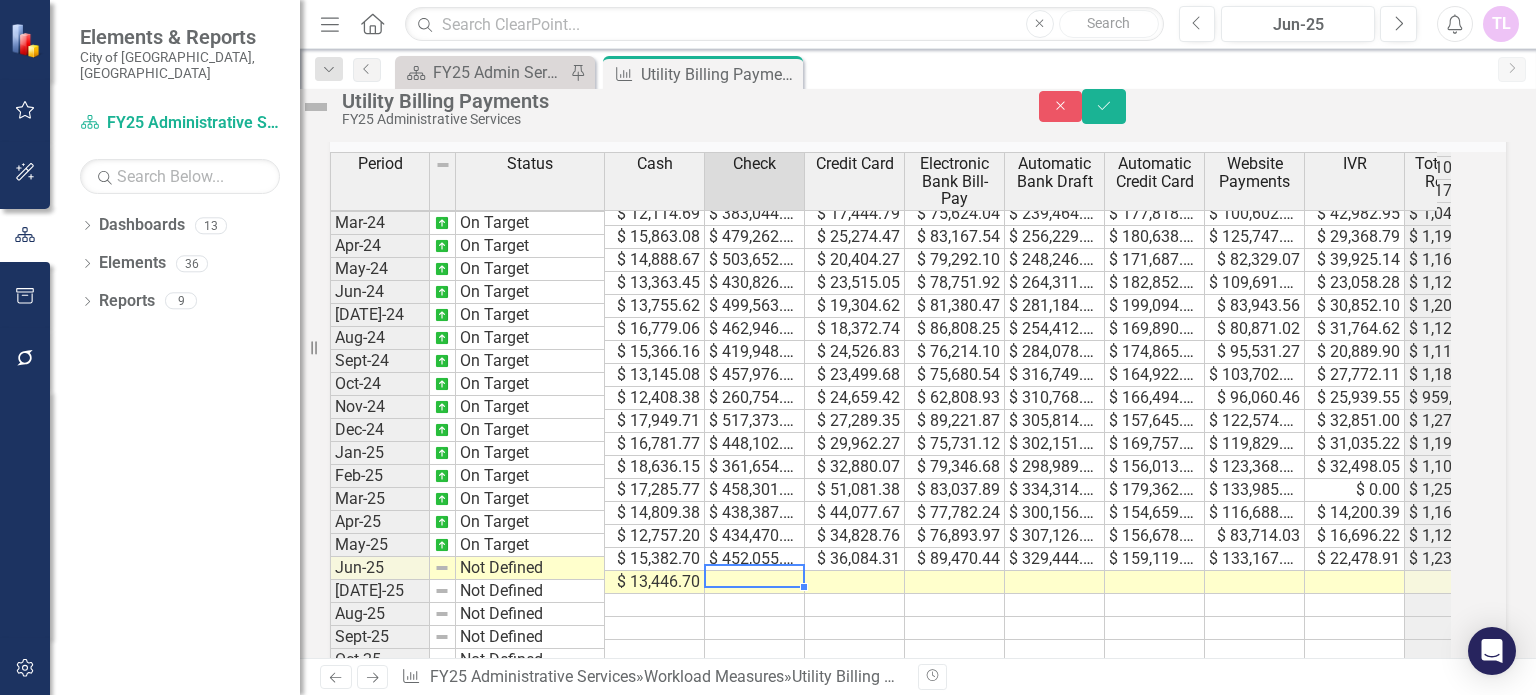 click at bounding box center (755, 582) 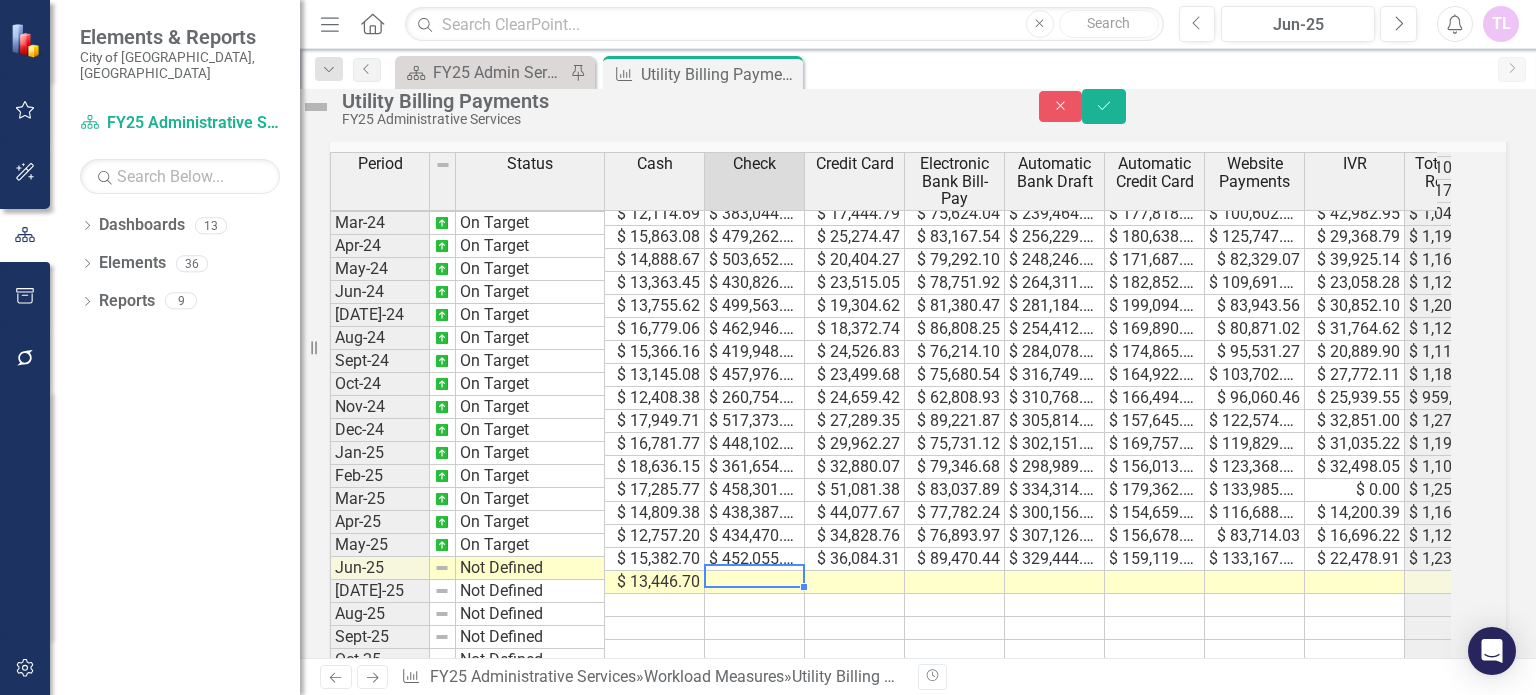 click at bounding box center (755, 582) 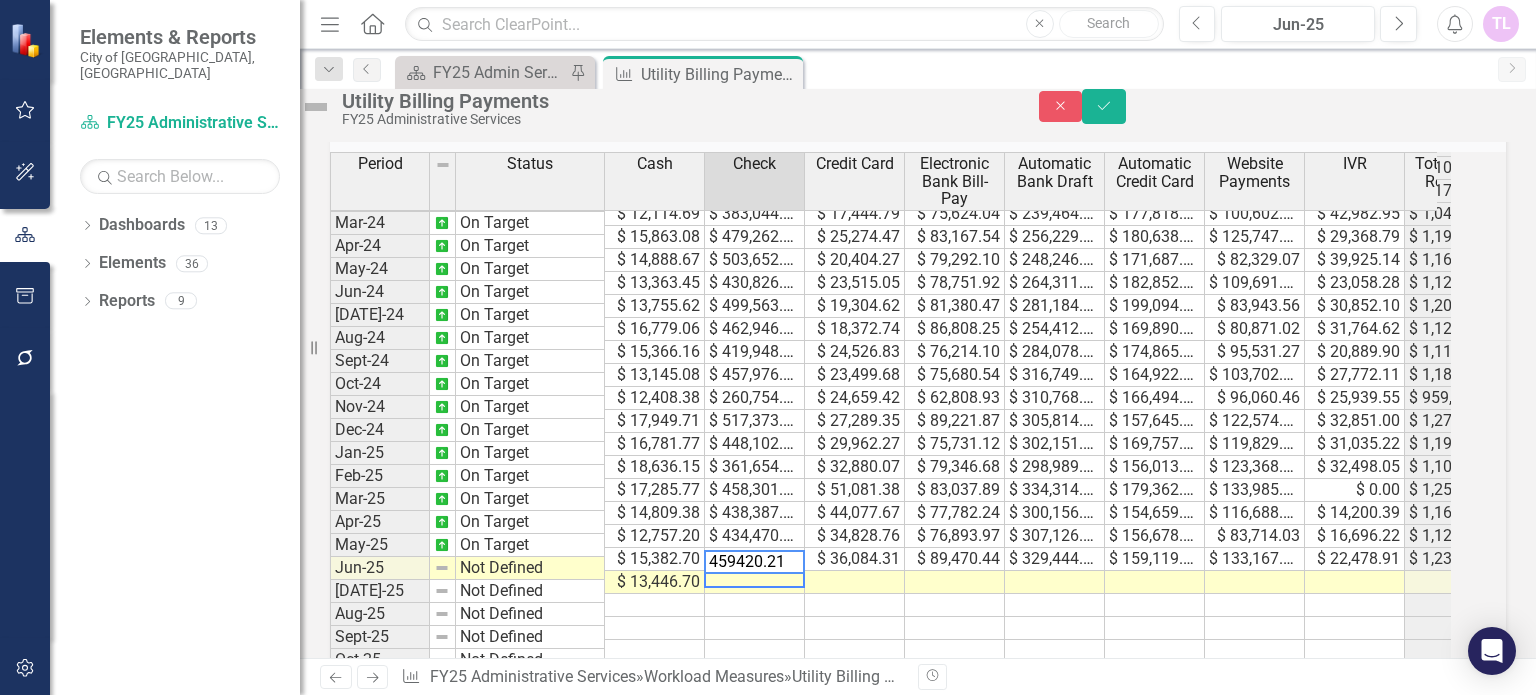 type on "459420.21" 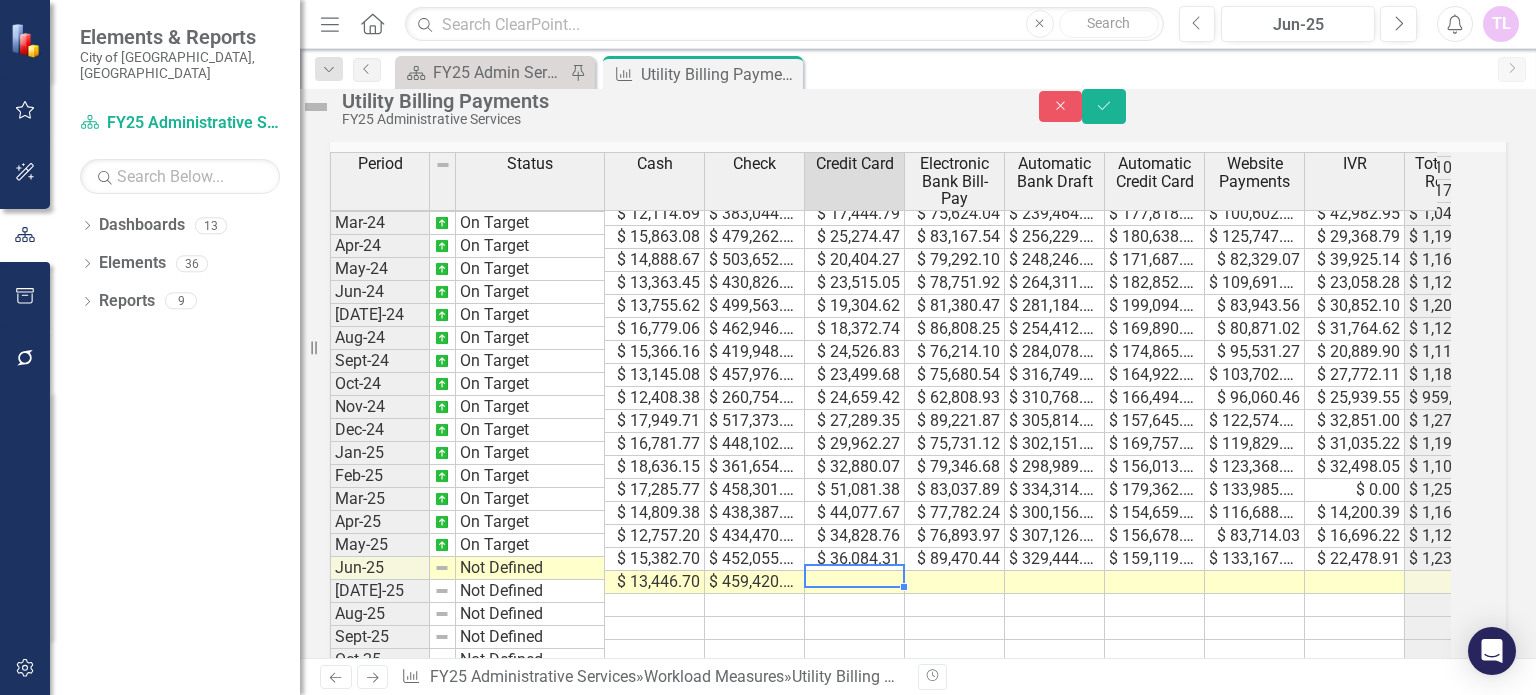 click at bounding box center (855, 582) 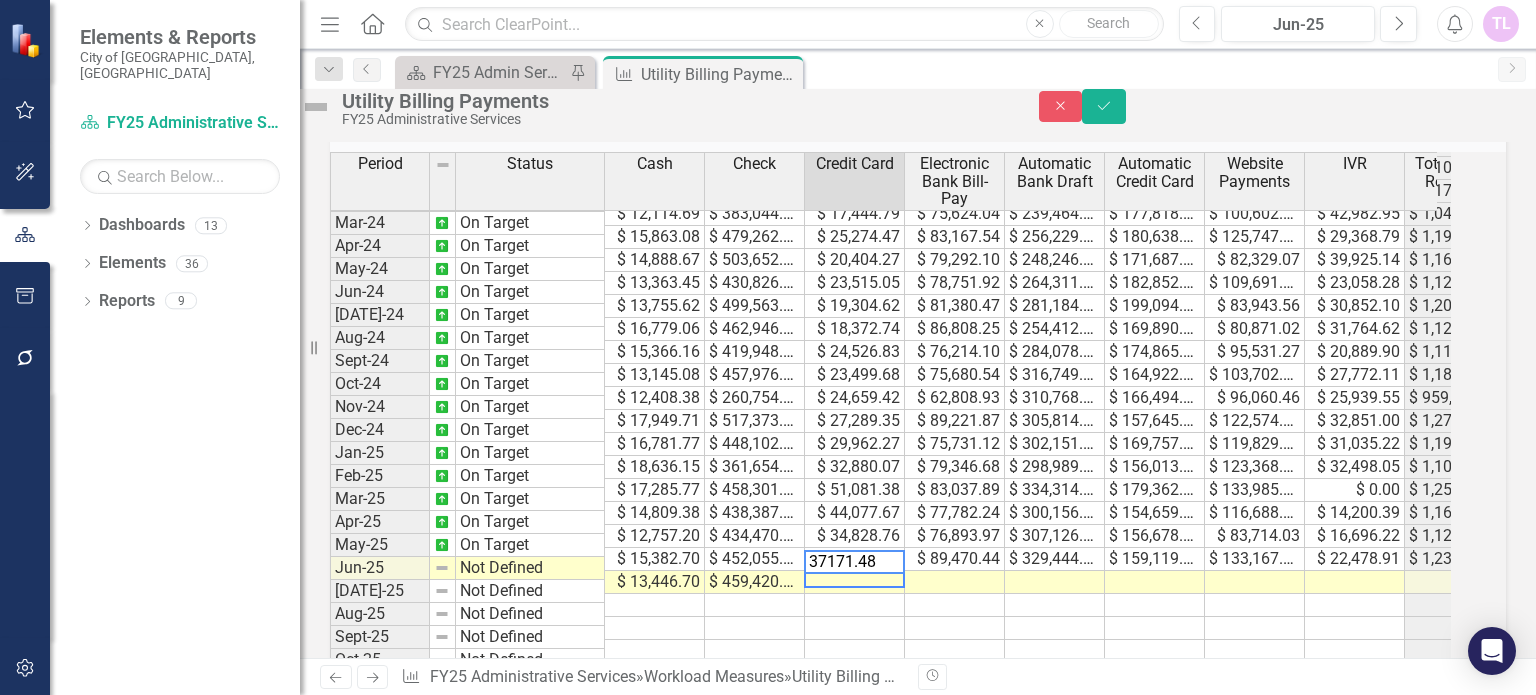 type on "37171.48" 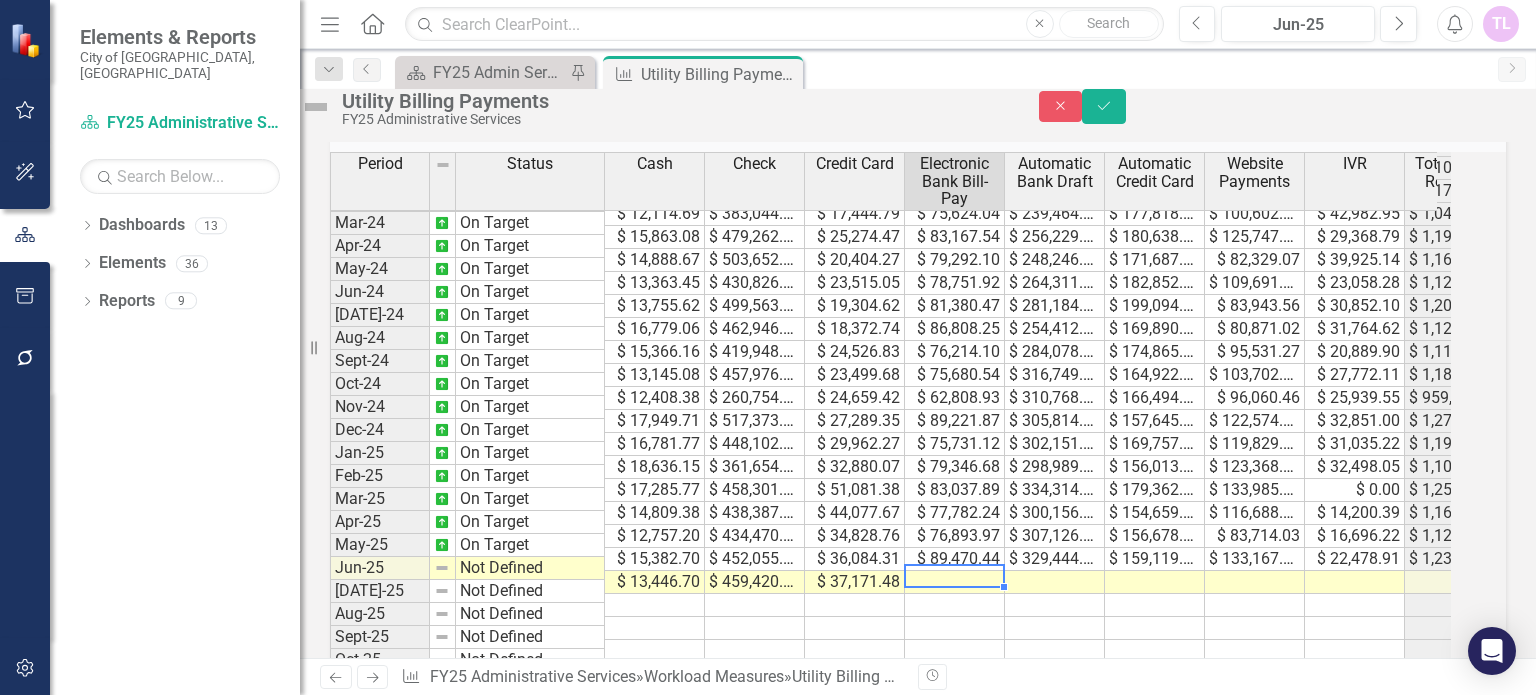 click at bounding box center [955, 582] 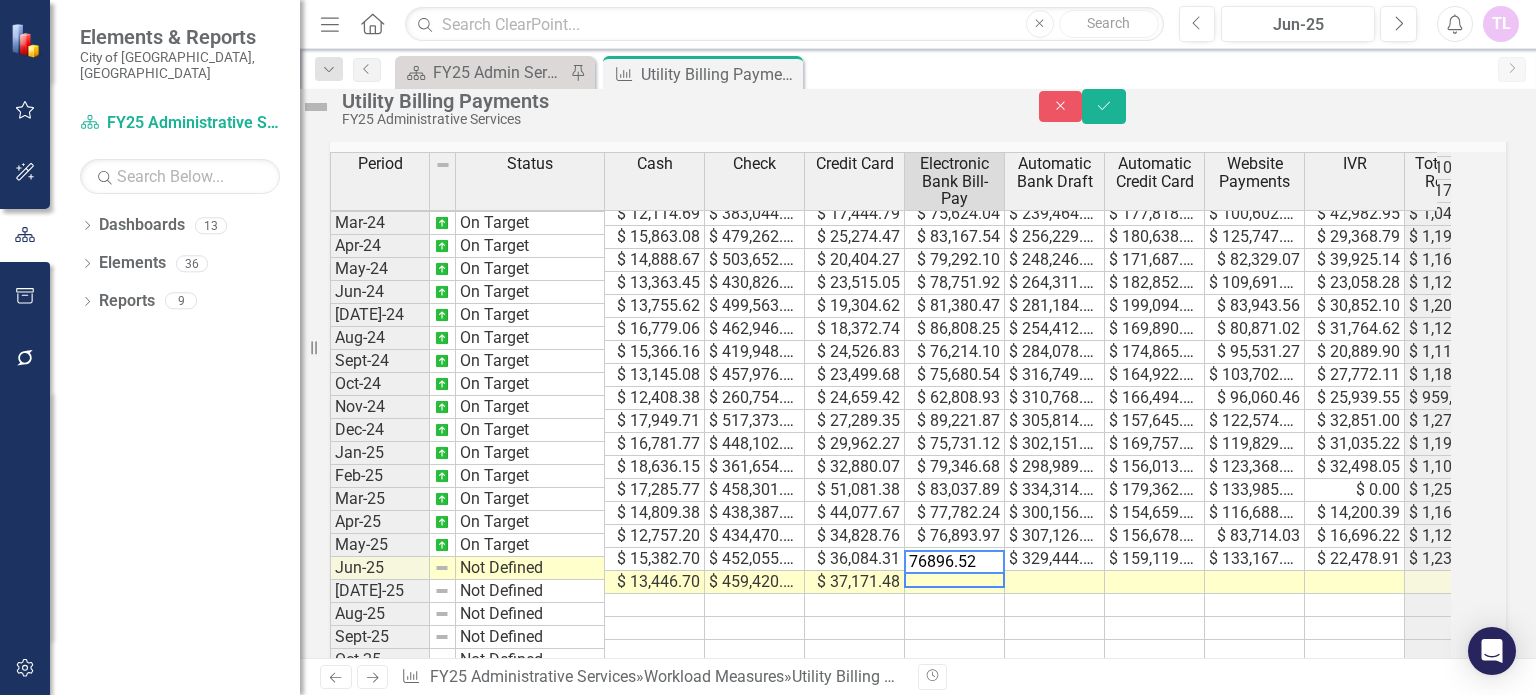 type on "76896.52" 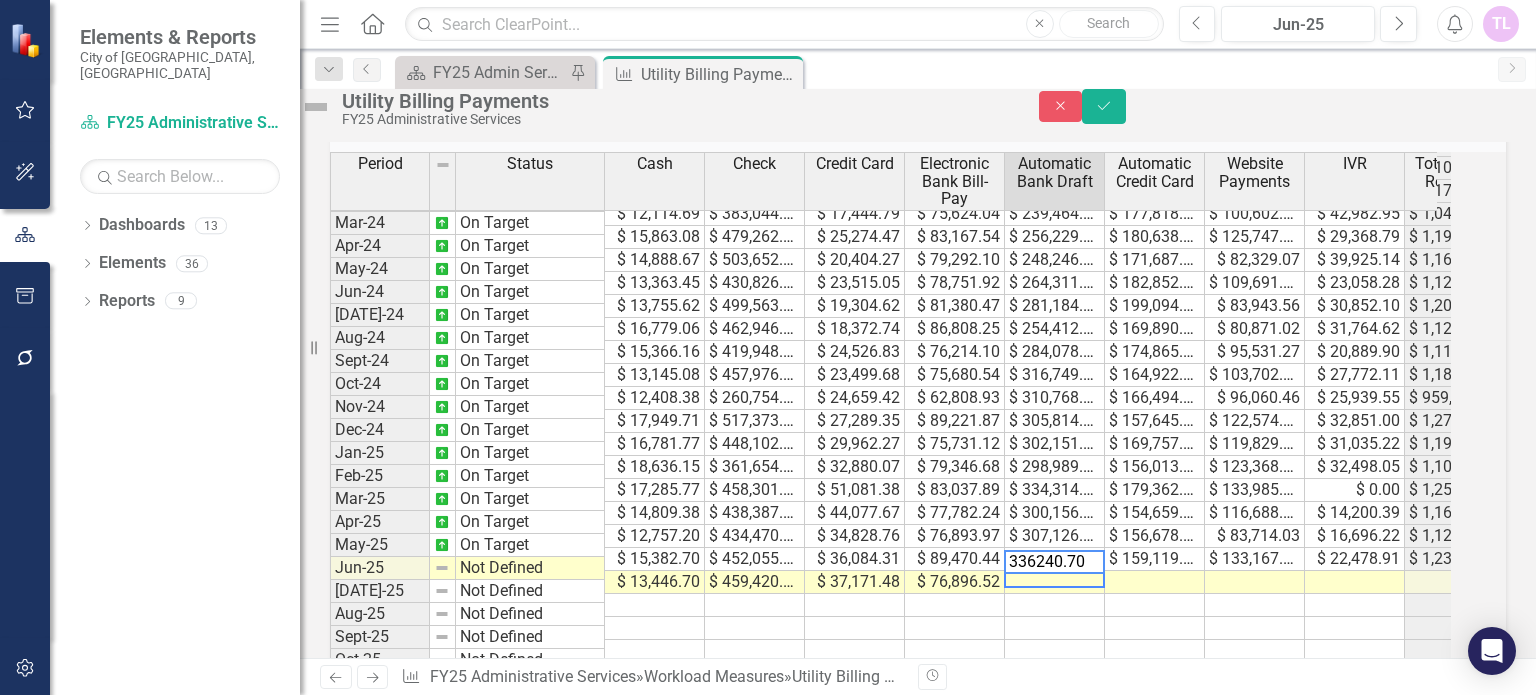type on "336240.70" 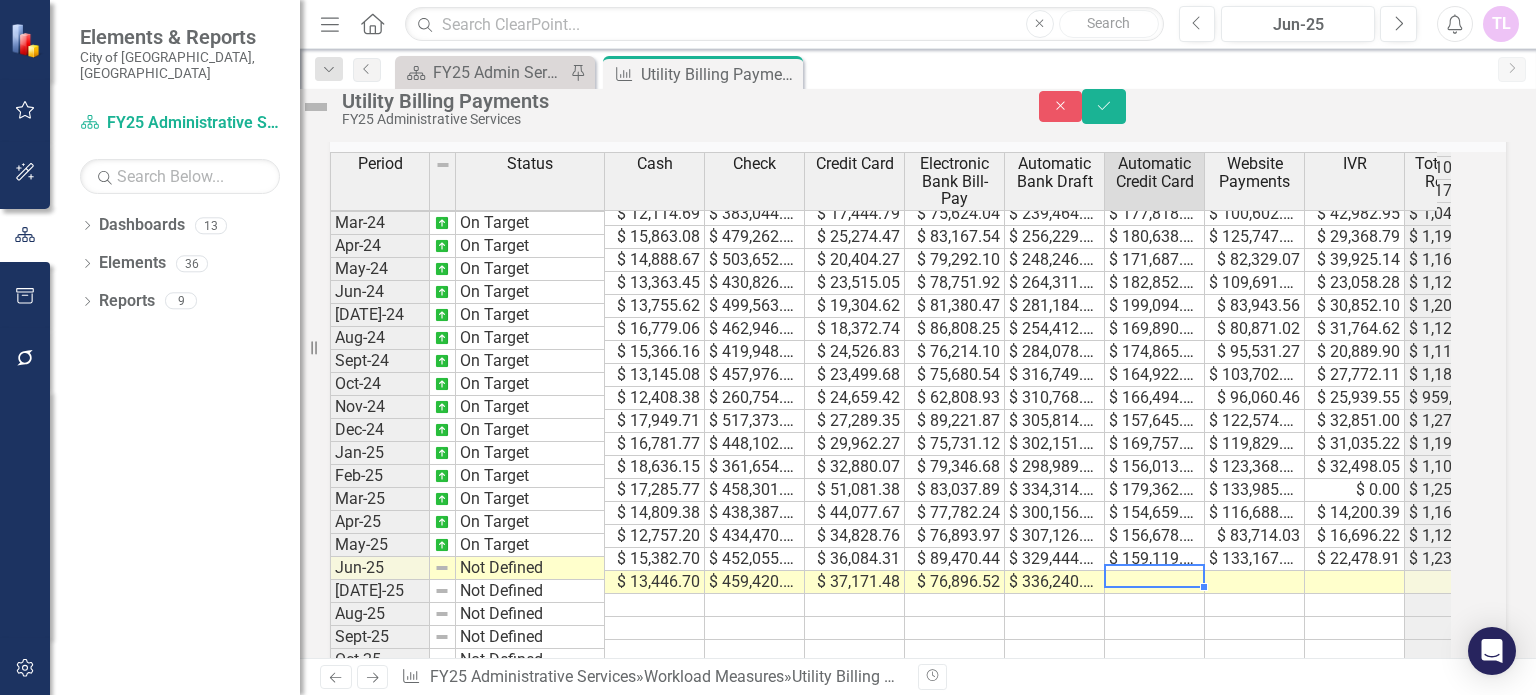 click at bounding box center (1155, 582) 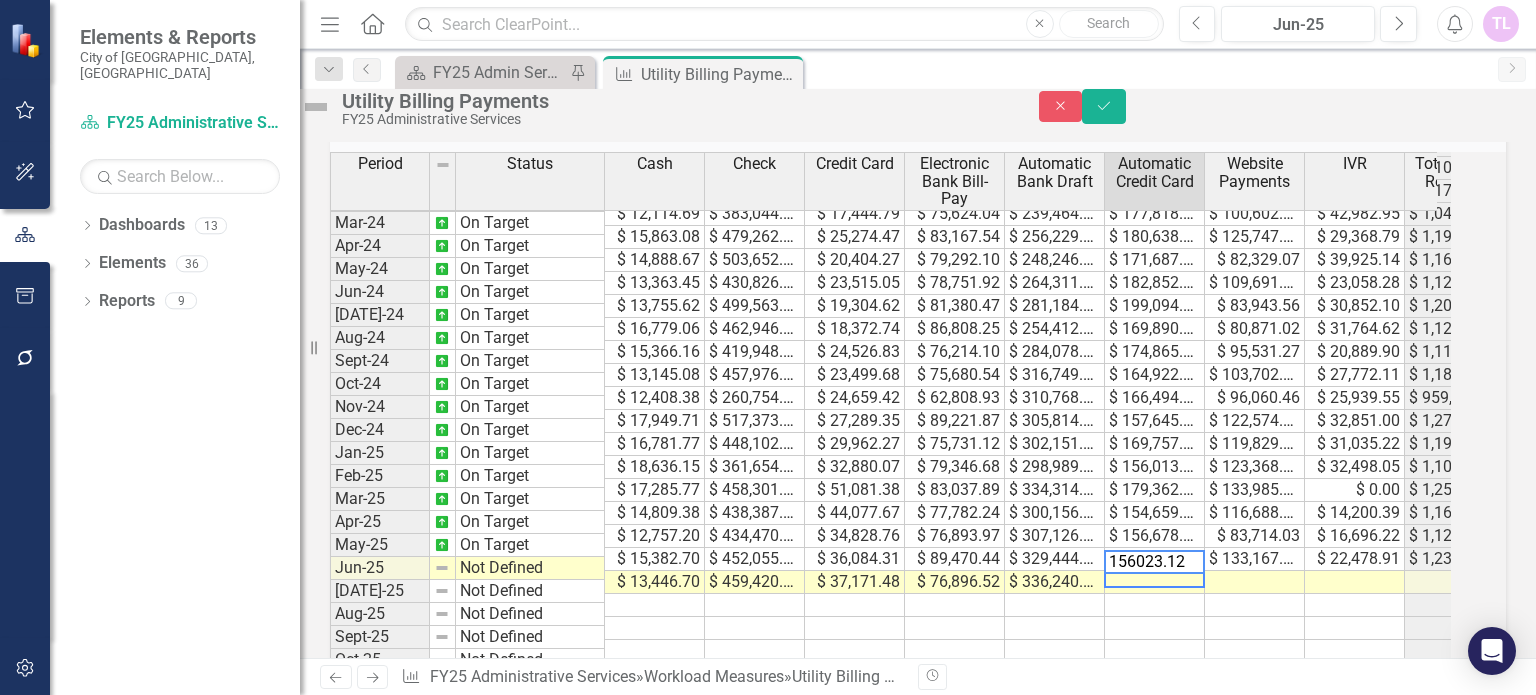 type on "156023.12" 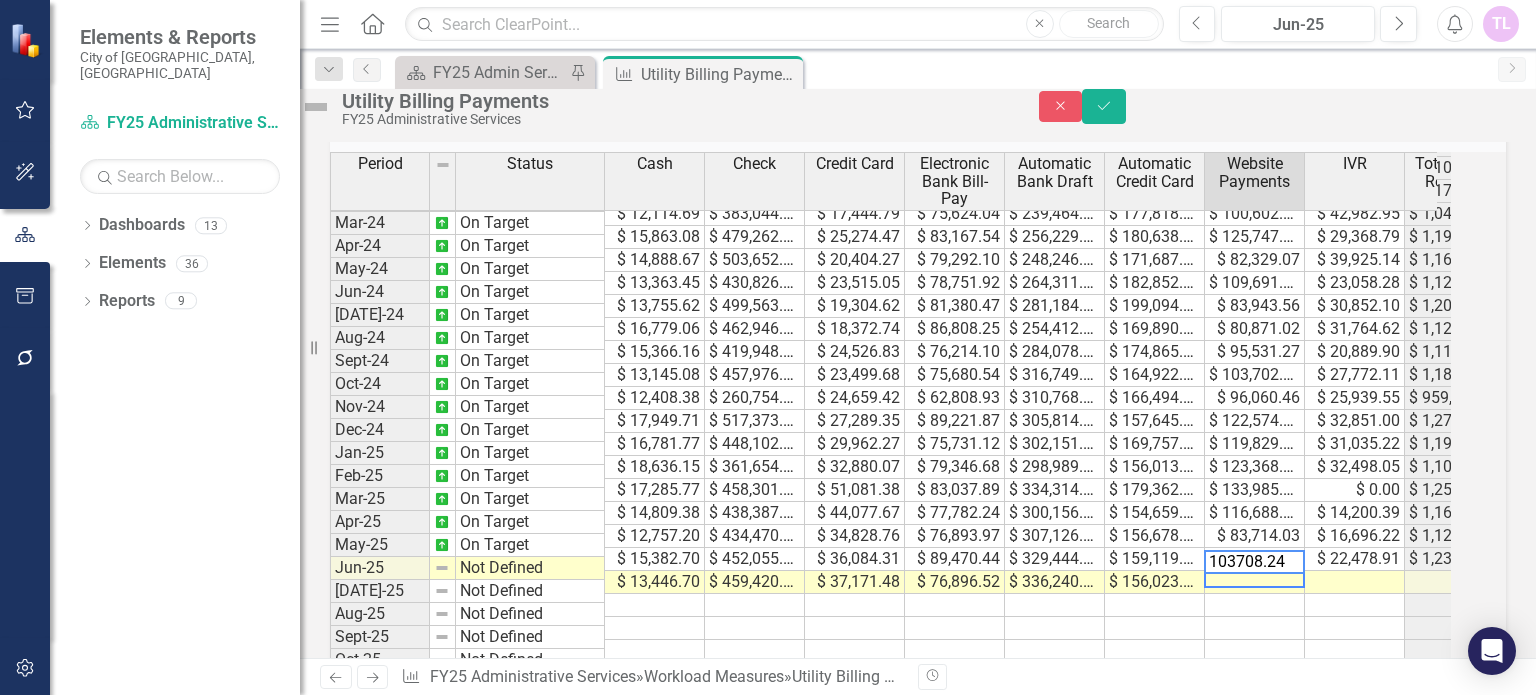 type on "103708.24" 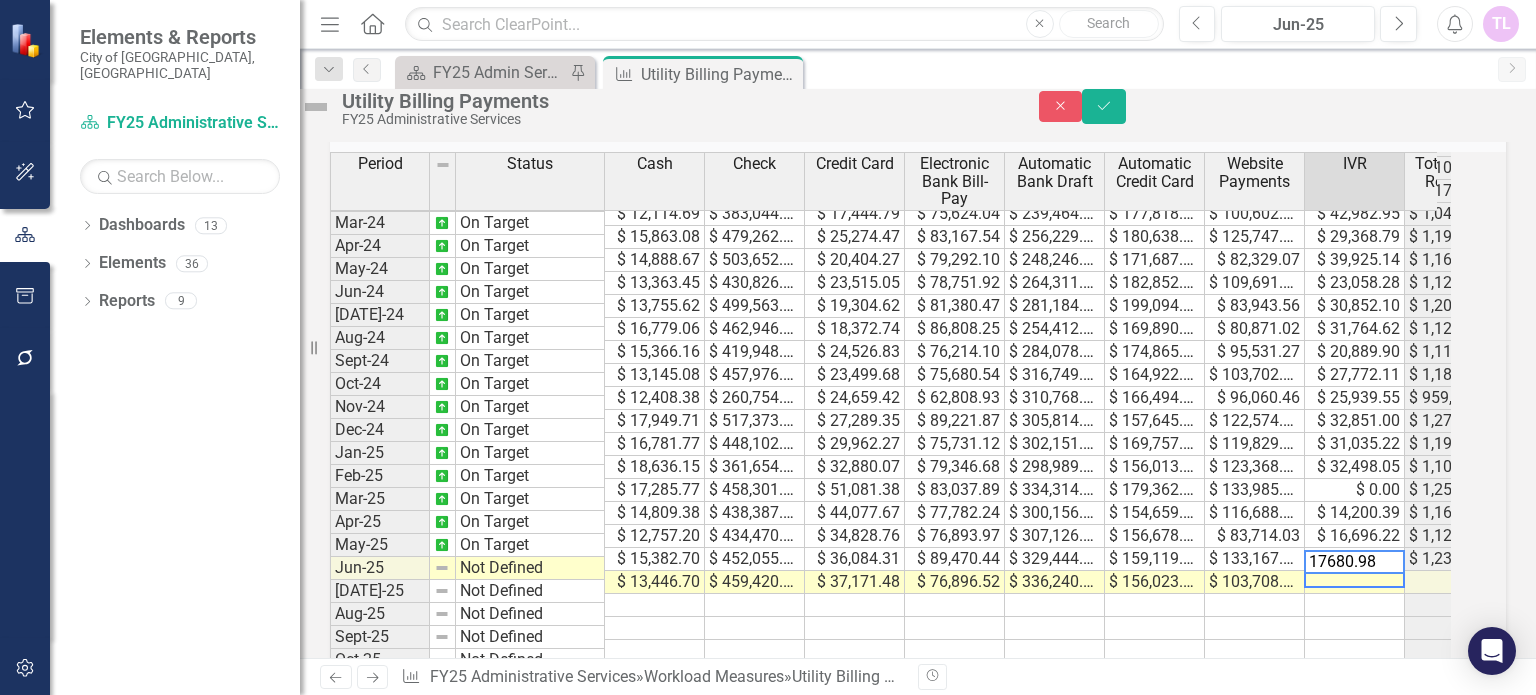 type on "17680.98" 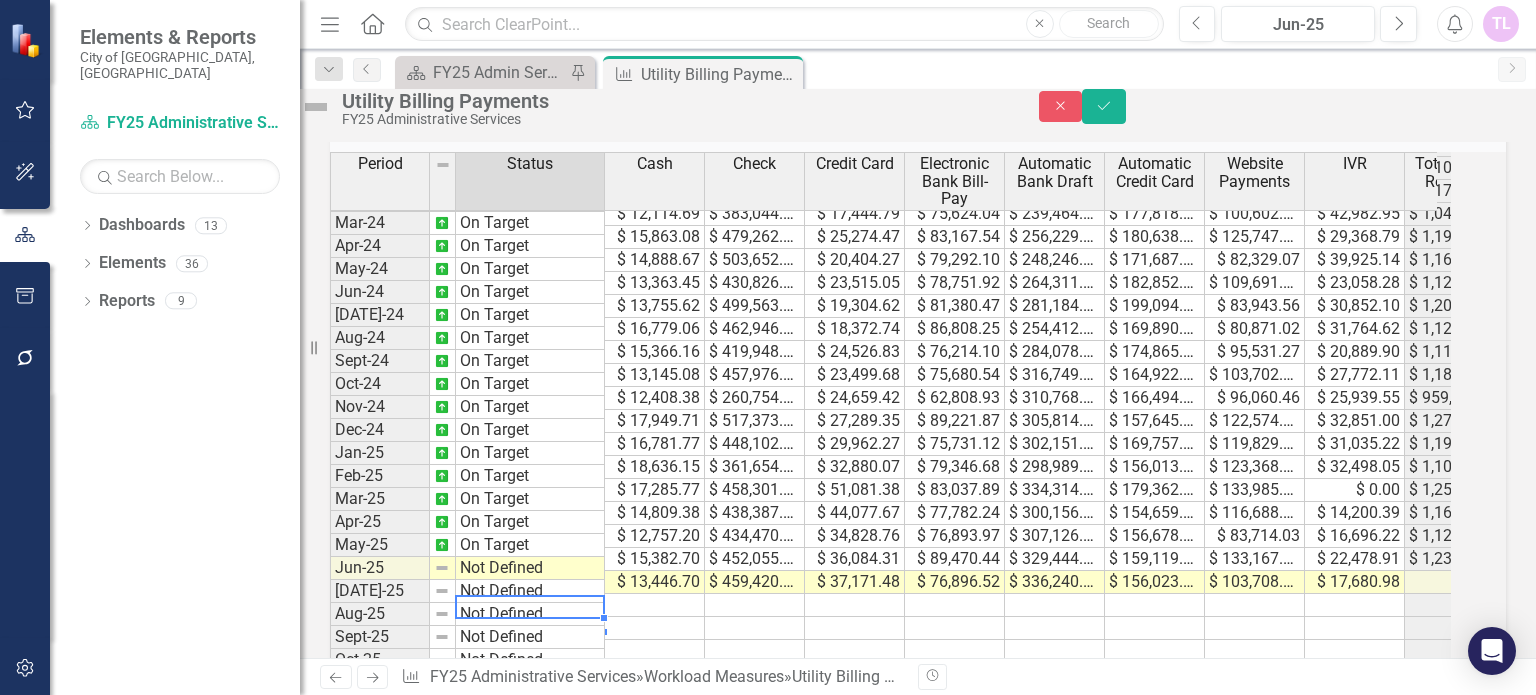 click on "Not Defined" at bounding box center [530, 568] 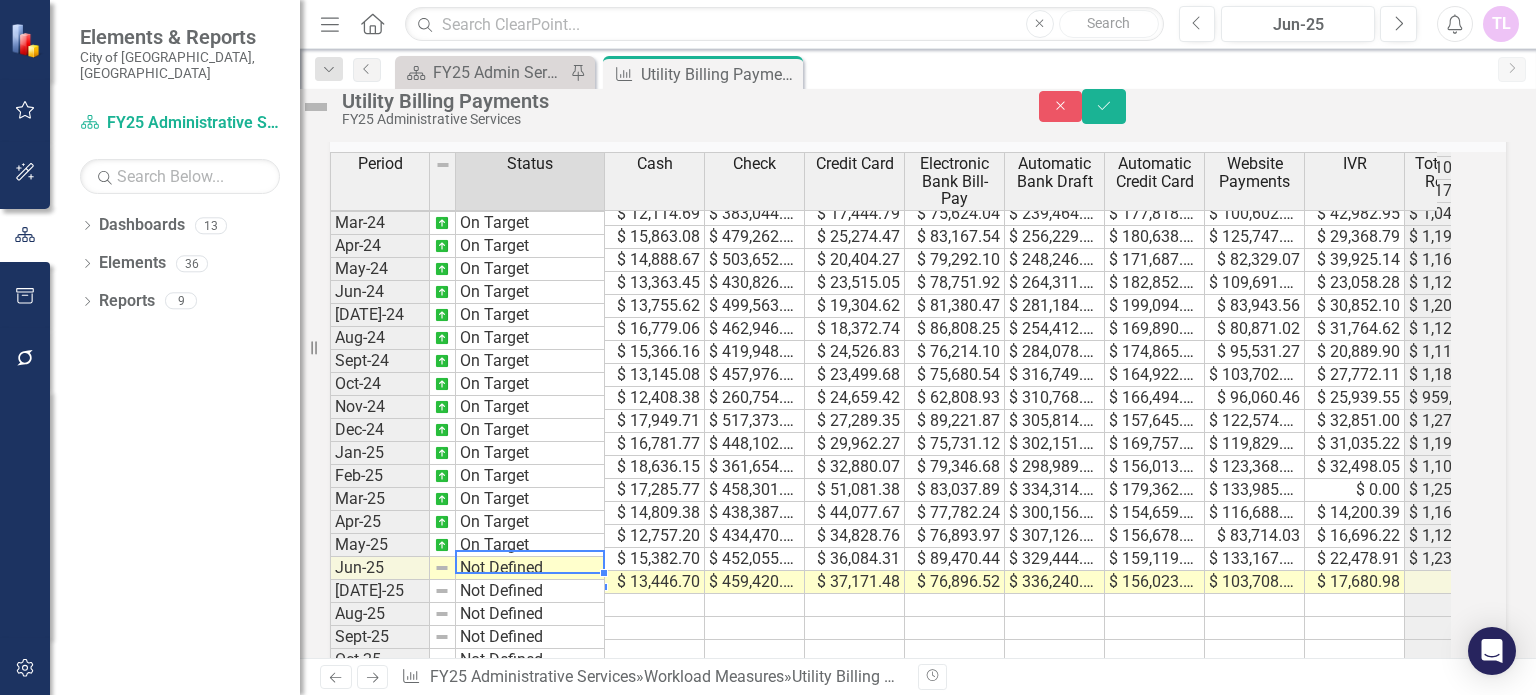 click on "Not Defined" at bounding box center [530, 568] 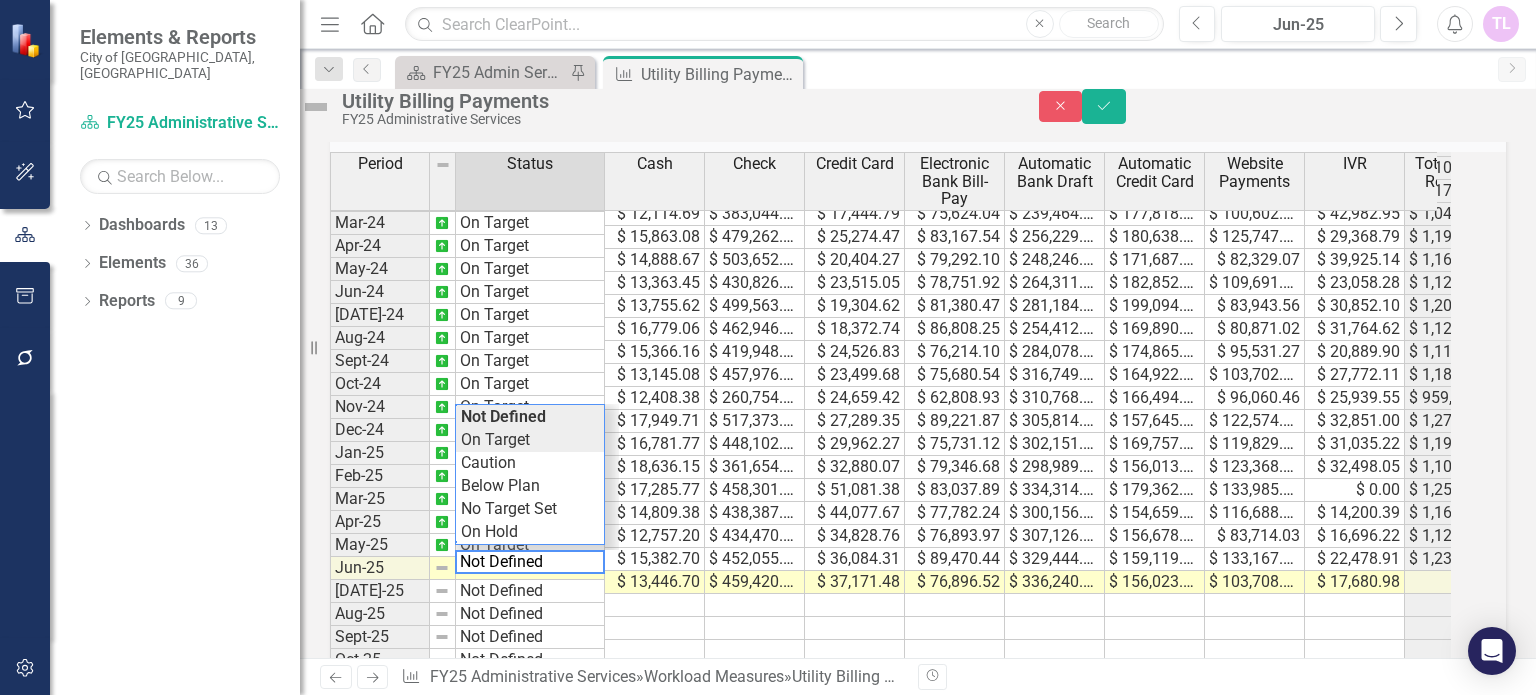 click on "Period Status Cash Check Credit Card Electronic Bank Bill-Pay  Automatic Bank Draft Automatic Credit Card Website Payments IVR  Total Utility Revenue Total Utility Revenue PY Utility Revenue PYTD Utility Revenue FYTD Feb-23 On Target $ 15,464.09 $ 415,015.77 $ 16,269.19 $ 75,553.24 $ 215,165.85 $ 145,057.39 $ 63,975.41 $ 19,657.34 $ 966,158.28 $ 971,456.24 $ 4,984,941.20 $ 5,319,080.43 Mar-23 On Target $ 14,585.81 $ 508,334.01 $ 18,166.89 $ 102,210.97 $ 226,874.46 $ 156,466.24 $ 90,307.70 $ 21,072.75 $ 1,138,018.83 $ 1,153,902.06 $ 6,138,843.26 $ 6,457,099.26 Apr-23 On Target $ 11,790.82 $ 547,681.77 $ 13,494.91 $ 84,933.47 $ 222,254.14 $ 160,712.77 $ 78,290.77 $ 18,994.09 $ 1,138,152.74 $ 990,287.48 $ 7,129,130.74 $ 7,595,252.00 May-23 On Target $ 14,830.76 $ 569,186.66 $ 18,670.01 $ 95,896.34 $ 234,518.51 $ 162,152.46 $ 81,689.37 $ 23,419.60 $ 1,200,363.71 $ 1,064,077.68 $ 8,193,208.42 $ 8,795,615.71 Jun-23 On Target $ 12,171.42 $ 482,983.07 $ 19,464.15 $ 89,574.68 $ 257,021.14 $ 182,284.51 $ 73,594.64 Cash" at bounding box center [890, 419] 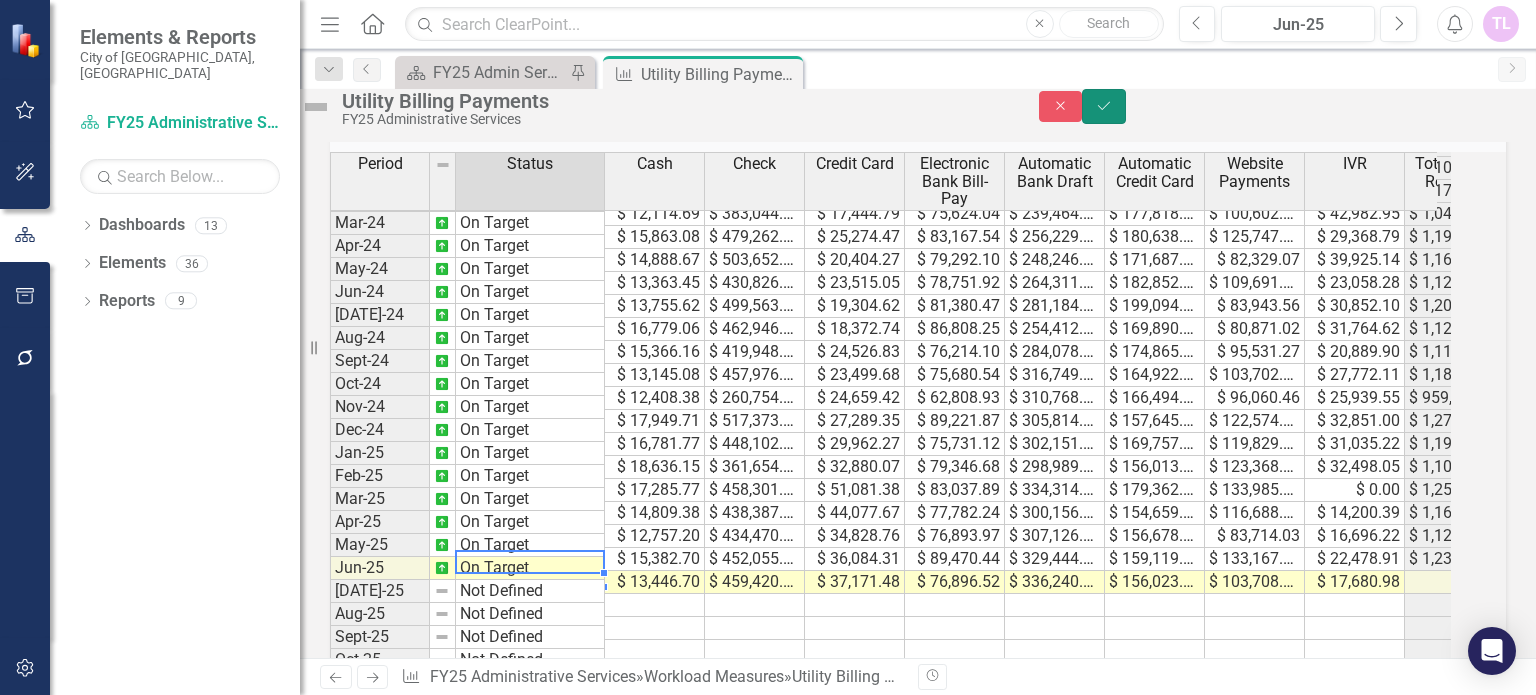 click on "Save" at bounding box center (1104, 106) 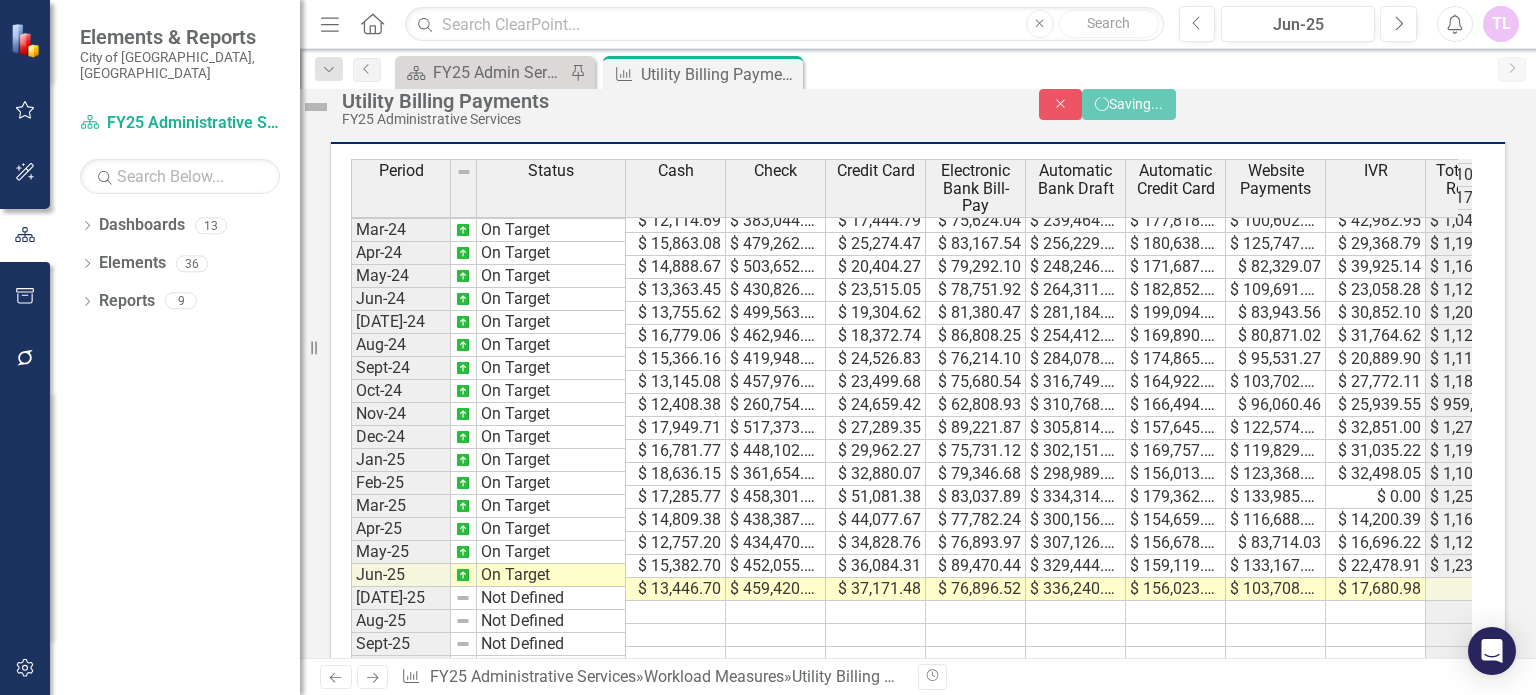 scroll, scrollTop: 1526, scrollLeft: 0, axis: vertical 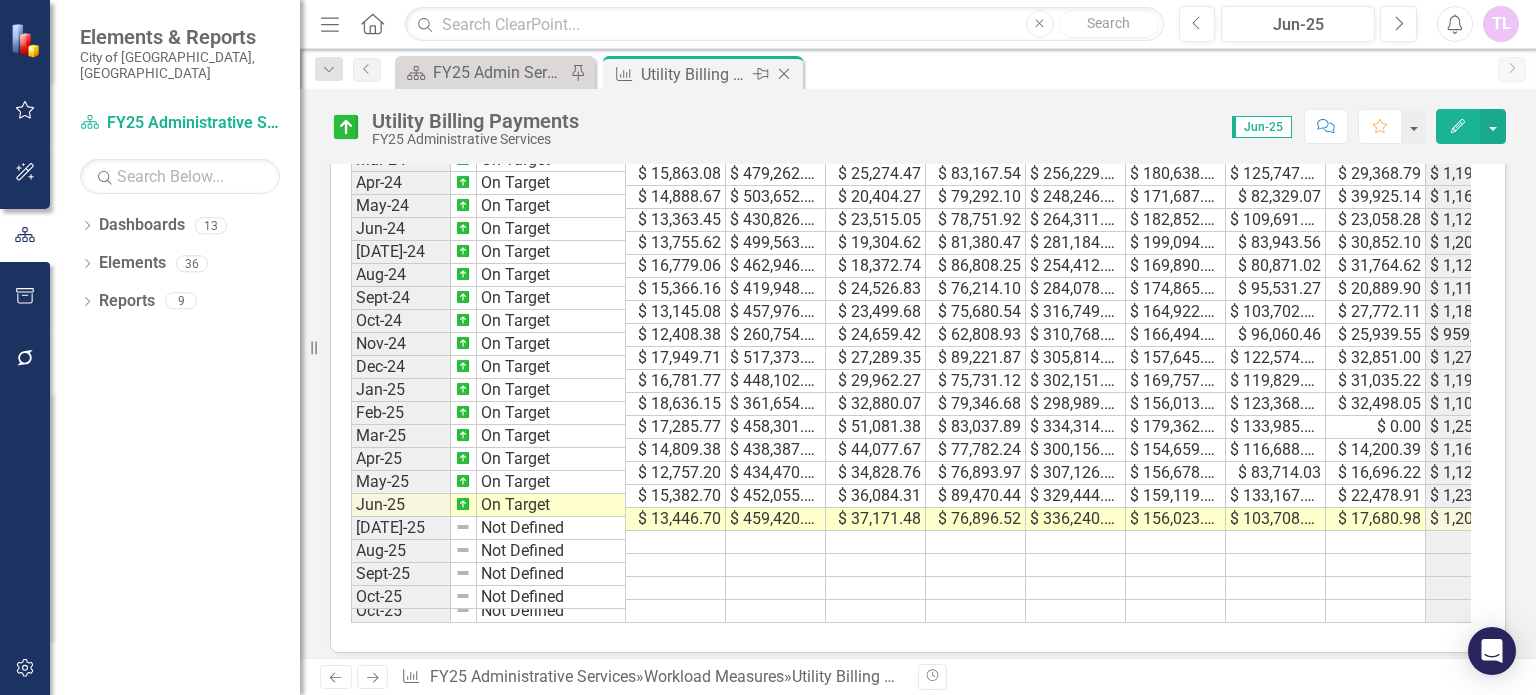 click on "Close" 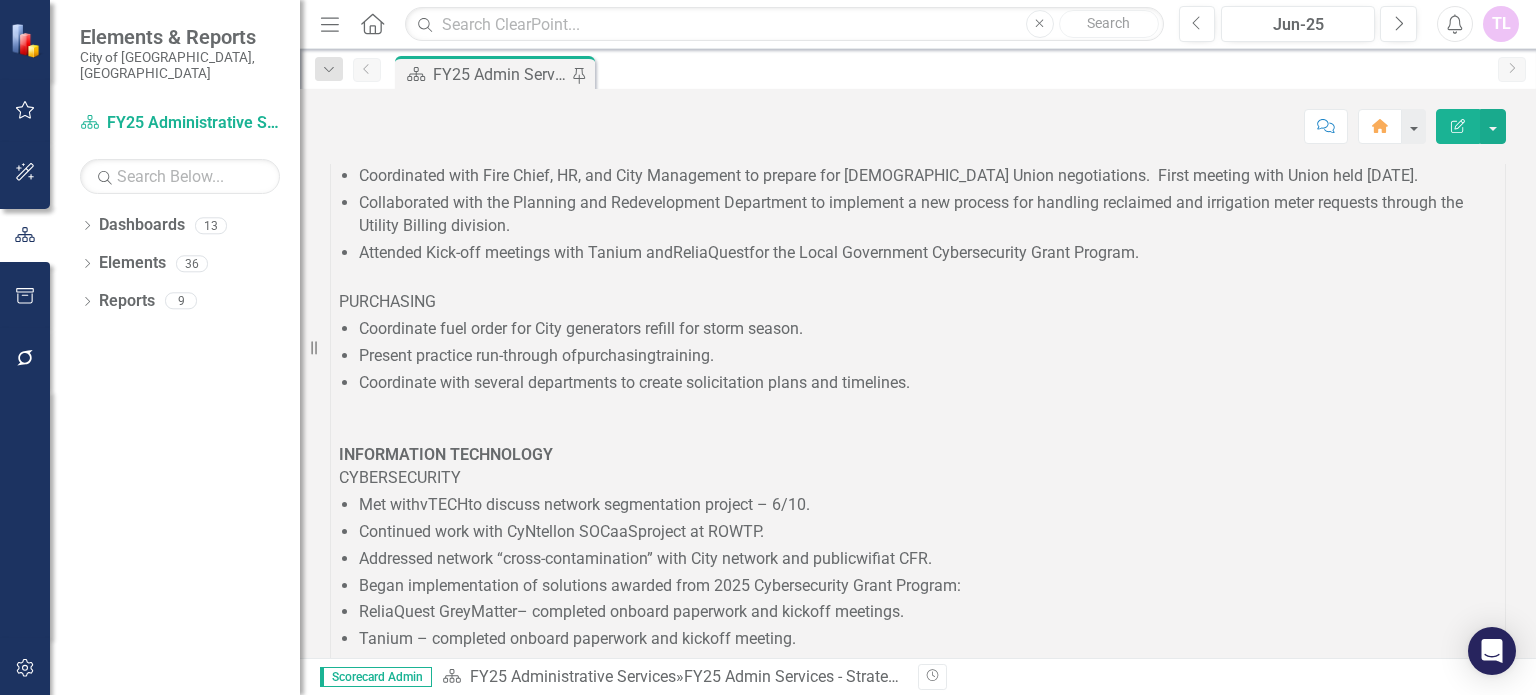 scroll, scrollTop: 700, scrollLeft: 0, axis: vertical 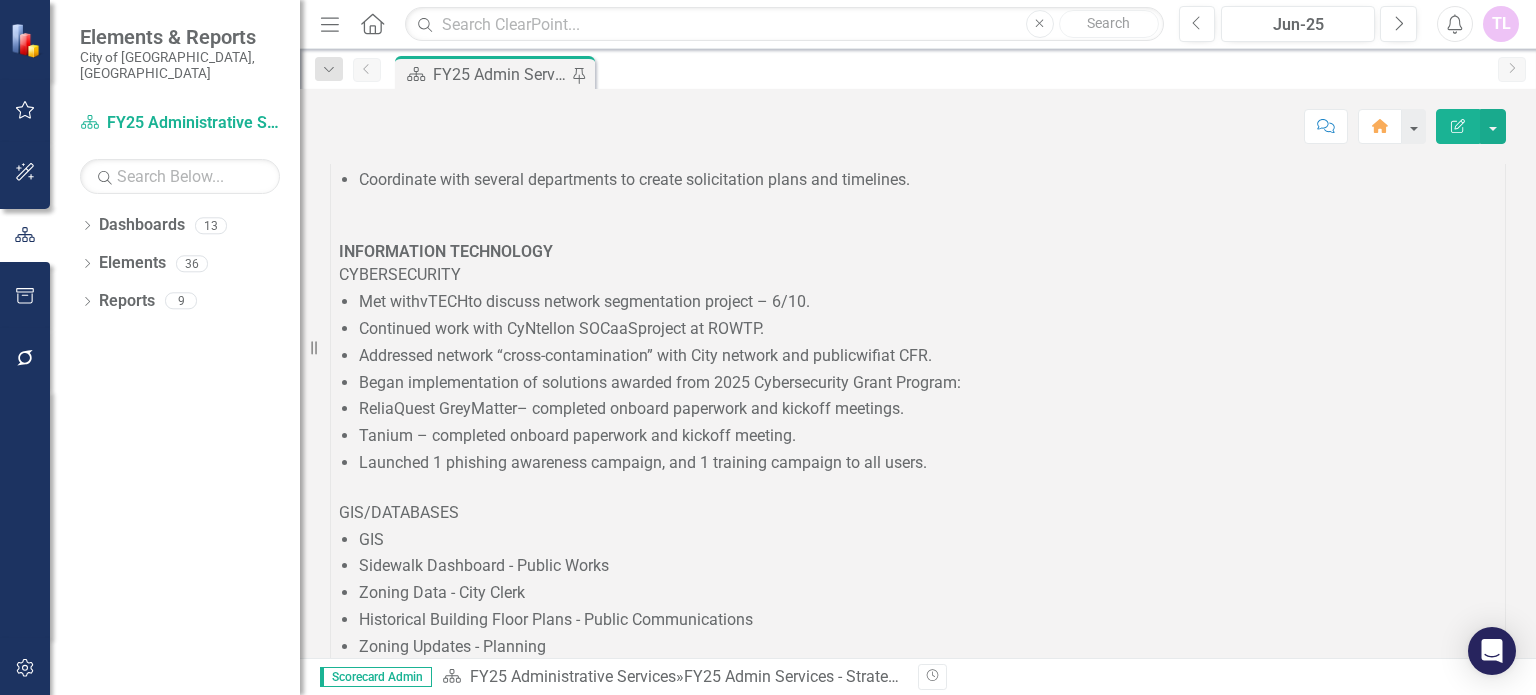 click on "Emails Received" at bounding box center (398, 2627) 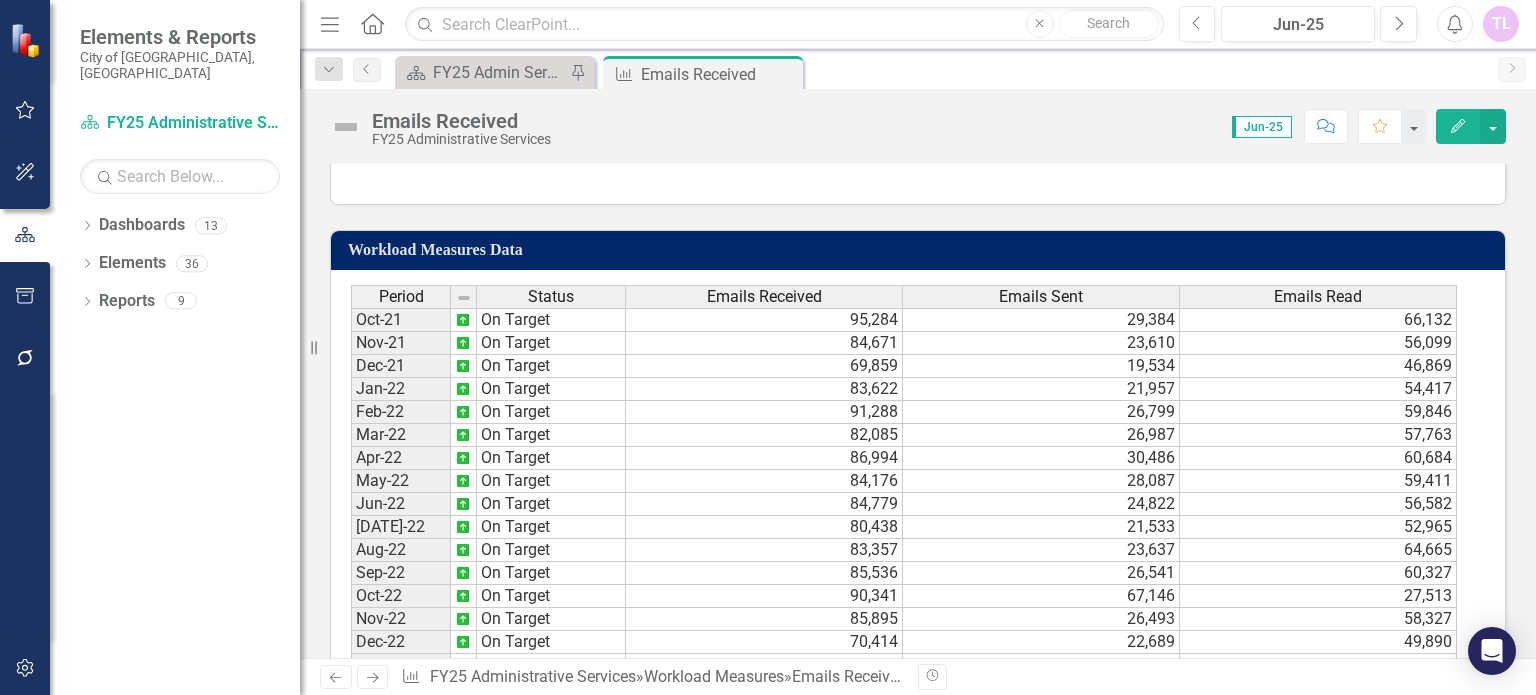 scroll, scrollTop: 760, scrollLeft: 0, axis: vertical 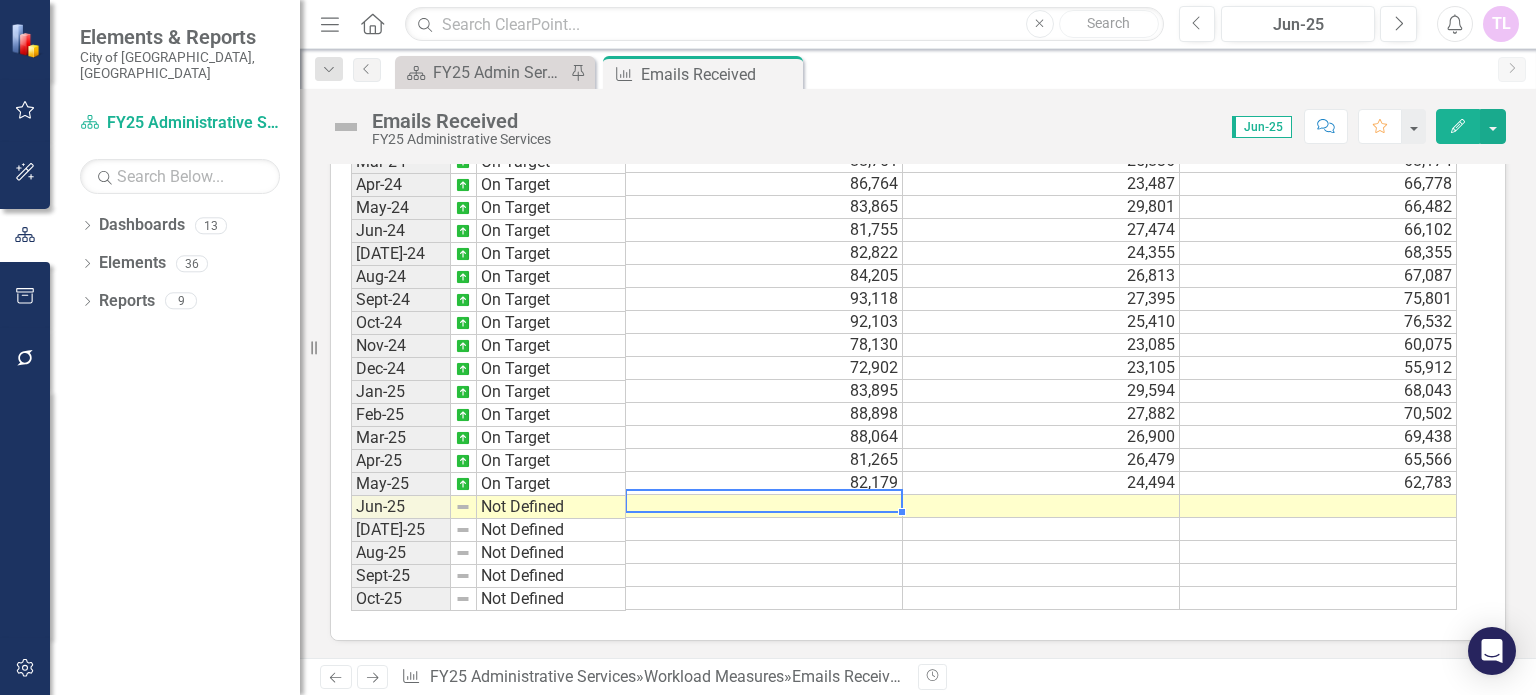 click at bounding box center [764, 506] 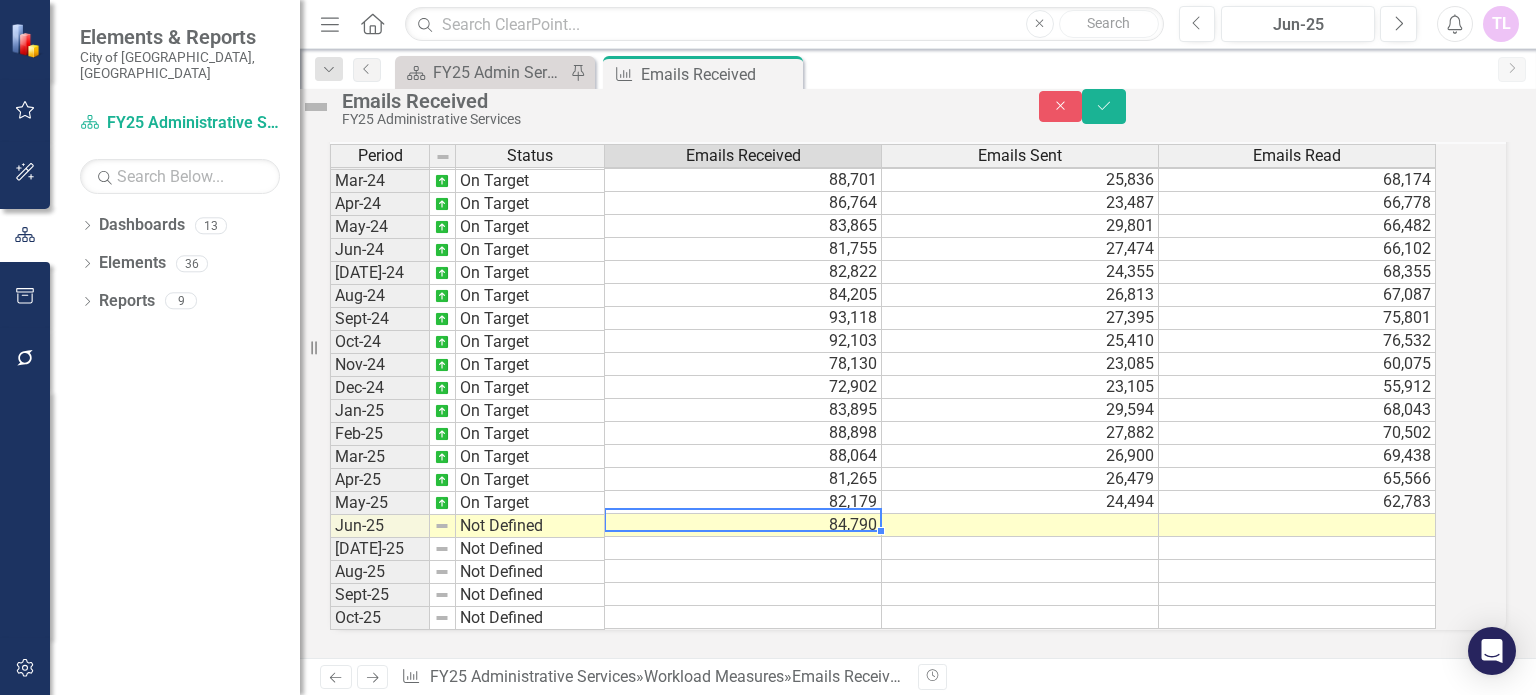 scroll, scrollTop: 768, scrollLeft: 0, axis: vertical 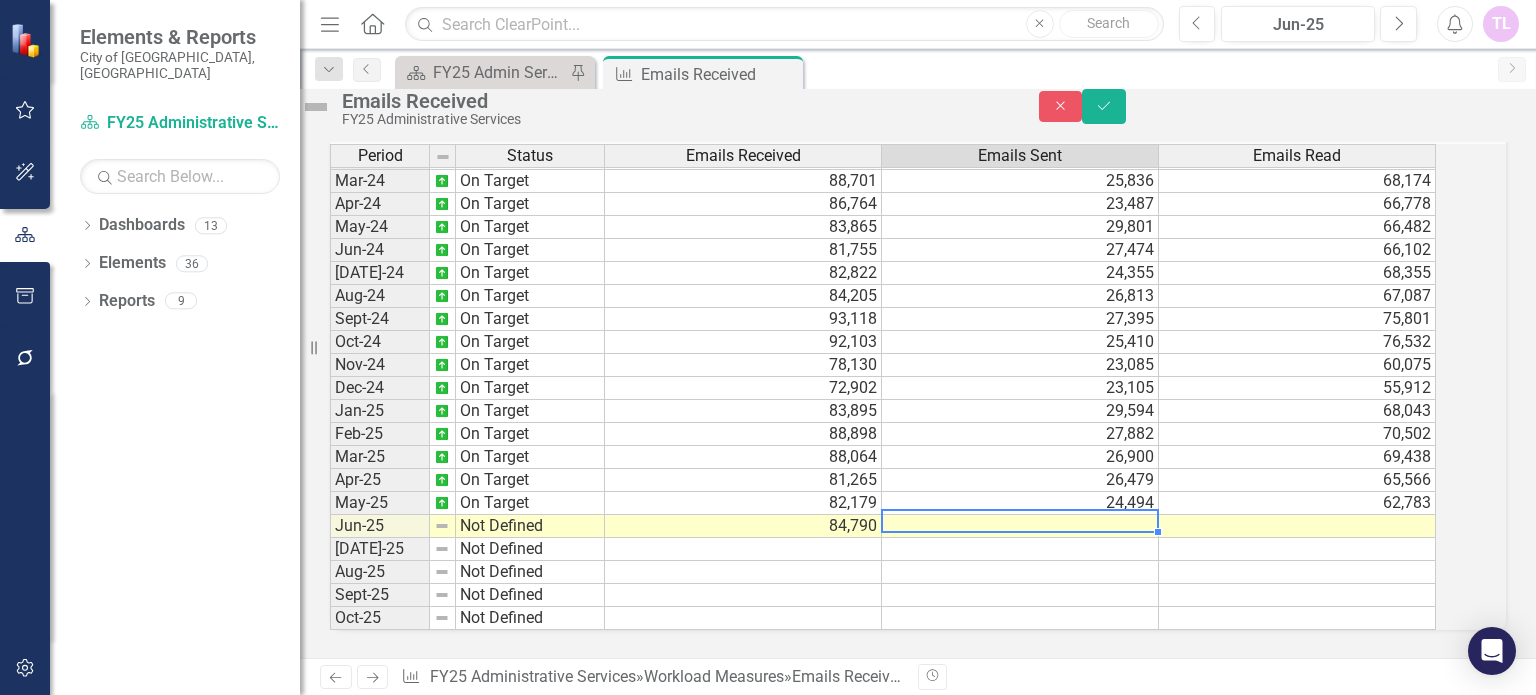 click at bounding box center [1020, 526] 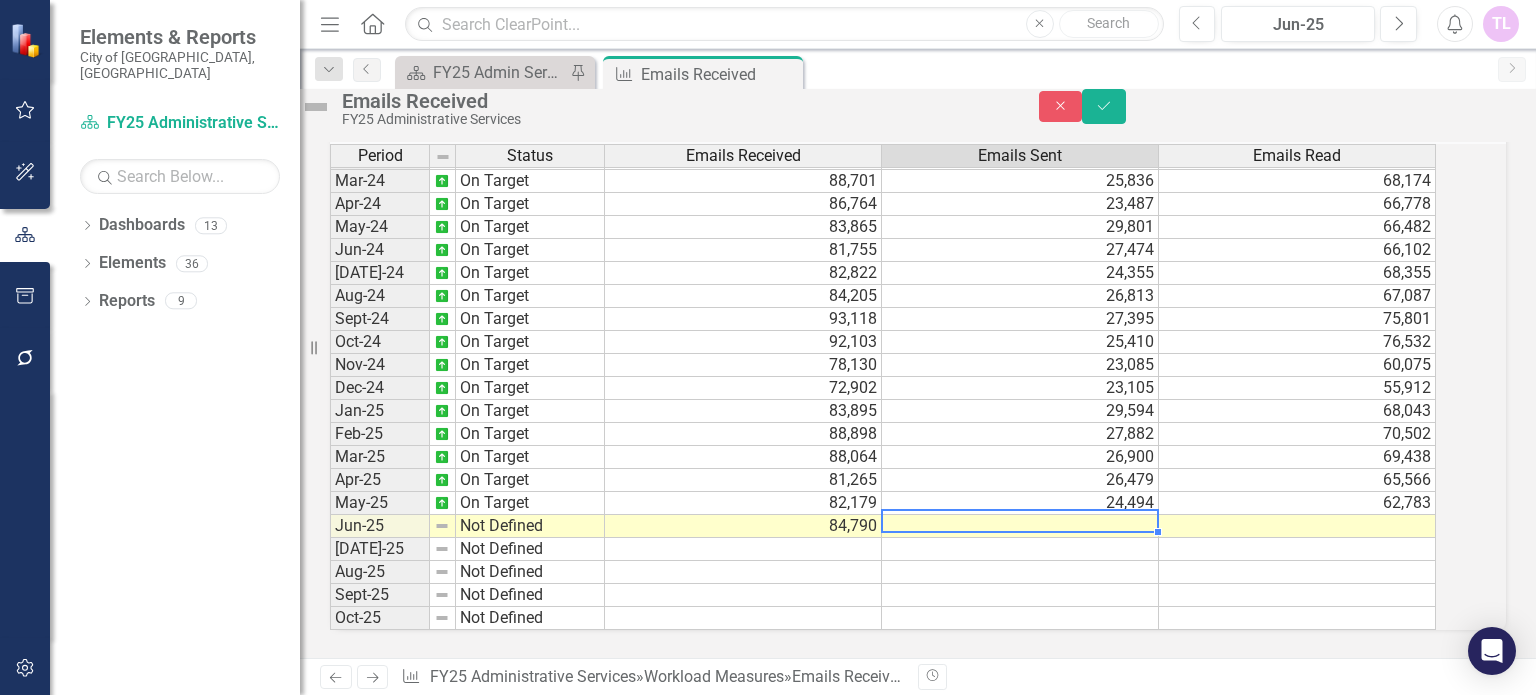 click at bounding box center (1020, 526) 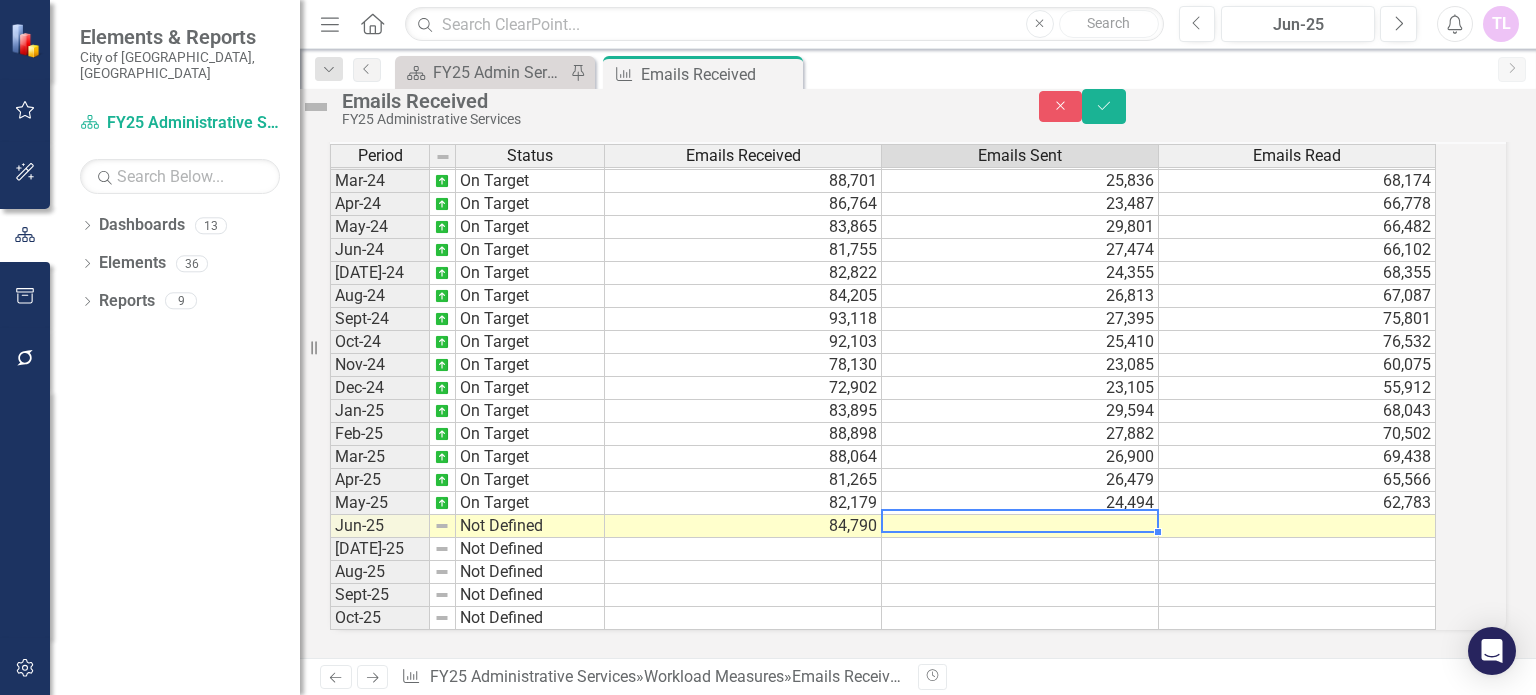 click at bounding box center (1020, 526) 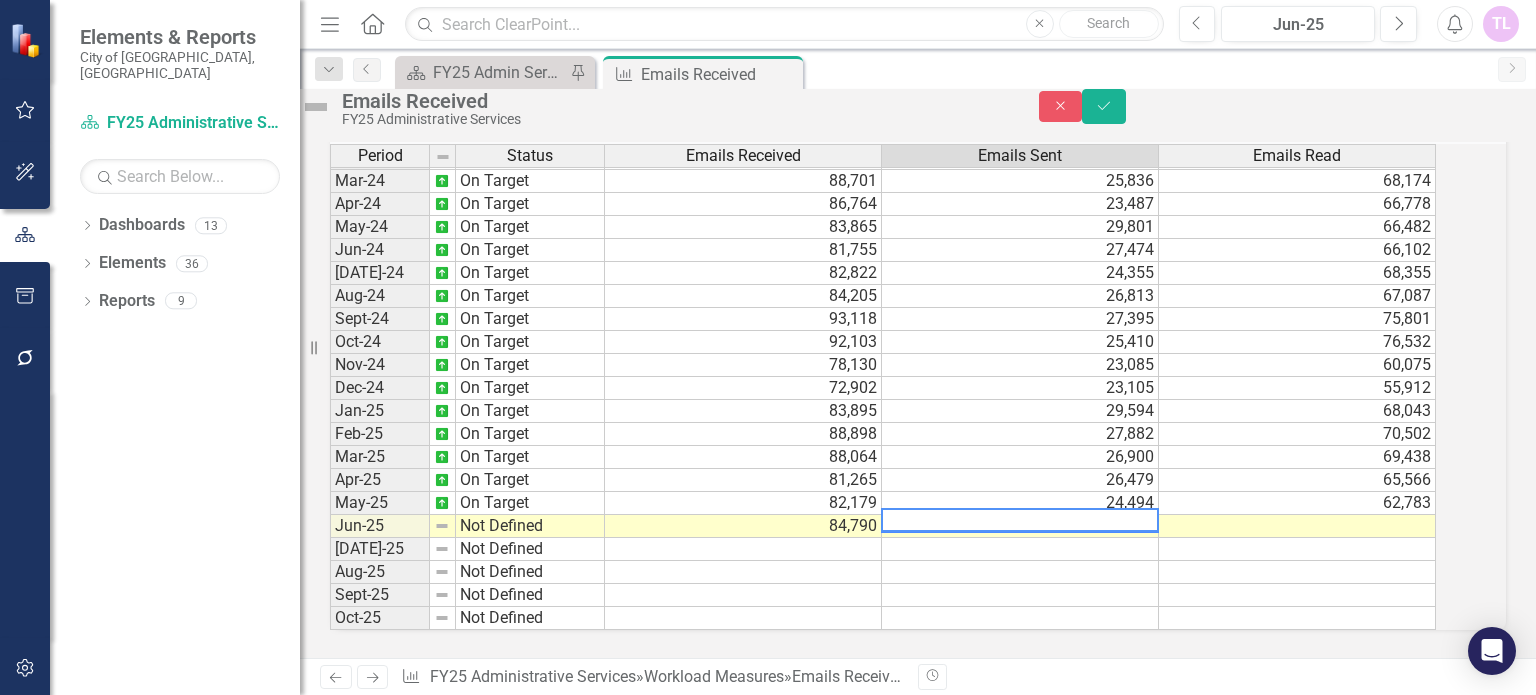 paste on "25030" 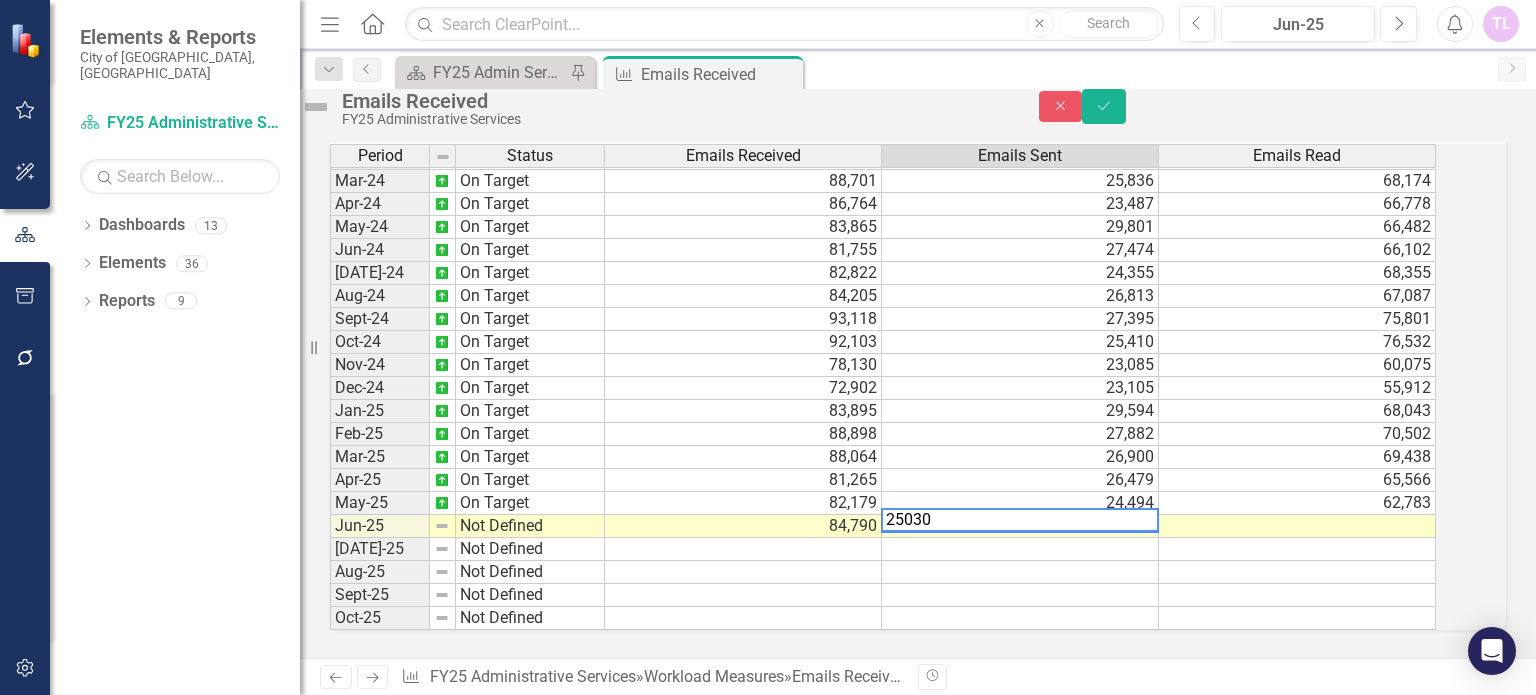 type on "25030" 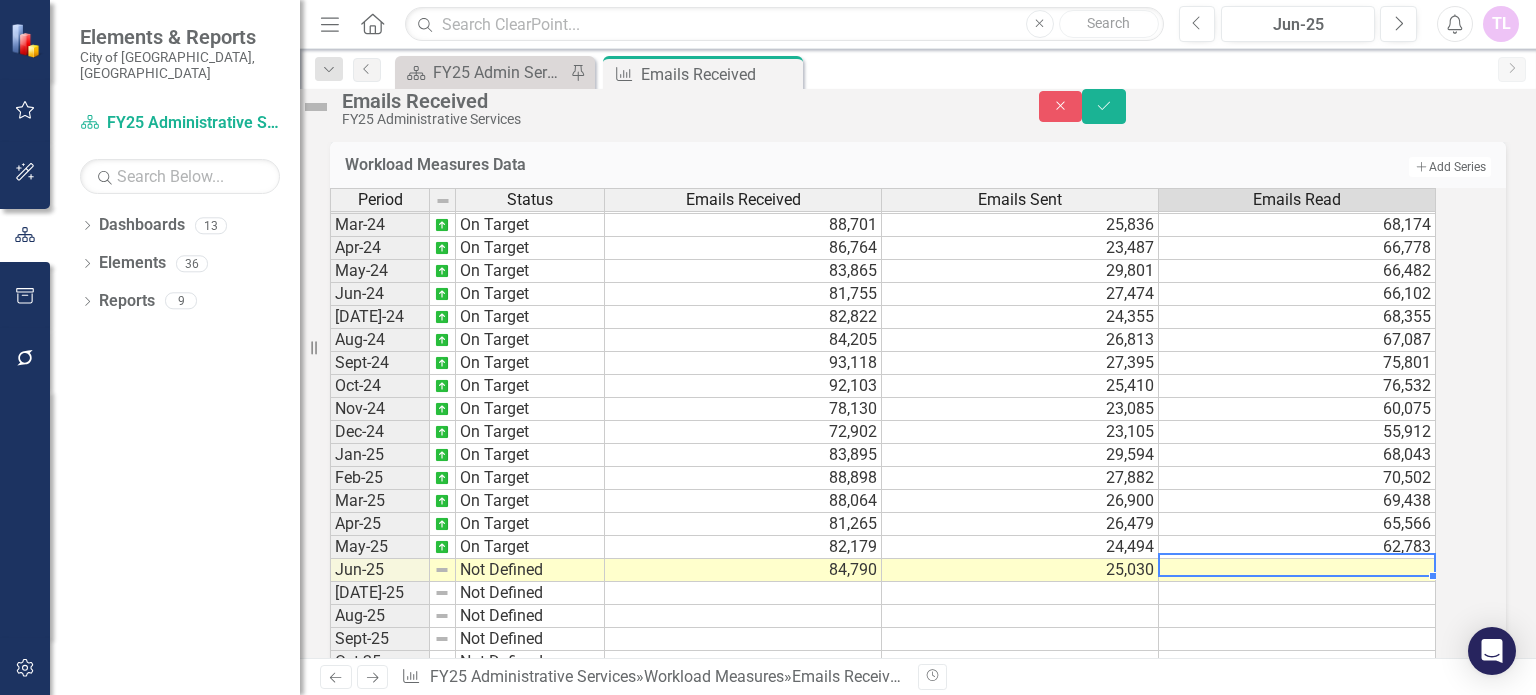 scroll, scrollTop: 769, scrollLeft: 0, axis: vertical 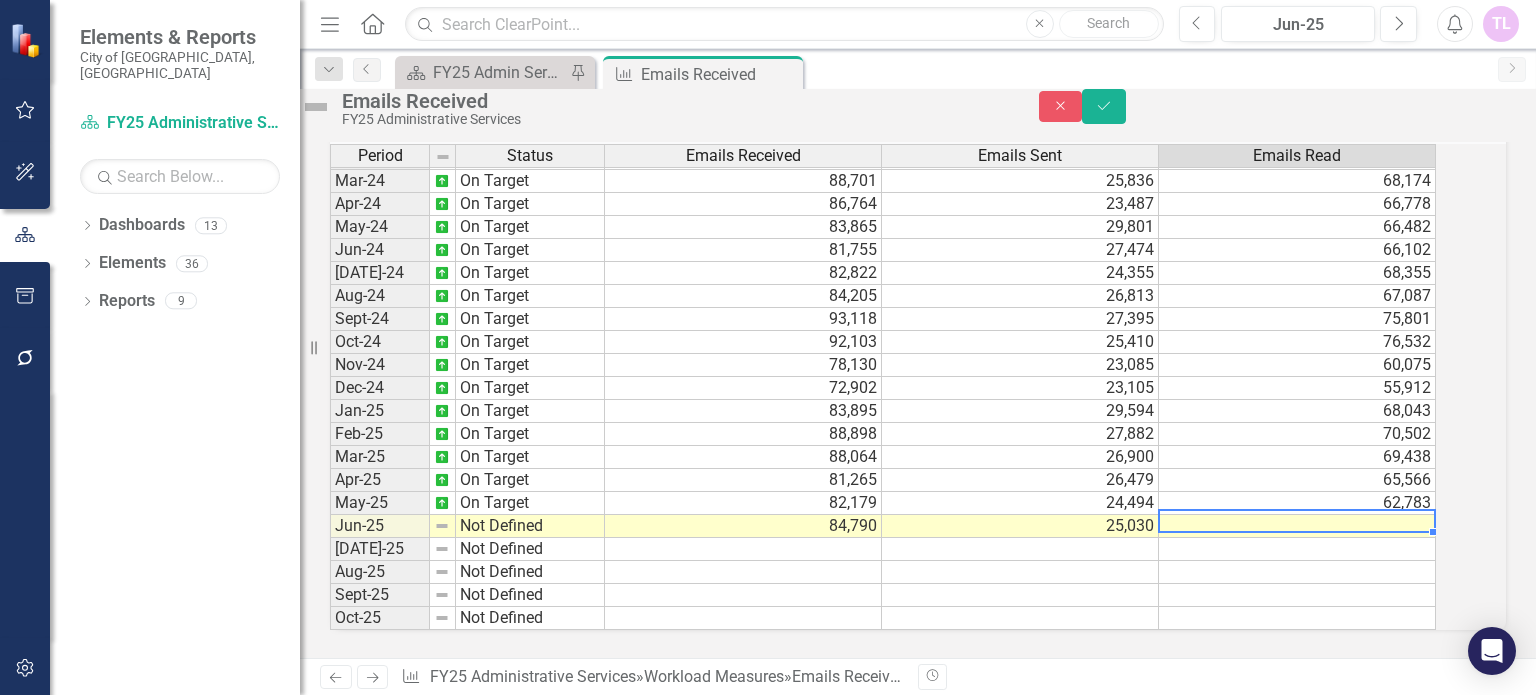 click at bounding box center [1297, 526] 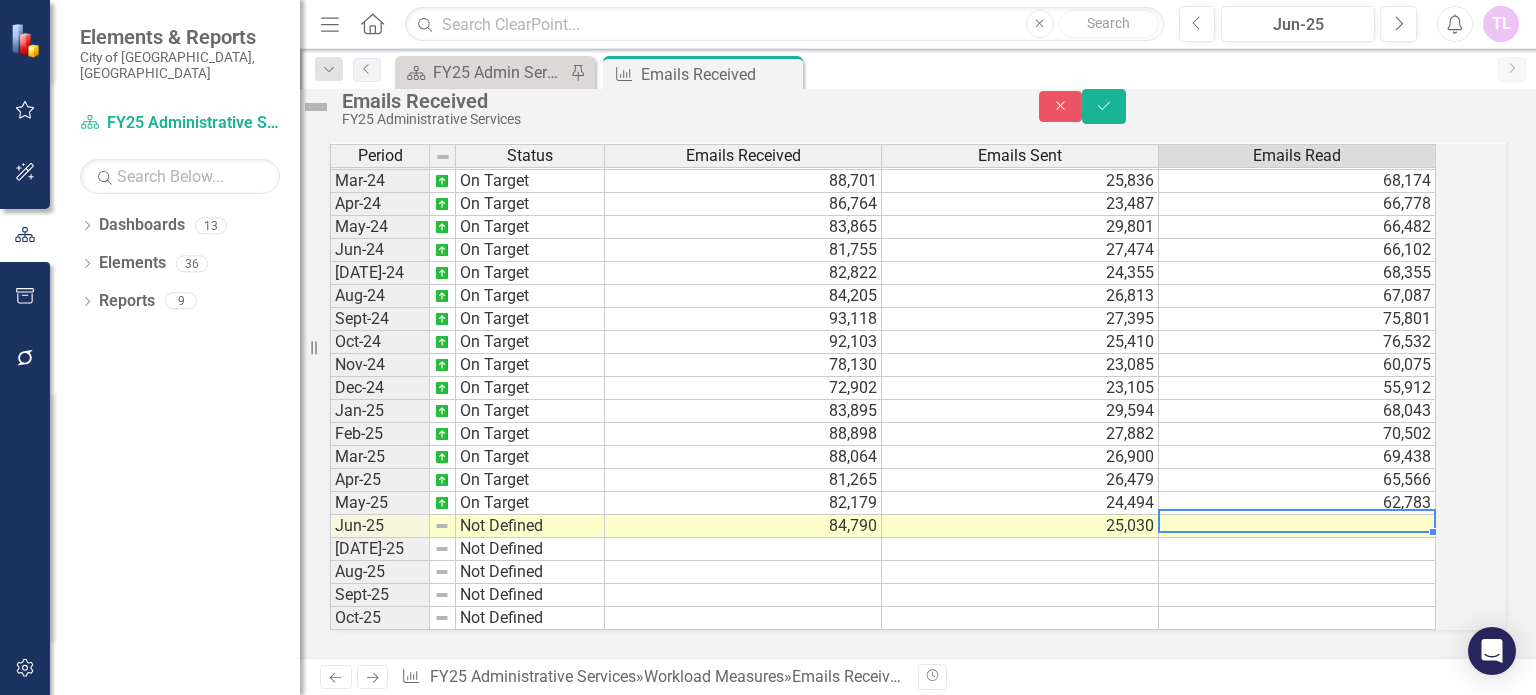 click at bounding box center [1297, 526] 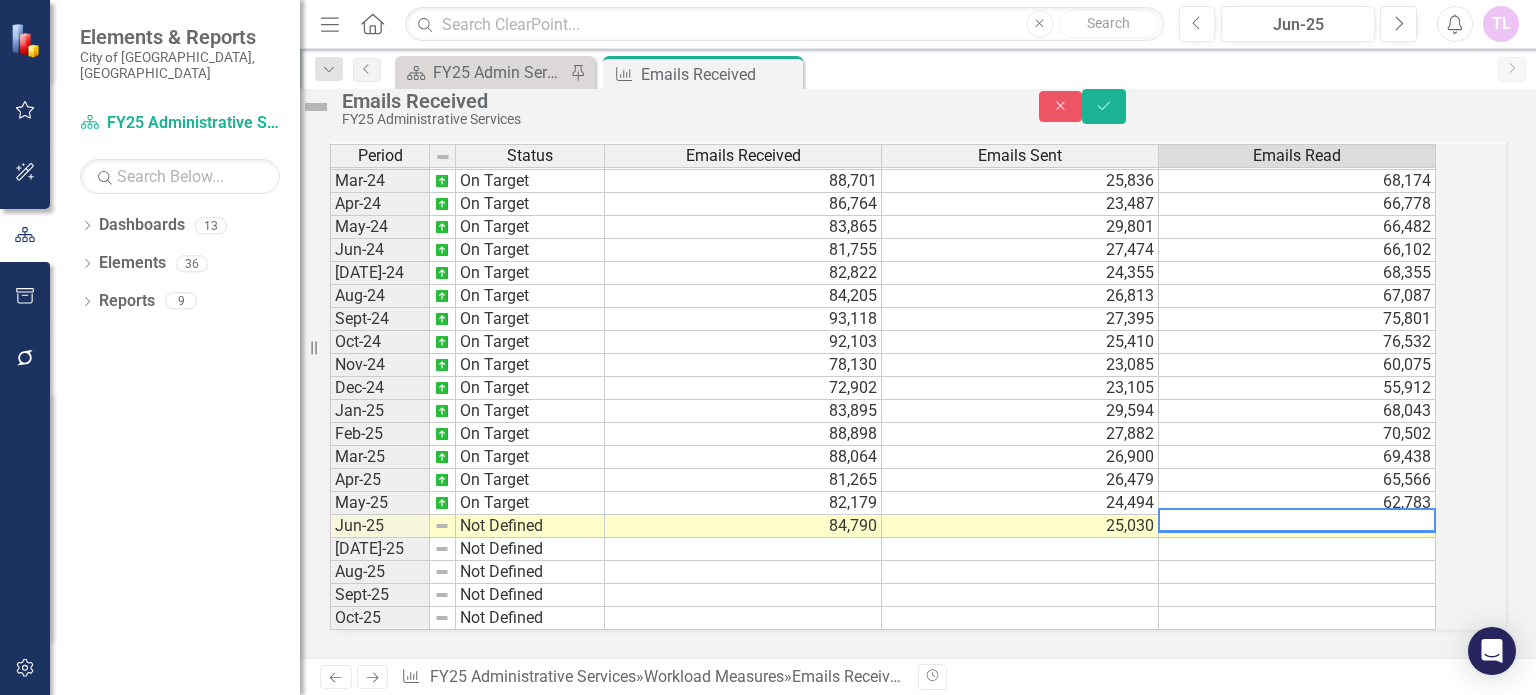 paste on "65323" 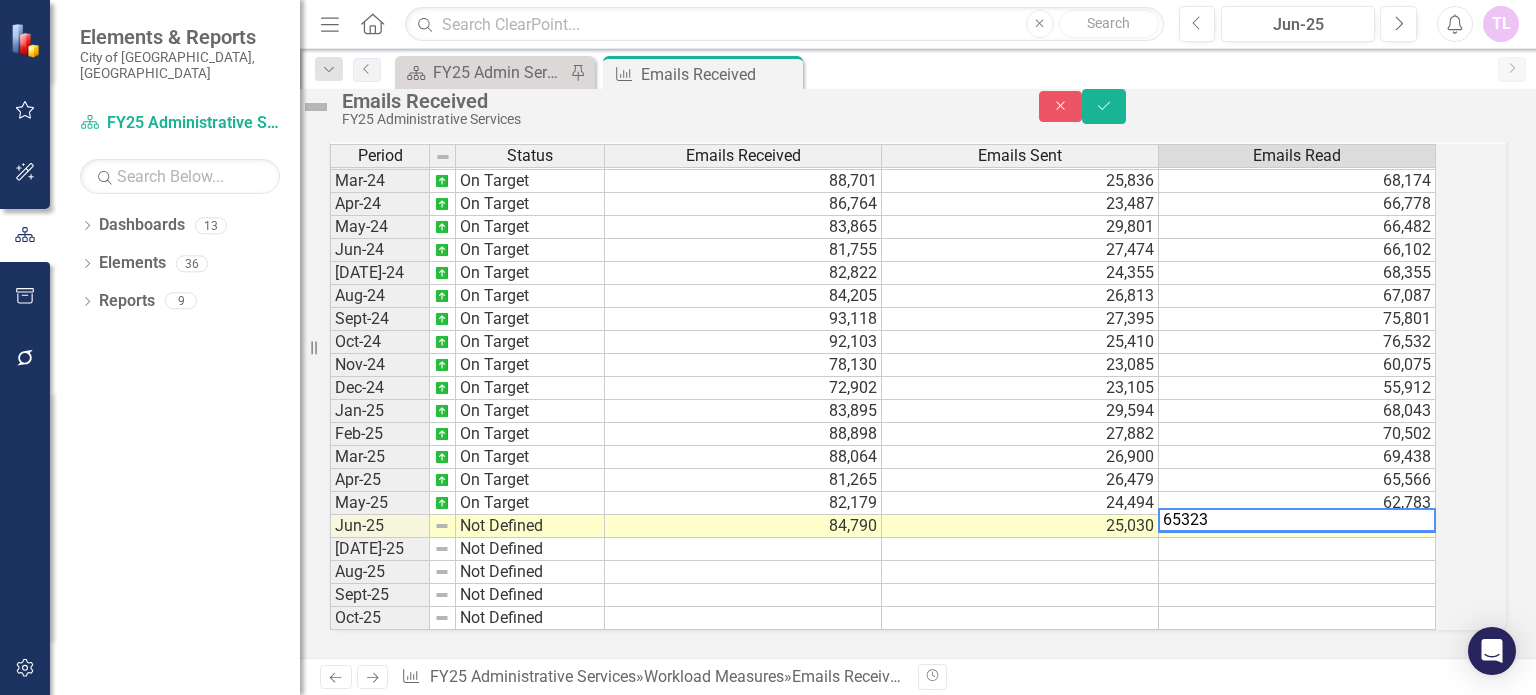 type on "65323" 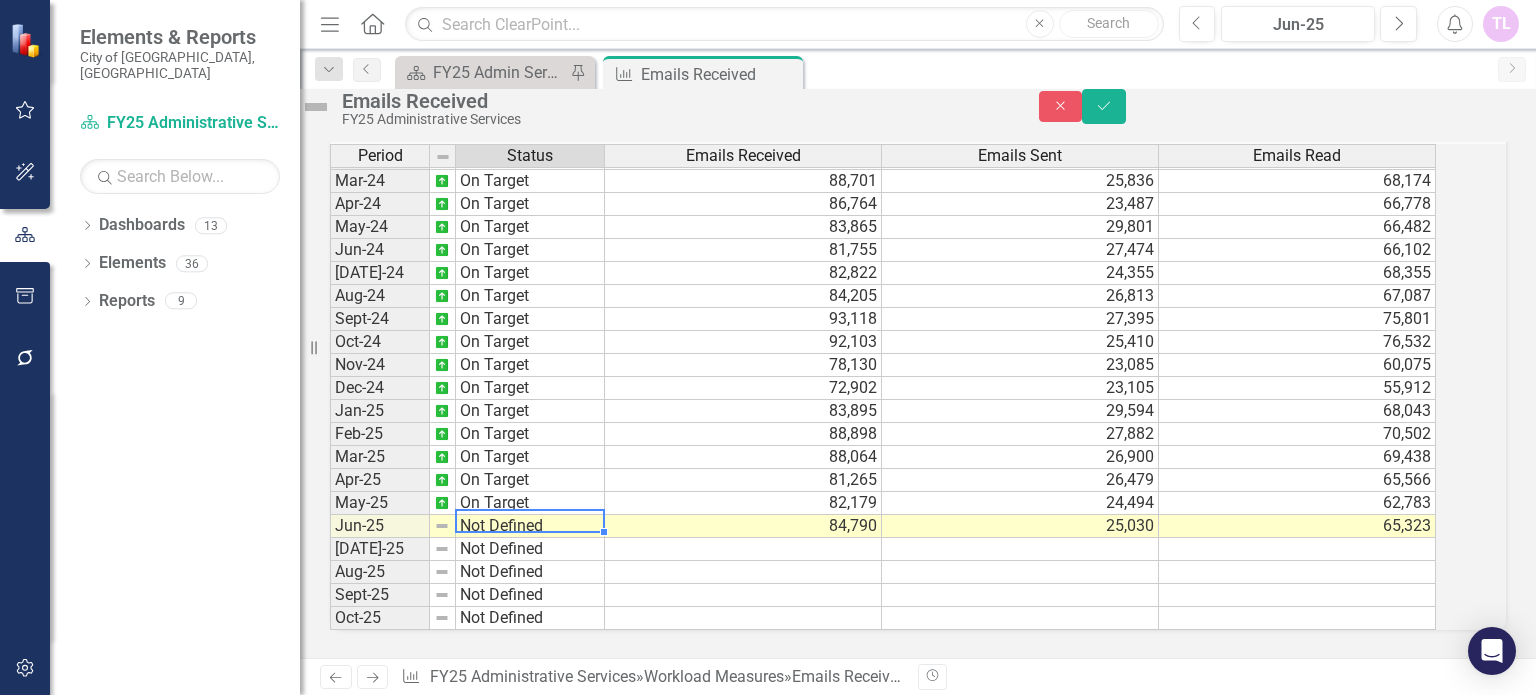 click on "Not Defined" at bounding box center [530, 526] 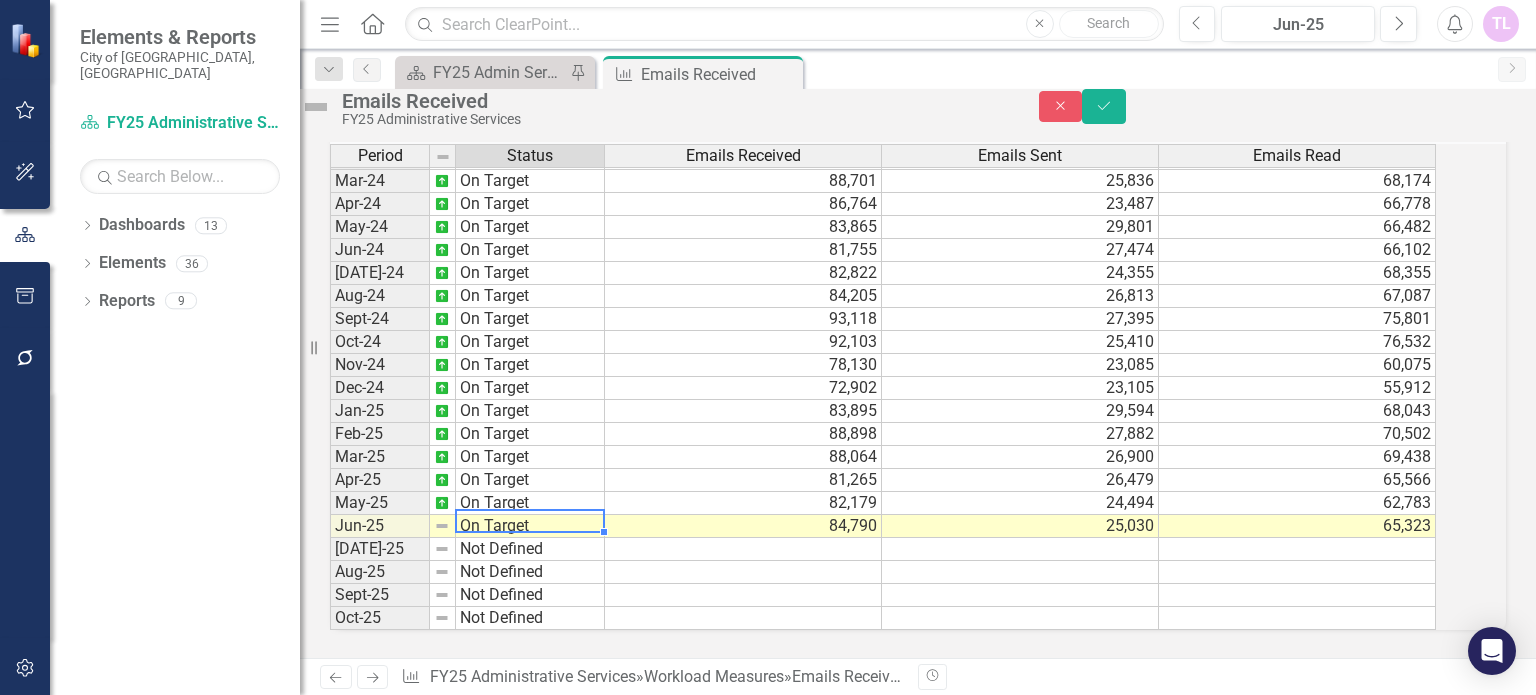 click on "Period Status Emails Received Emails Sent Emails Read Feb-23 On Target 91,710 28,219 67,092 Mar-23 On Target 87,216 27,280 61,607 Apr-23 On Target 88,322 25,099 63,034 May-23 On Target 89,096 23,529 68,229 Jun-23 On Target 83,155 24,489 62,930 [DATE]-23 On Target 81,534 21,622 59,033 Aug-23 On Target 89,954 23,574 65,146 Sep-23 On Target 86,652 22,192 64,368 Oct-23 On Target 92,309 26,169 67,176 Nov-23 On Target 86,033 23,577 63,606 Dec-23 On Target 67,901 19,188 51,462 Jan-24 On Target 89,515 24,604 66,211 Feb-24 On Target 85,288 24,158 65,748 Mar-24 On Target 88,701 25,836 68,174 Apr-24 On Target 86,764 23,487 66,778 May-24 On Target 83,865 29,801 66,482 Jun-24 On Target 81,755 27,474 66,102 [DATE]-24 On Target 82,822 24,355 68,355 Aug-24 On Target 84,205 26,813 67,087 Sept-24 On Target 93,118 27,395 75,801 Oct-24 On Target 92,103 25,410 76,532 Nov-24 On Target 78,130 23,085 60,075 Dec-24 On Target 72,902 23,105 55,912 Jan-25 On Target 83,895 29,594 68,043 Feb-25 On Target 88,898 27,882 70,502 Mar-25 On Target" at bounding box center (890, 387) 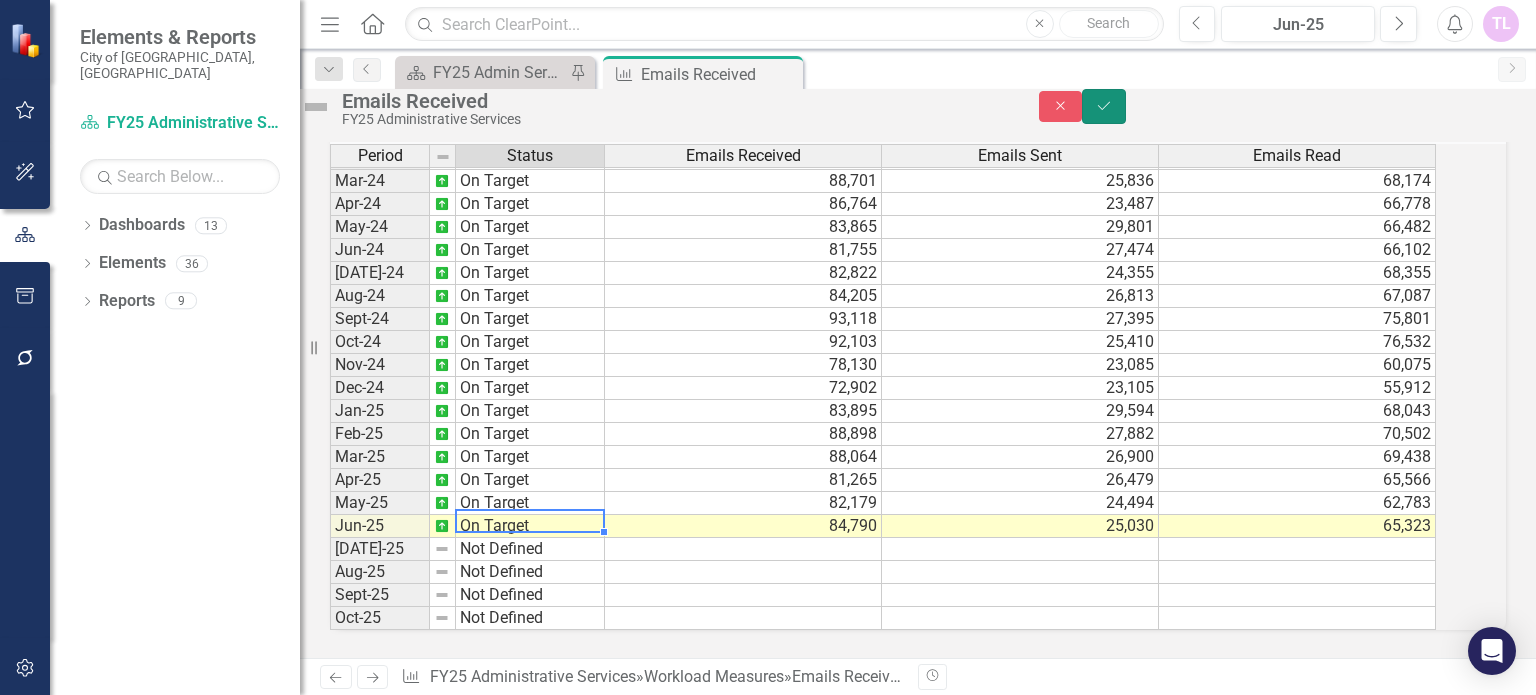 click on "Save" 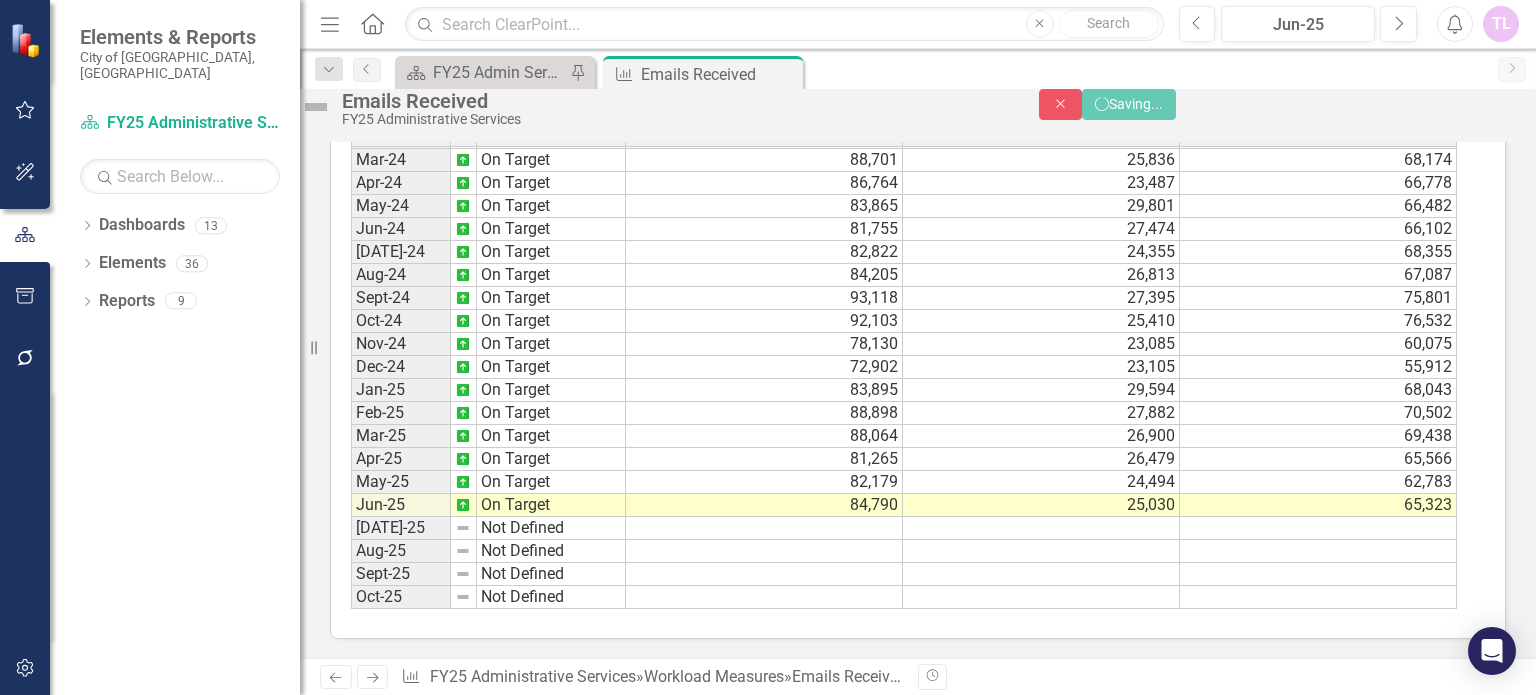scroll, scrollTop: 761, scrollLeft: 0, axis: vertical 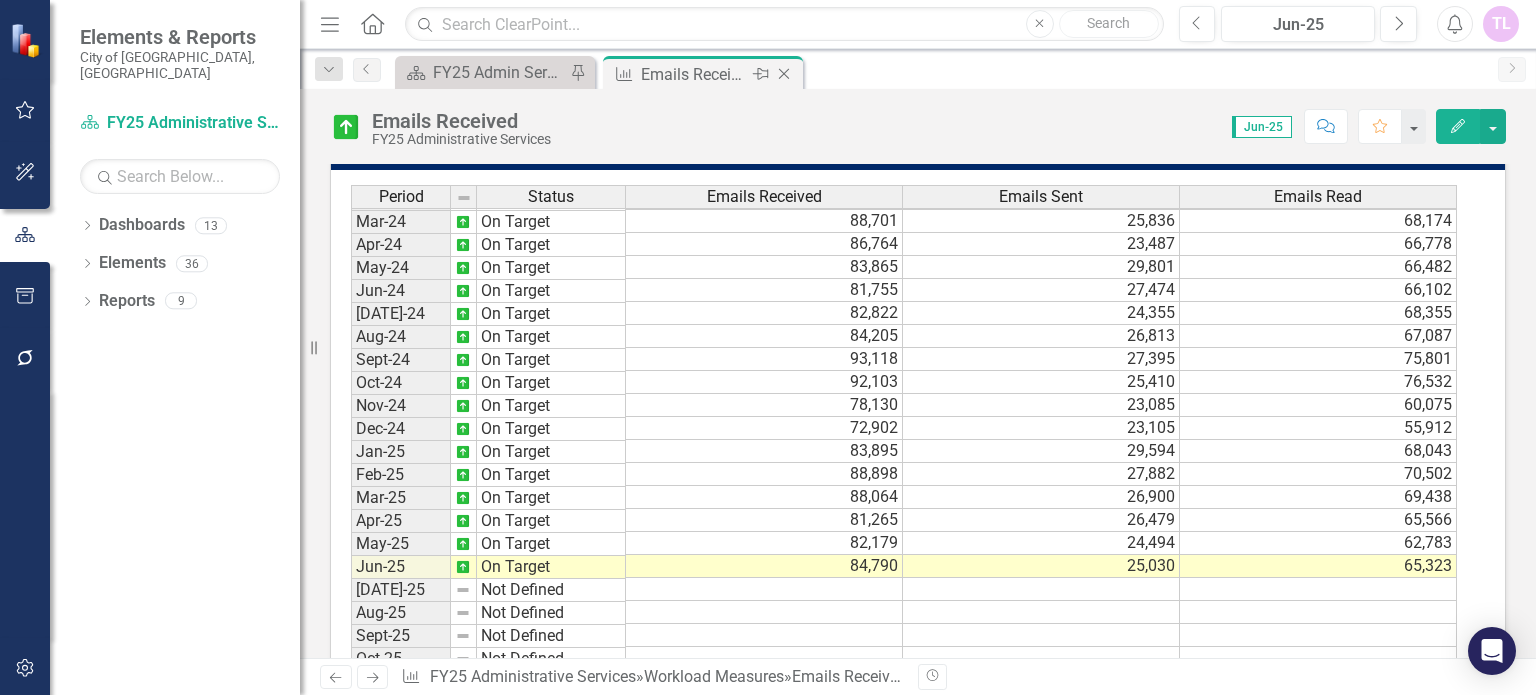 click on "Close" 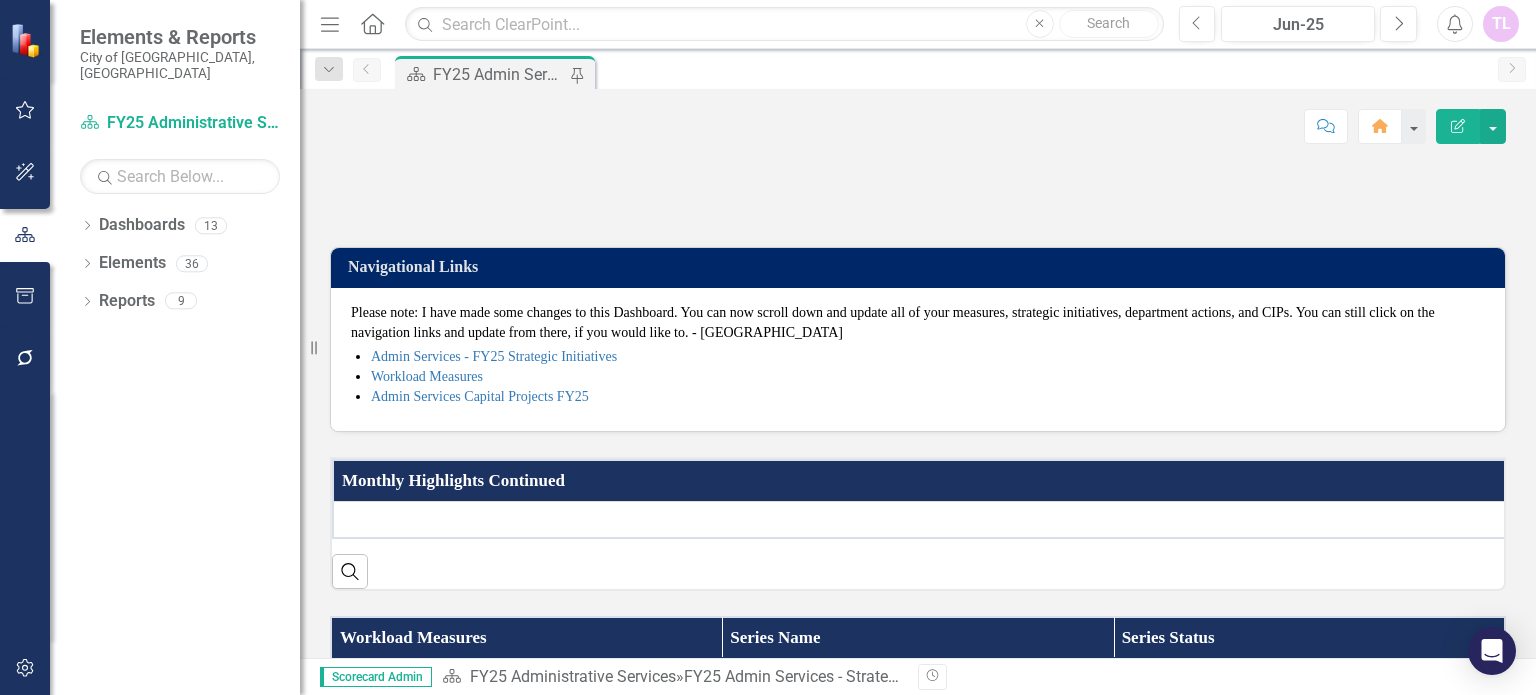 scroll, scrollTop: 500, scrollLeft: 0, axis: vertical 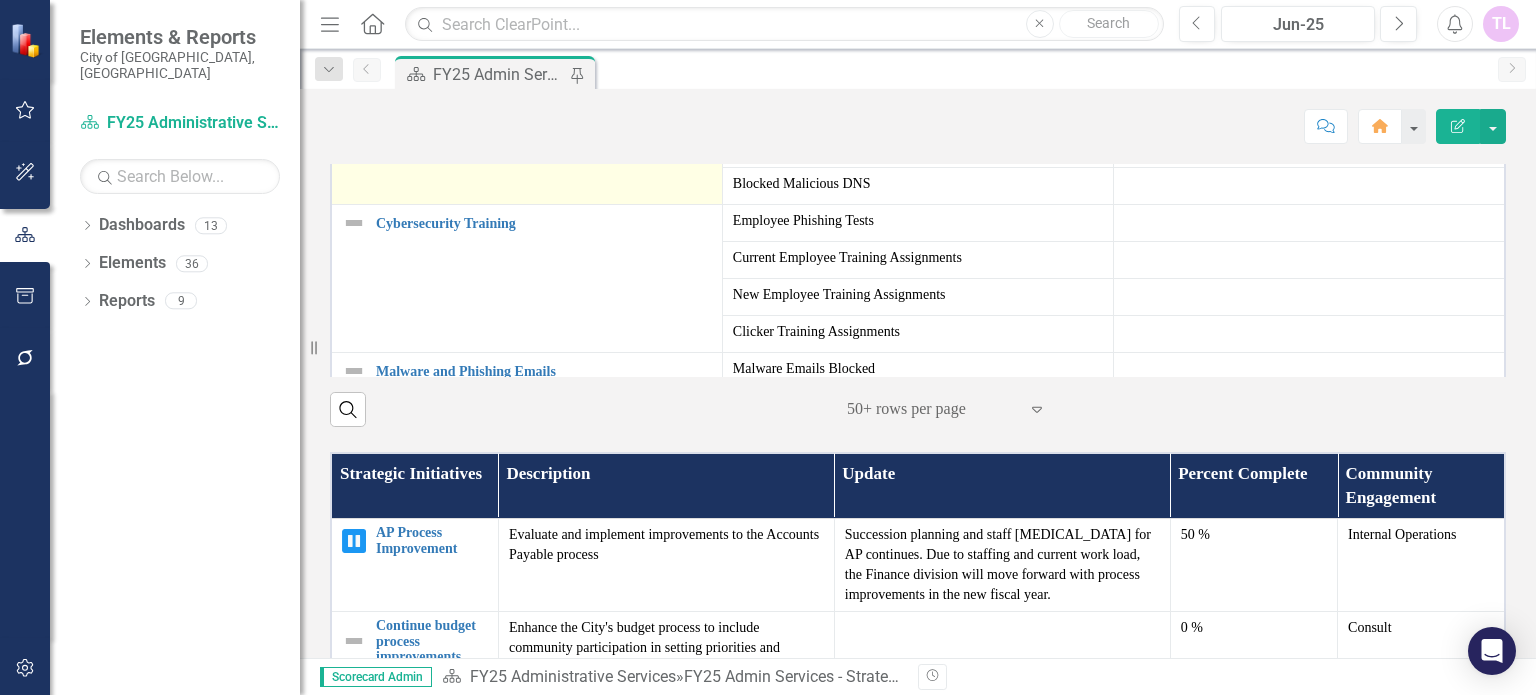 click on "Malicious Domain Blocking & Reporting" at bounding box center (544, 149) 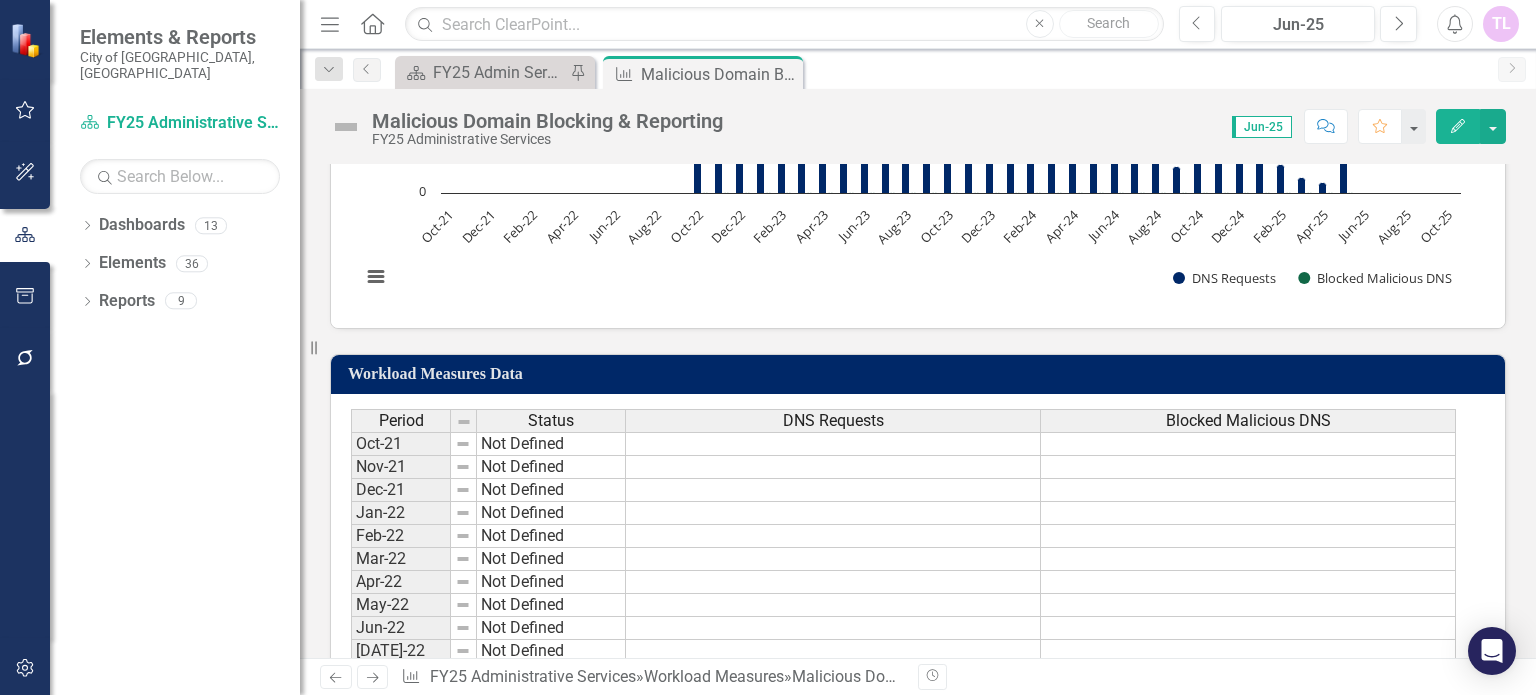 scroll, scrollTop: 700, scrollLeft: 0, axis: vertical 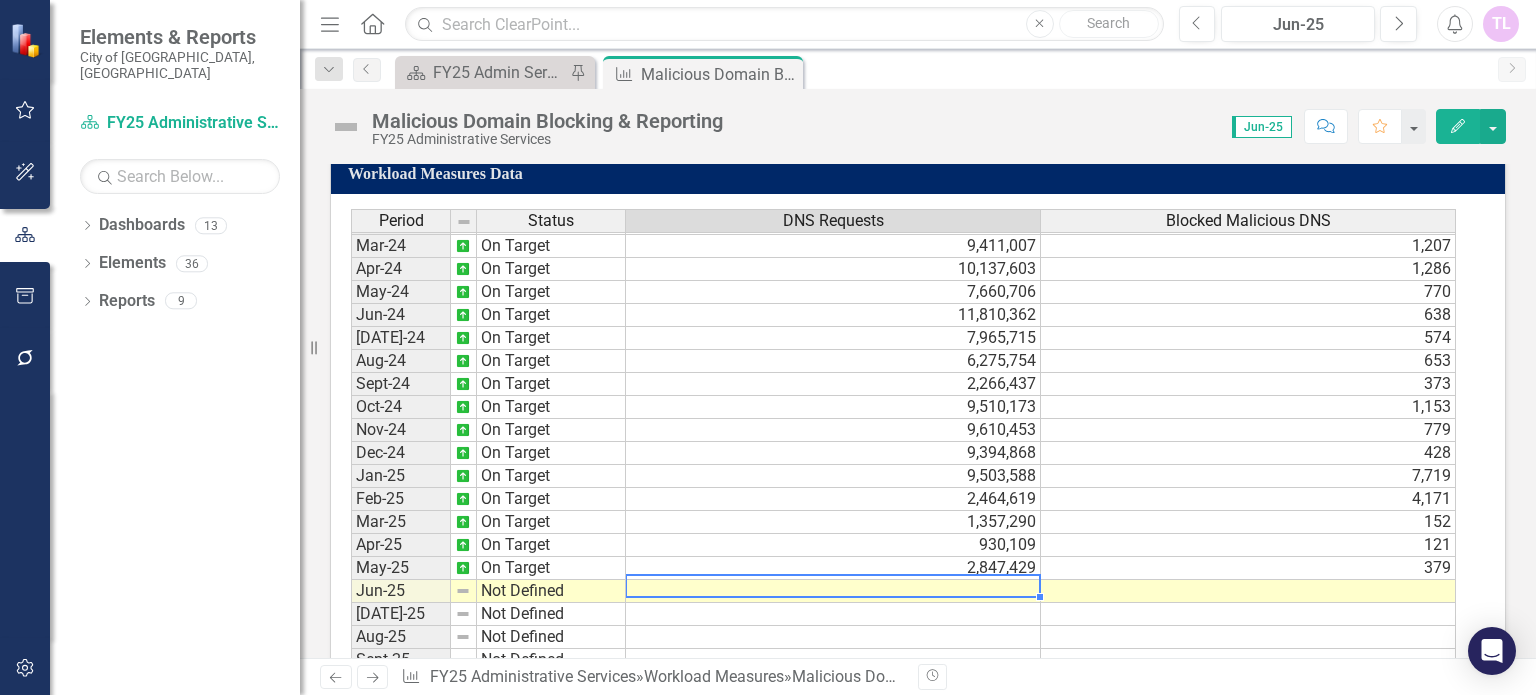 click on "Period Status DNS Requests Blocked Malicious DNS Dec-22 On Target 11,605,816 1,104 Jan-23 On Target 9,638,205 704 Feb-23 On Target 10,042,081 834 Mar-23 On Target 11,575,203 1,102 Apr-23 On Target 10,431,009 573 May-23 On Target 7,609,067 639 Jun-23 On Target 9,287,793 25,914 Jul-23 On Target 7,802,080 36,927 Aug-23 On Target 11,797,062 979 Sep-23 On Target 8,660,588 840 Oct-23 On Target 7,224,812 1,012 Nov-23 On Target 8,546,388 396 Dec-23 On Target 8,100,280 368 Jan-24 On Target 9,167,376 640 Feb-24 On Target 8,382,064 1,975 Mar-24 On Target 9,411,007 1,207 Apr-24 On Target 10,137,603 1,286 May-24 On Target 7,660,706 770 Jun-24 On Target 11,810,362 638 Jul-24 On Target 7,965,715 574 Aug-24 On Target 6,275,754 653 Sept-24 On Target 2,266,437 373 Oct-24 On Target 9,510,173 1,153 Nov-24 On Target 9,610,453 779 Dec-24 On Target 9,394,868 428 Jan-25 On Target 9,503,588 7,719 Feb-25 On Target 2,464,619 4,171 Mar-25 On Target 1,357,290 152 Apr-25 On Target 930,109 121 May-25 On Target 2,847,429 379 Jun-25 Jul-25" at bounding box center (351, 280) 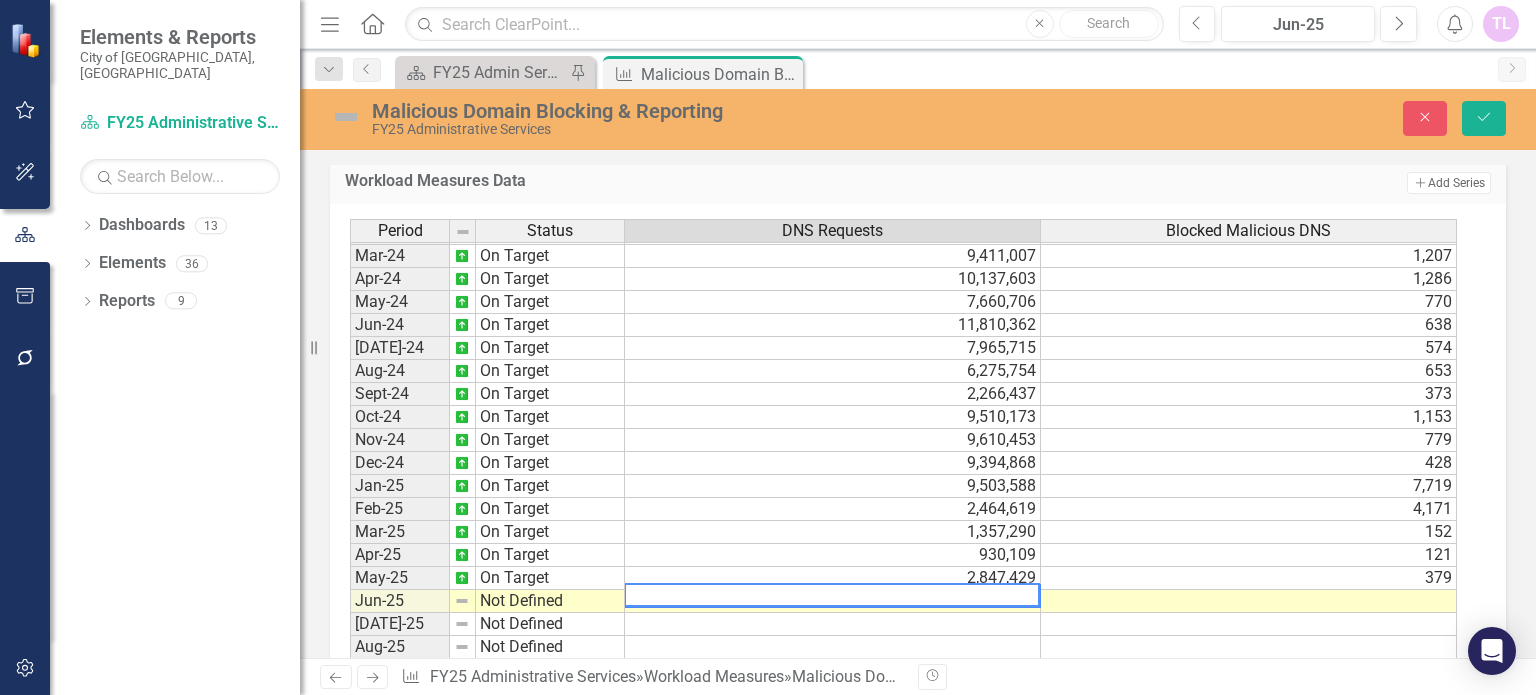 paste on "7854008" 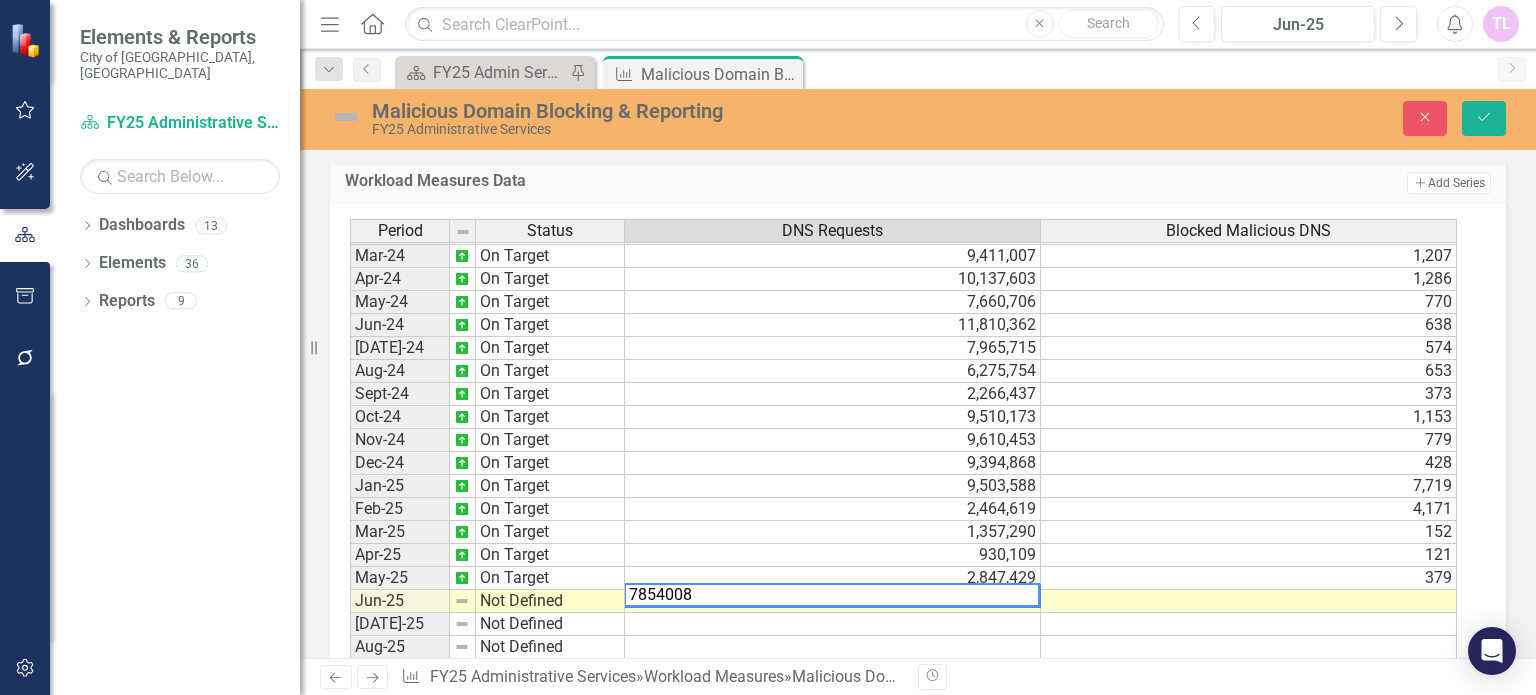 type on "7854008" 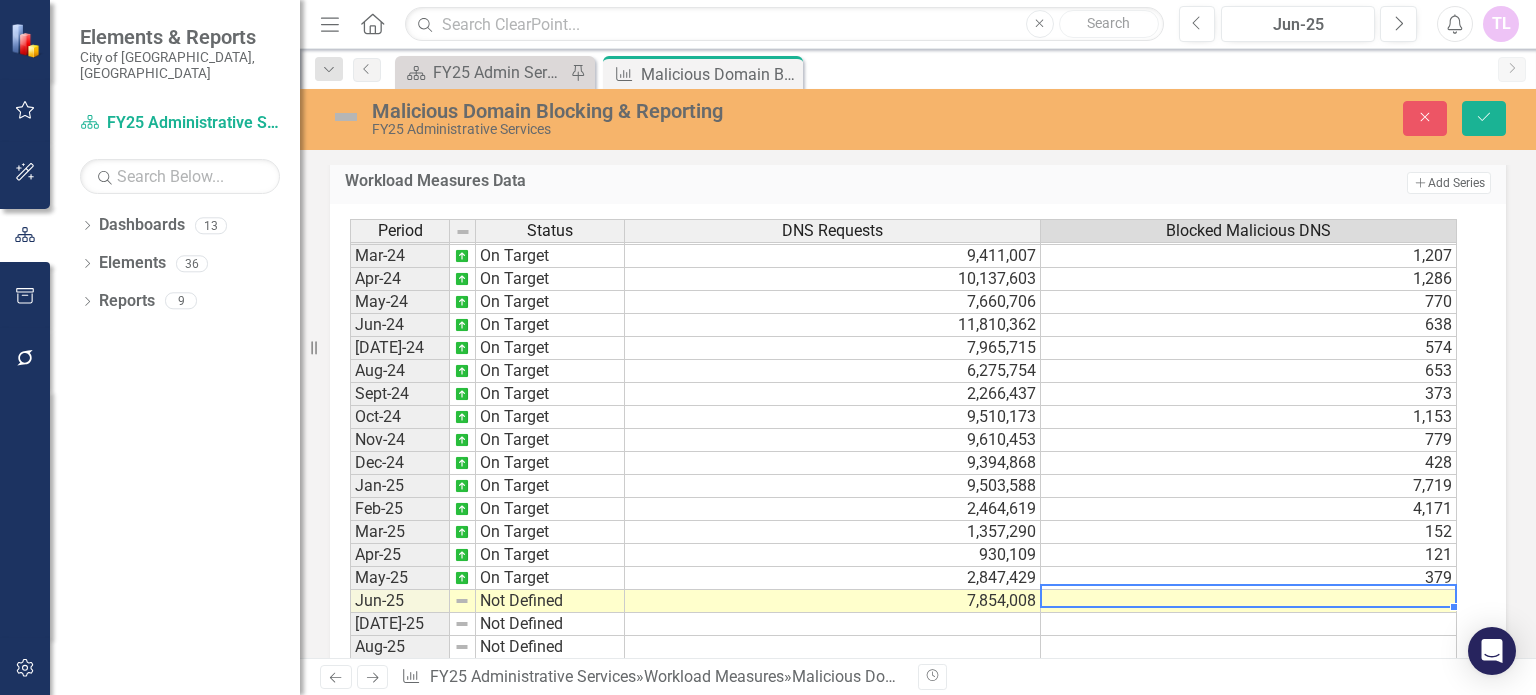 click at bounding box center [1249, 601] 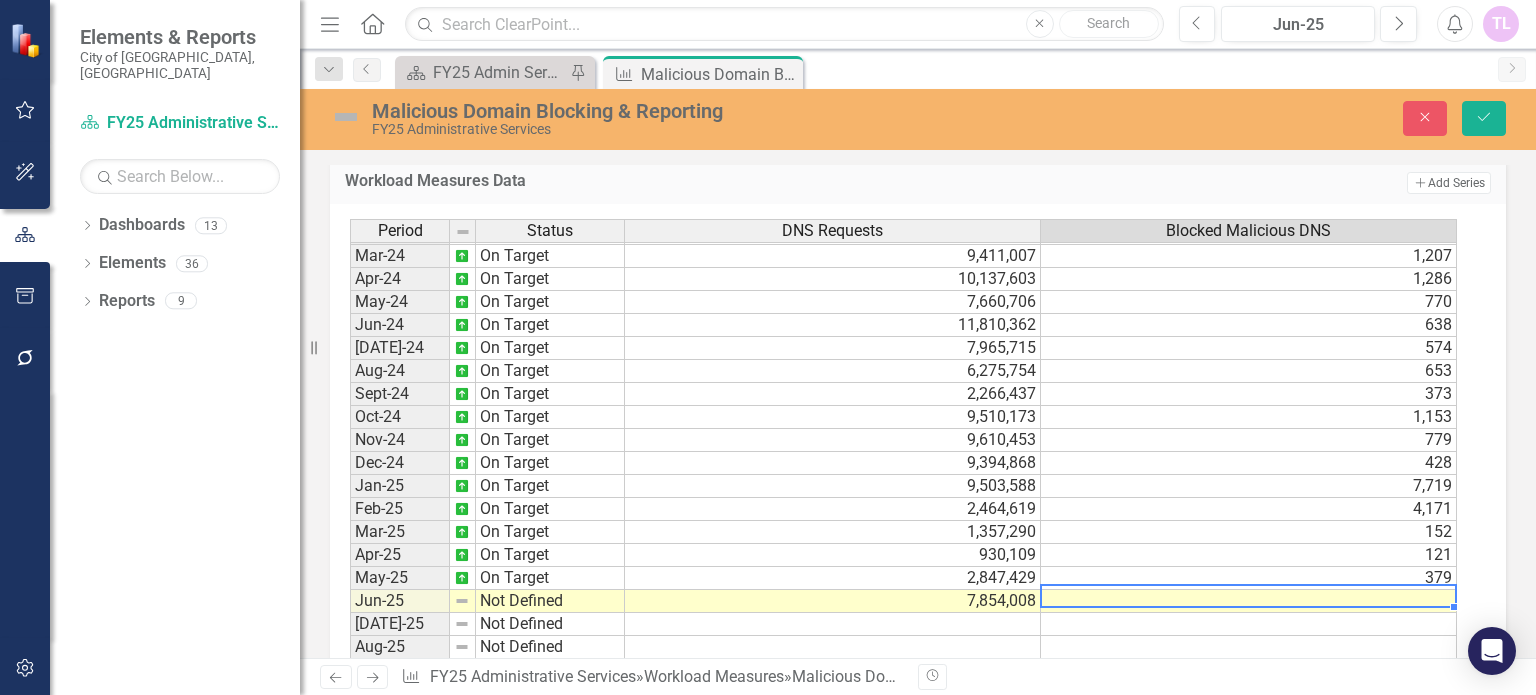 click at bounding box center [1249, 601] 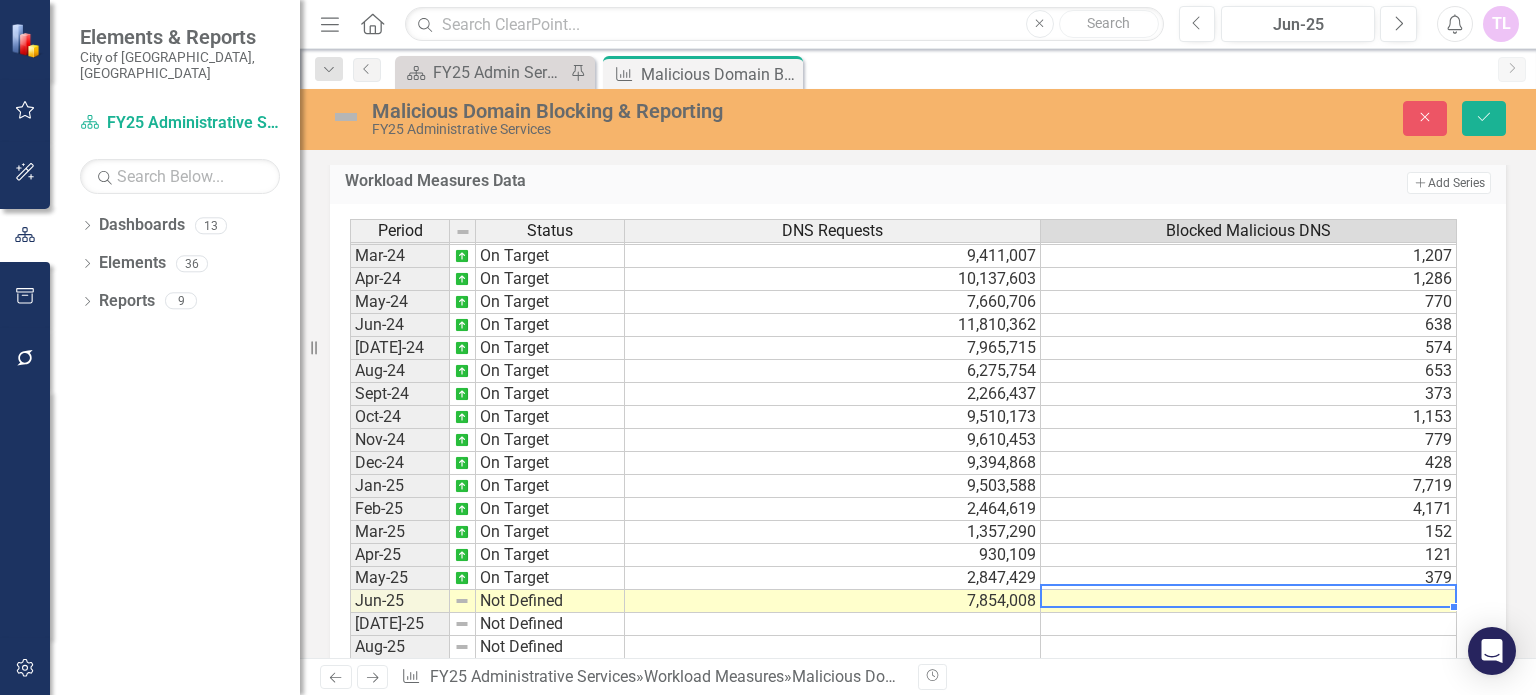 click at bounding box center [1249, 601] 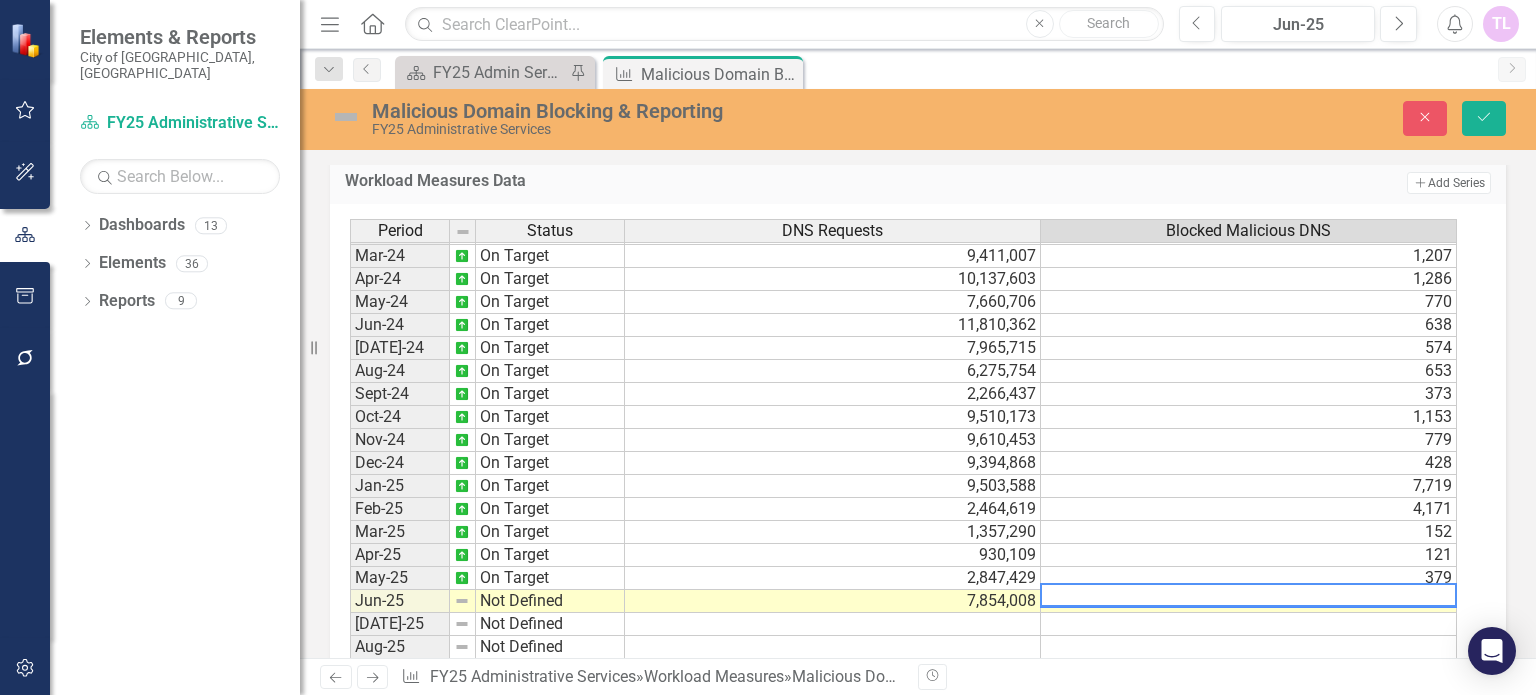 paste on "1046" 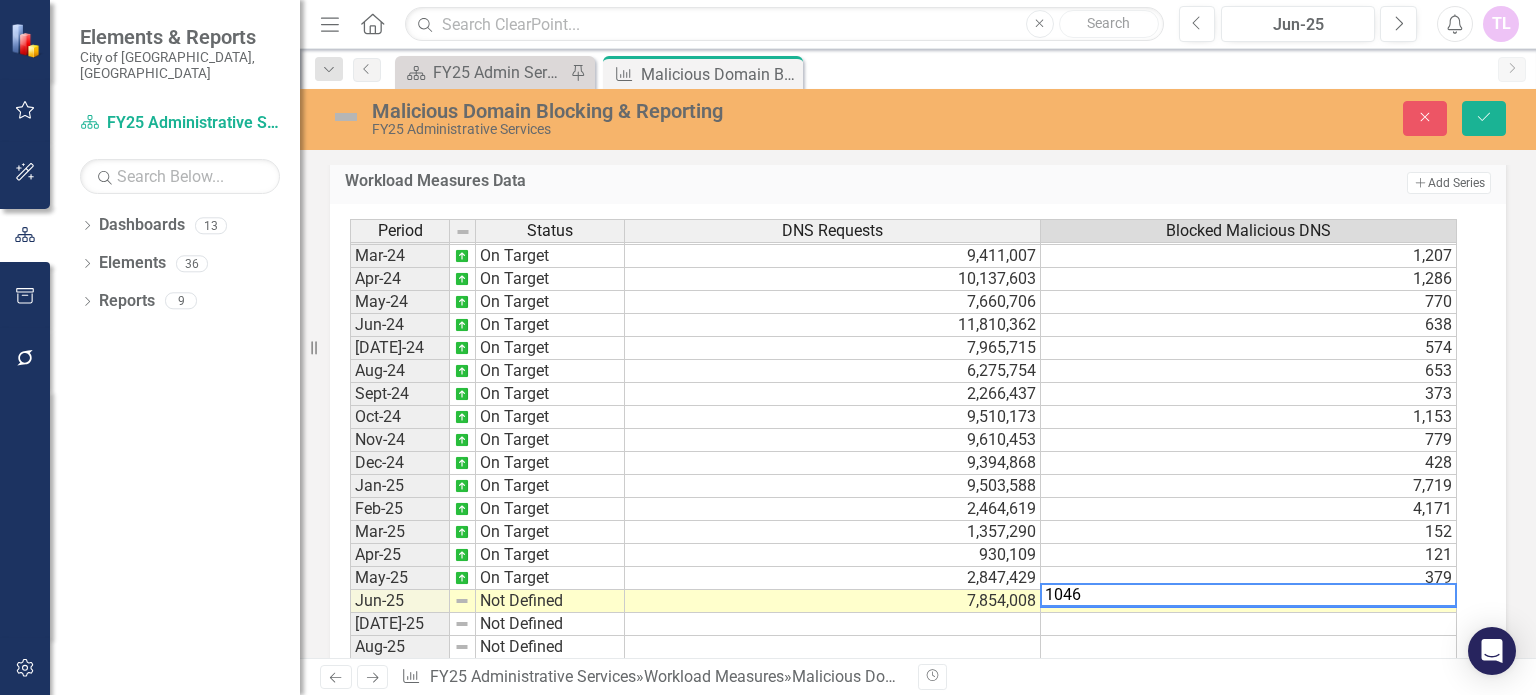 type on "1046" 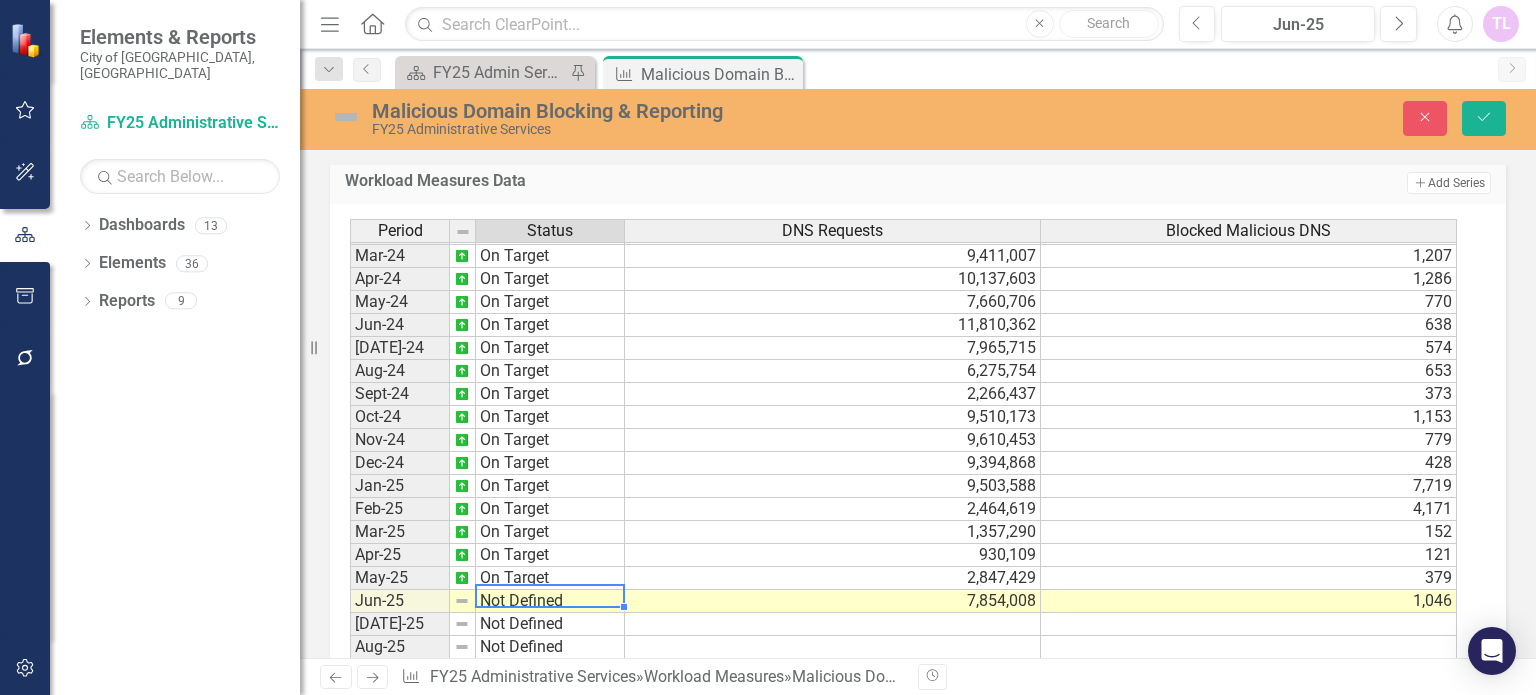 click on "Not Defined" at bounding box center [550, 601] 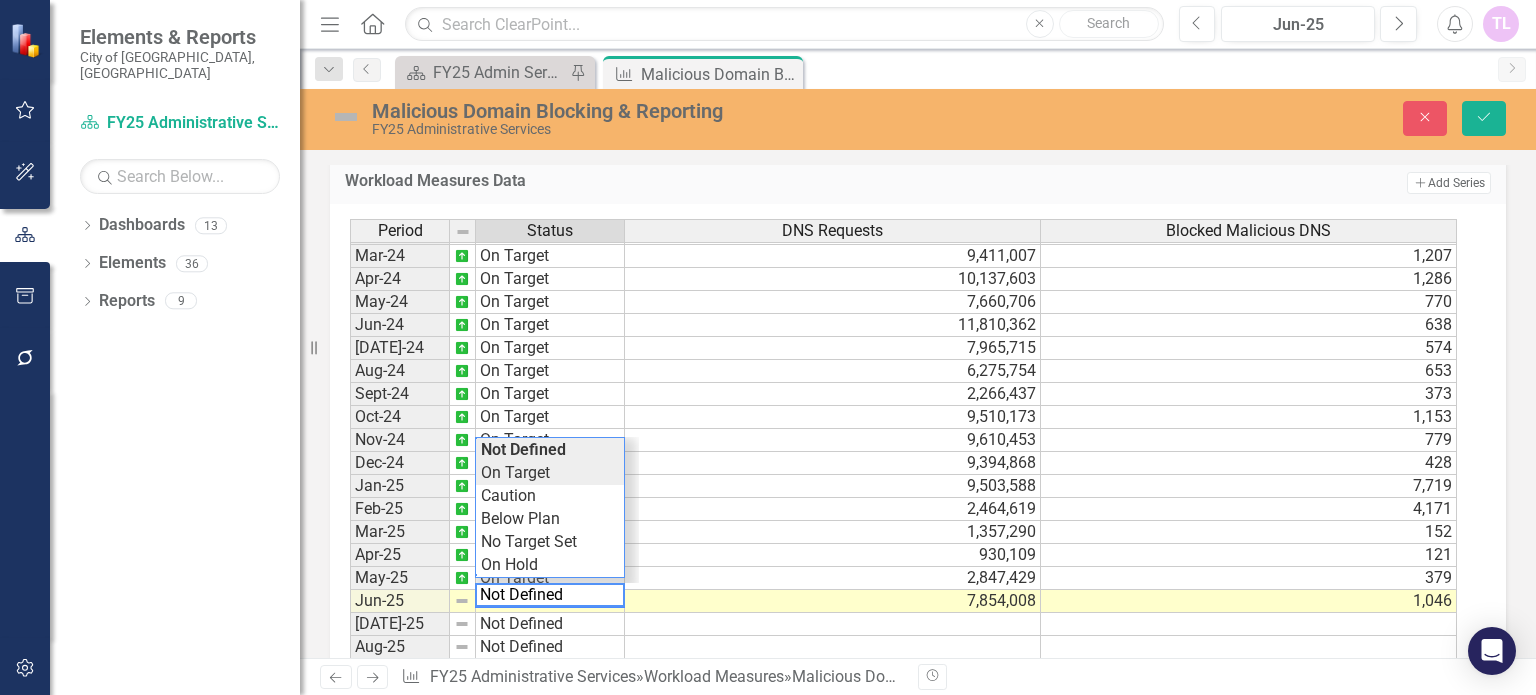 type on "On Target" 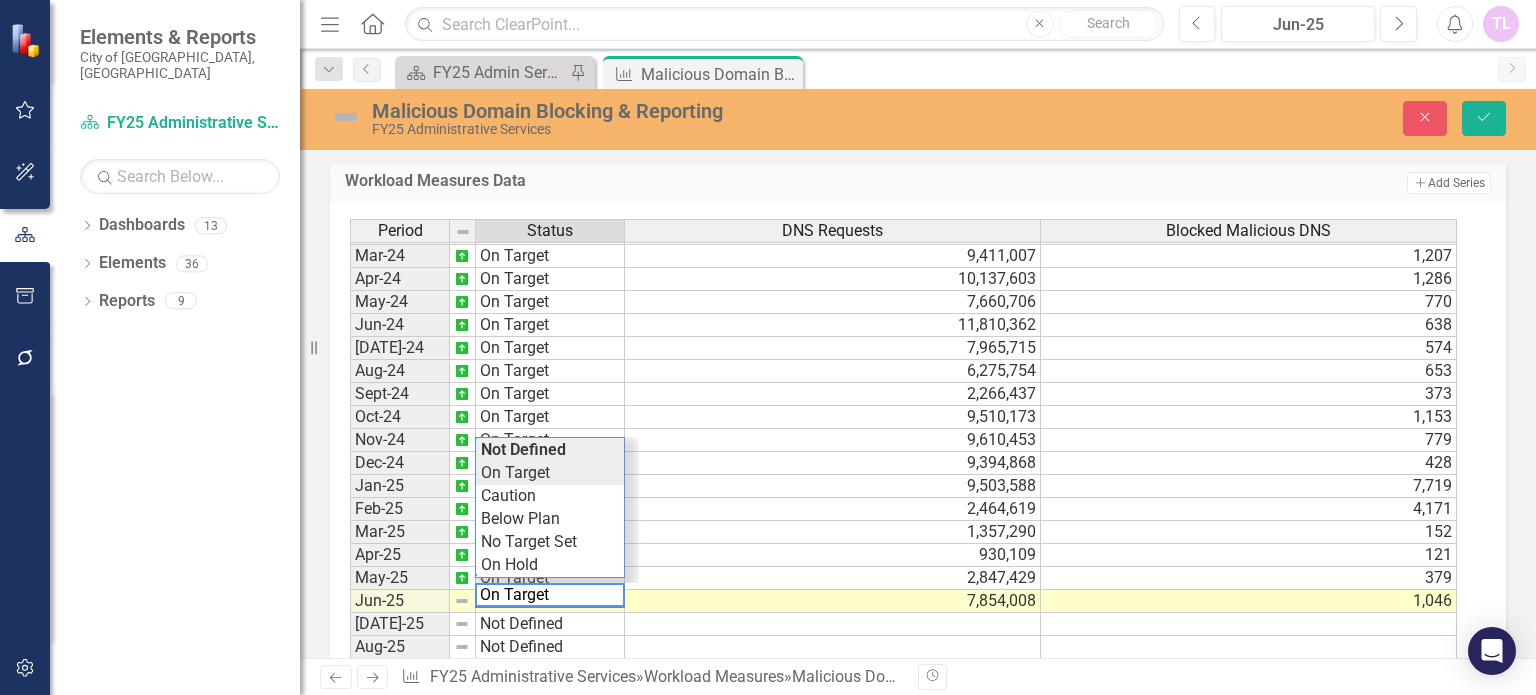 click on "Period Status DNS Requests Blocked Malicious DNS Feb-23 On Target 10,042,081 834 Mar-23 On Target 11,575,203 1,102 Apr-23 On Target 10,431,009 573 May-23 On Target 7,609,067 639 Jun-23 On Target 9,287,793 25,914 Jul-23 On Target 7,802,080 36,927 Aug-23 On Target 11,797,062 979 Sep-23 On Target 8,660,588 840 Oct-23 On Target 7,224,812 1,012 Nov-23 On Target 8,546,388 396 Dec-23 On Target 8,100,280 368 Jan-24 On Target 9,167,376 640 Feb-24 On Target 8,382,064 1,975 Mar-24 On Target 9,411,007 1,207 Apr-24 On Target 10,137,603 1,286 May-24 On Target 7,660,706 770 Jun-24 On Target 11,810,362 638 Jul-24 On Target 7,965,715 574 Aug-24 On Target 6,275,754 653 Sept-24 On Target 2,266,437 373 Oct-24 On Target 9,510,173 1,153 Nov-24 On Target 9,610,453 779 Dec-24 On Target 9,394,868 428 Jan-25 On Target 9,503,588 7,719 Feb-25 On Target 2,464,619 4,171 Mar-25 On Target 1,357,290 152 Apr-25 On Target 930,109 121 May-25 On Target 2,847,429 379 Jun-25 Not Defined 7,854,008 1,046 Jul-25 Not Defined Aug-25 Not Defined Sept-25" at bounding box center [910, 462] 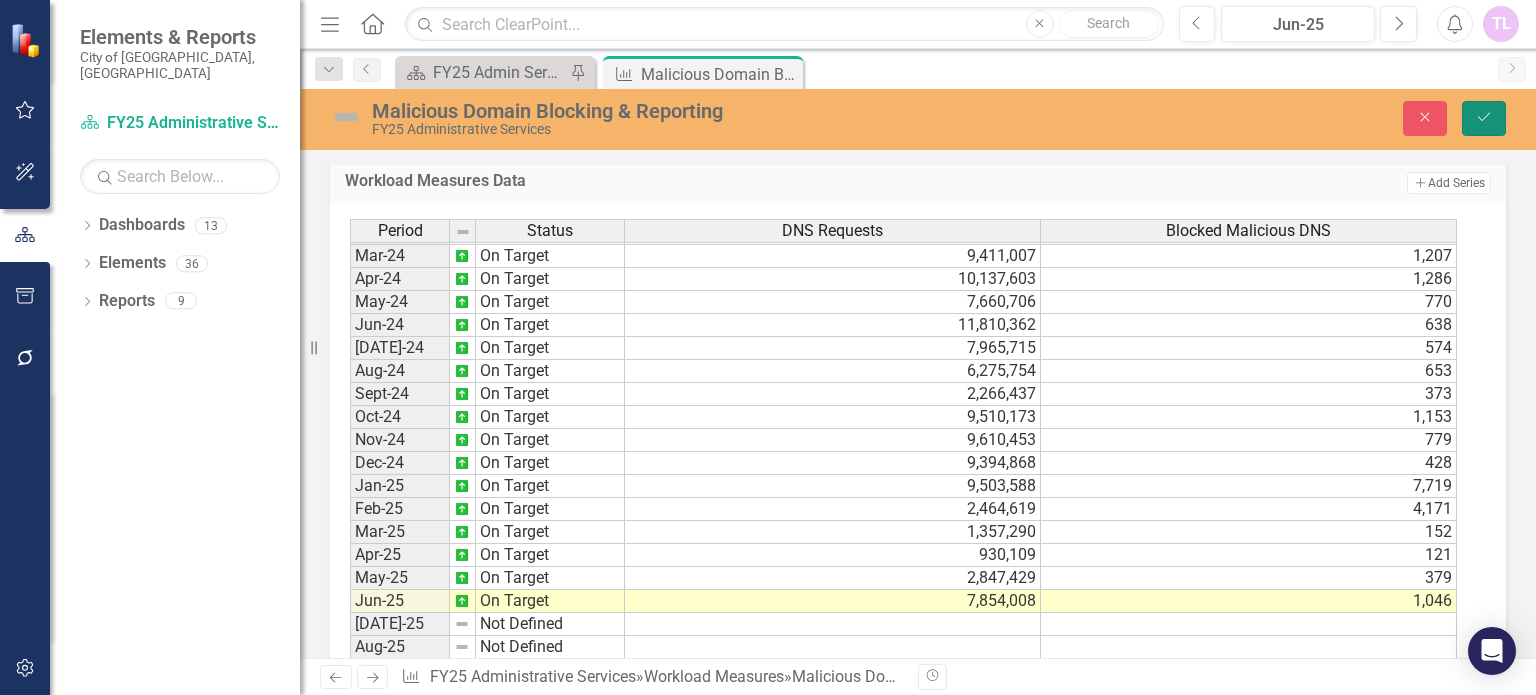 click on "Save" 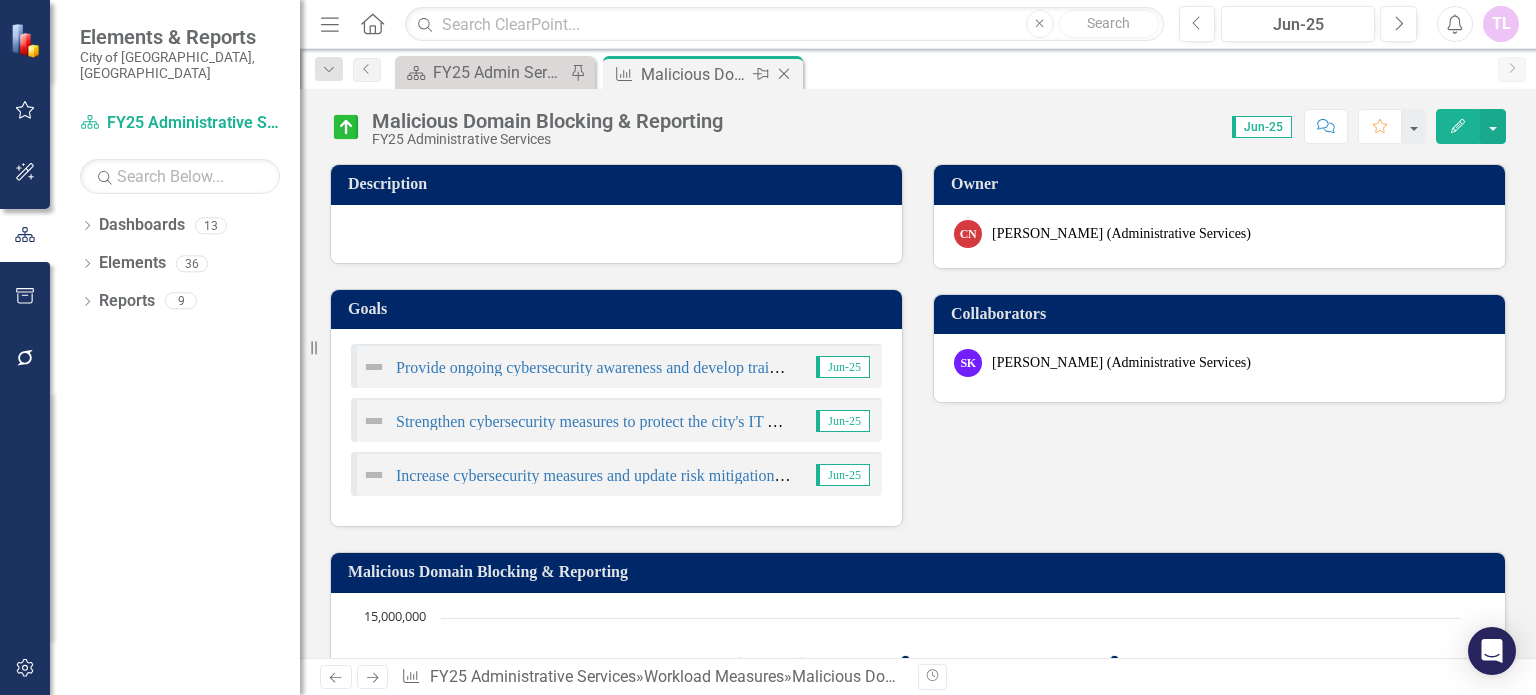 click on "Close" 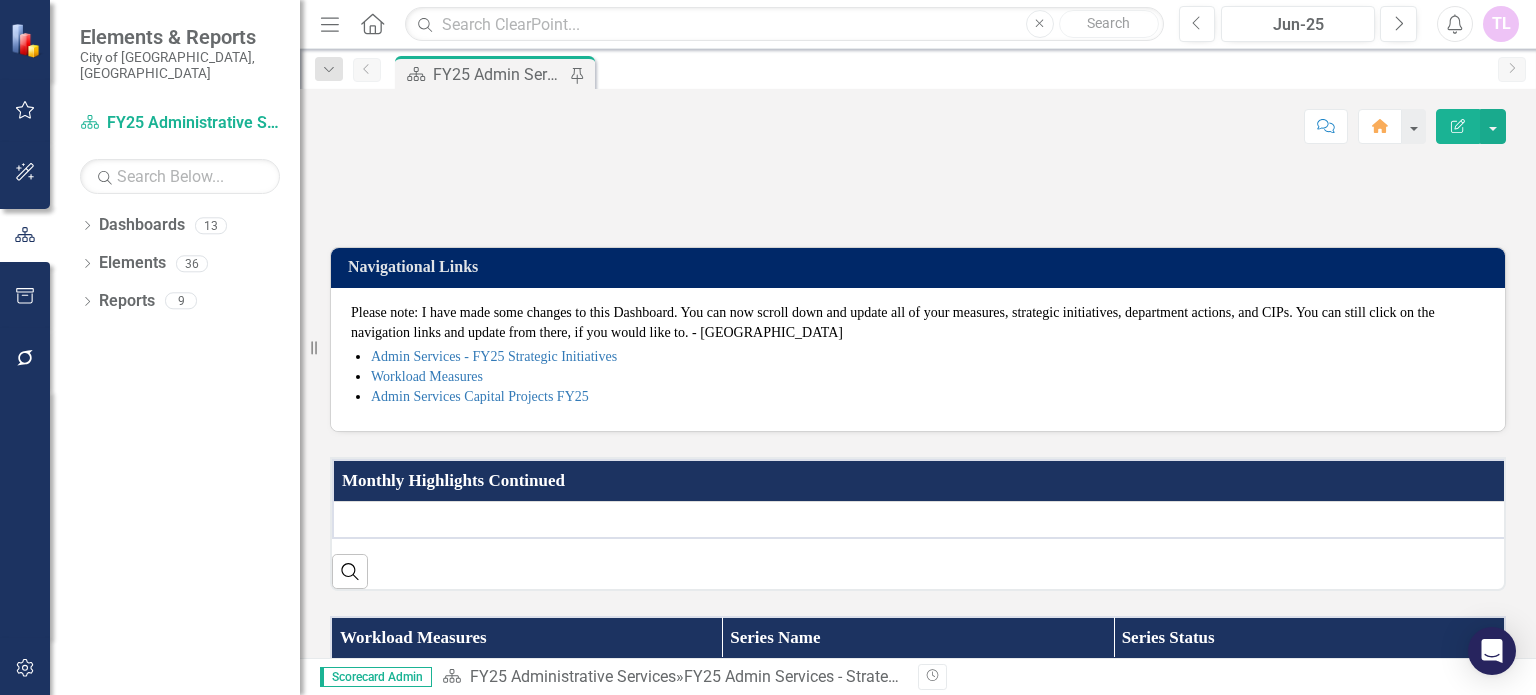 scroll, scrollTop: 500, scrollLeft: 0, axis: vertical 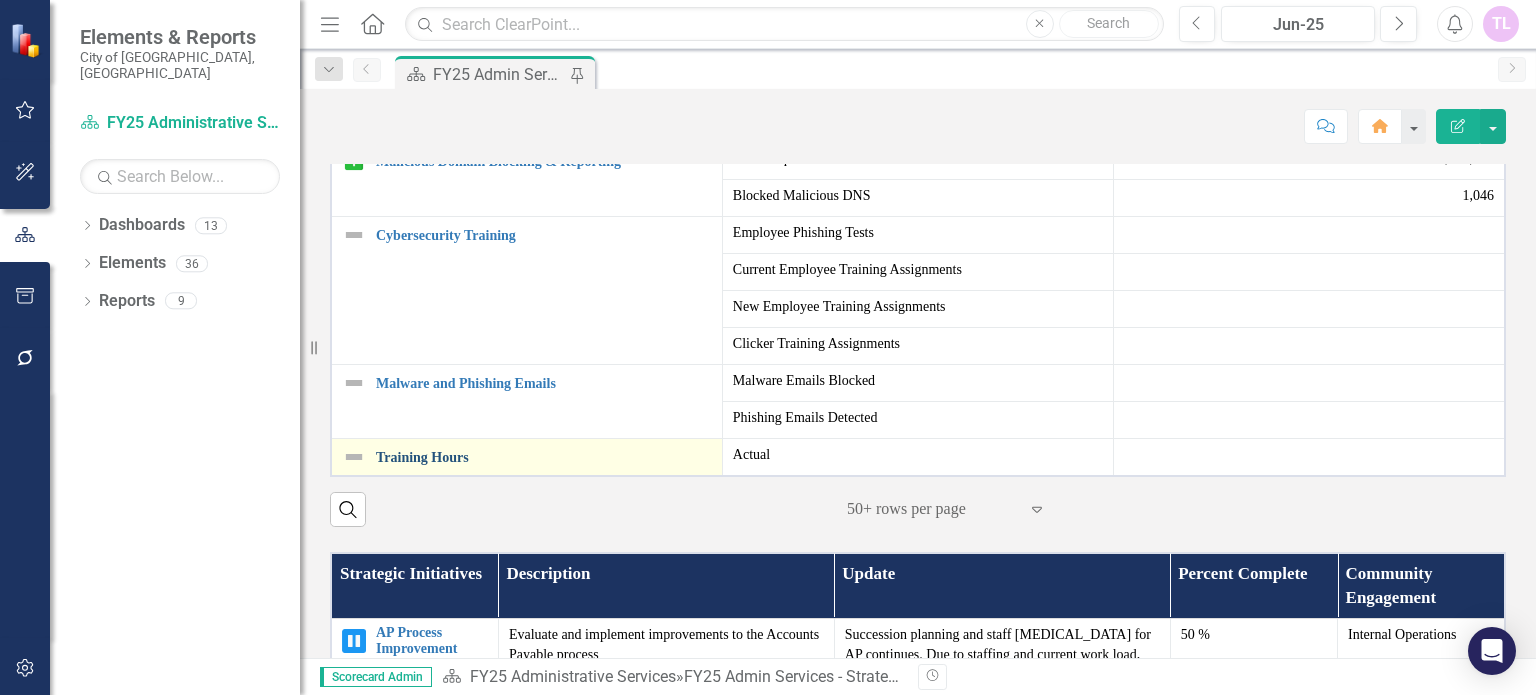 click on "Training Hours" at bounding box center [544, 457] 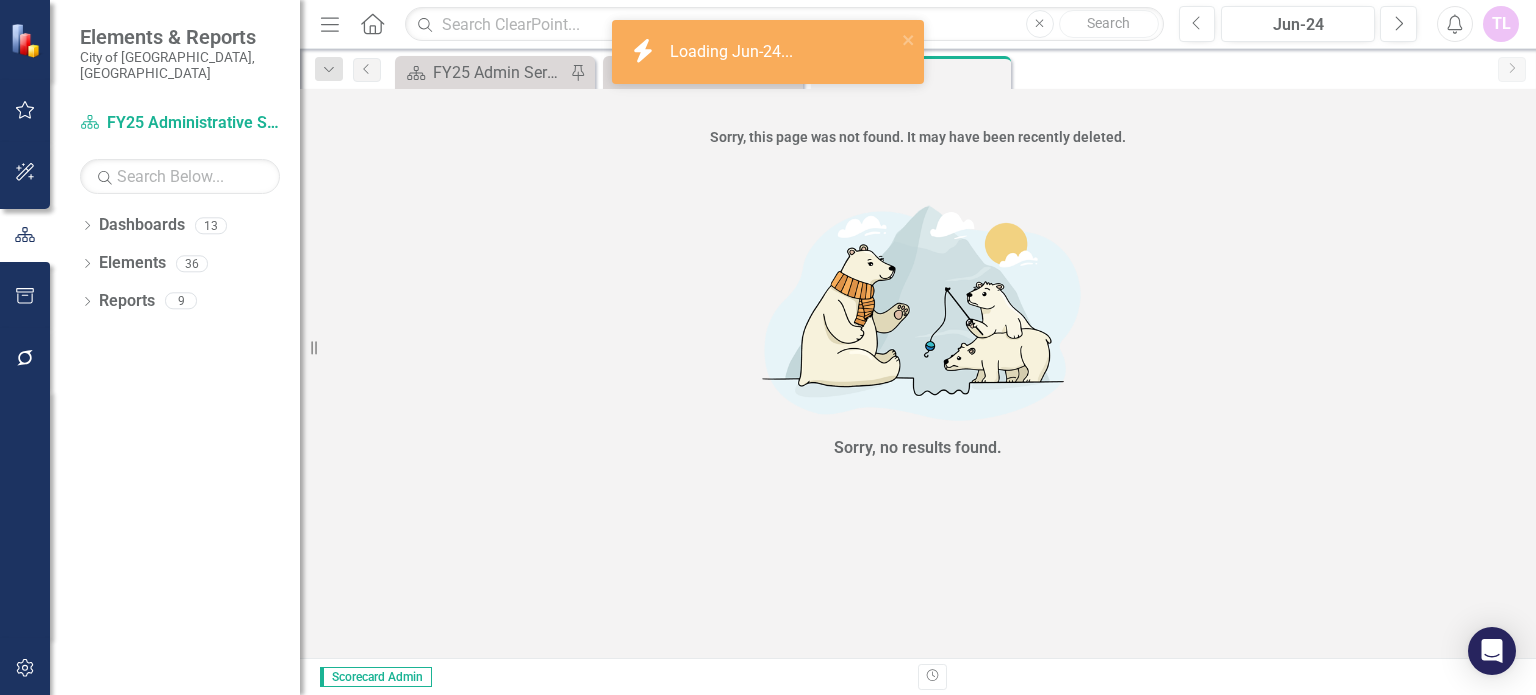 scroll, scrollTop: 0, scrollLeft: 0, axis: both 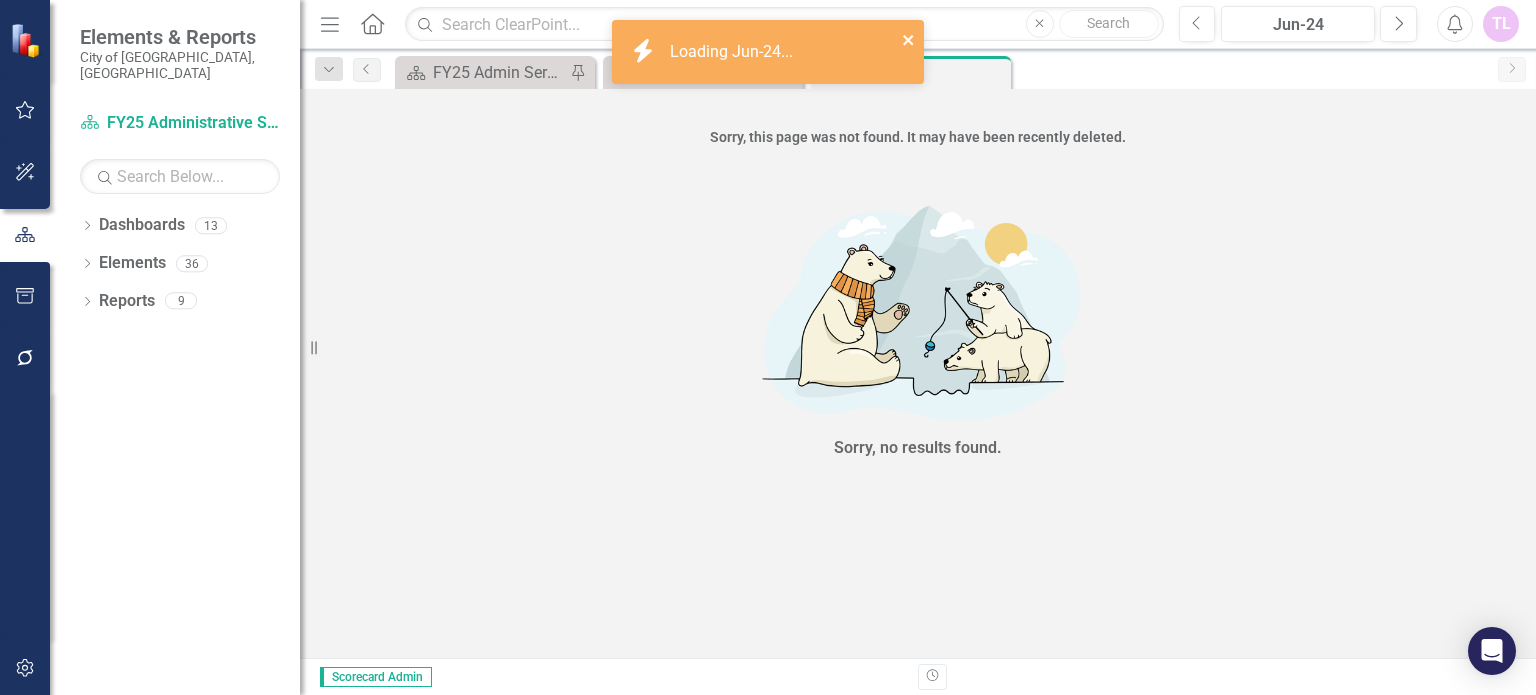 click at bounding box center [909, 39] 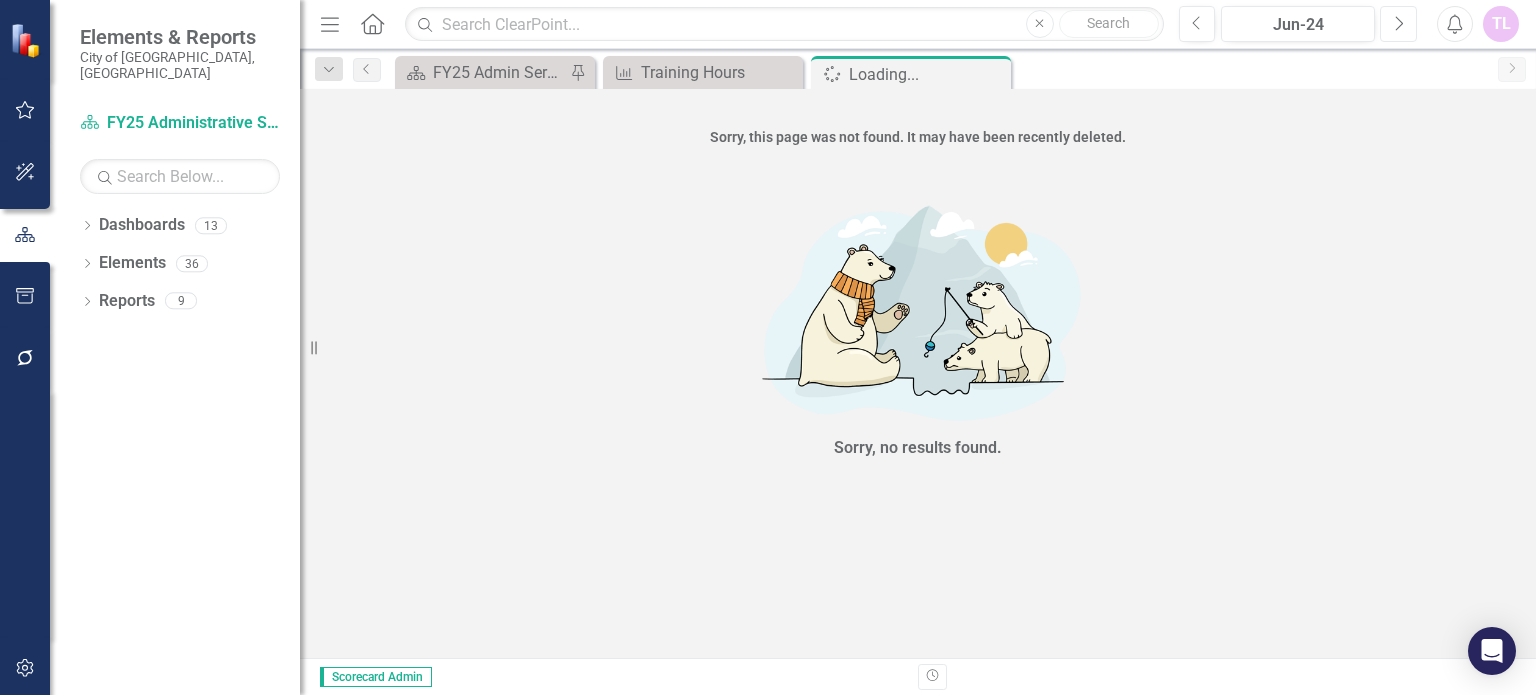 click on "Next" at bounding box center (1398, 24) 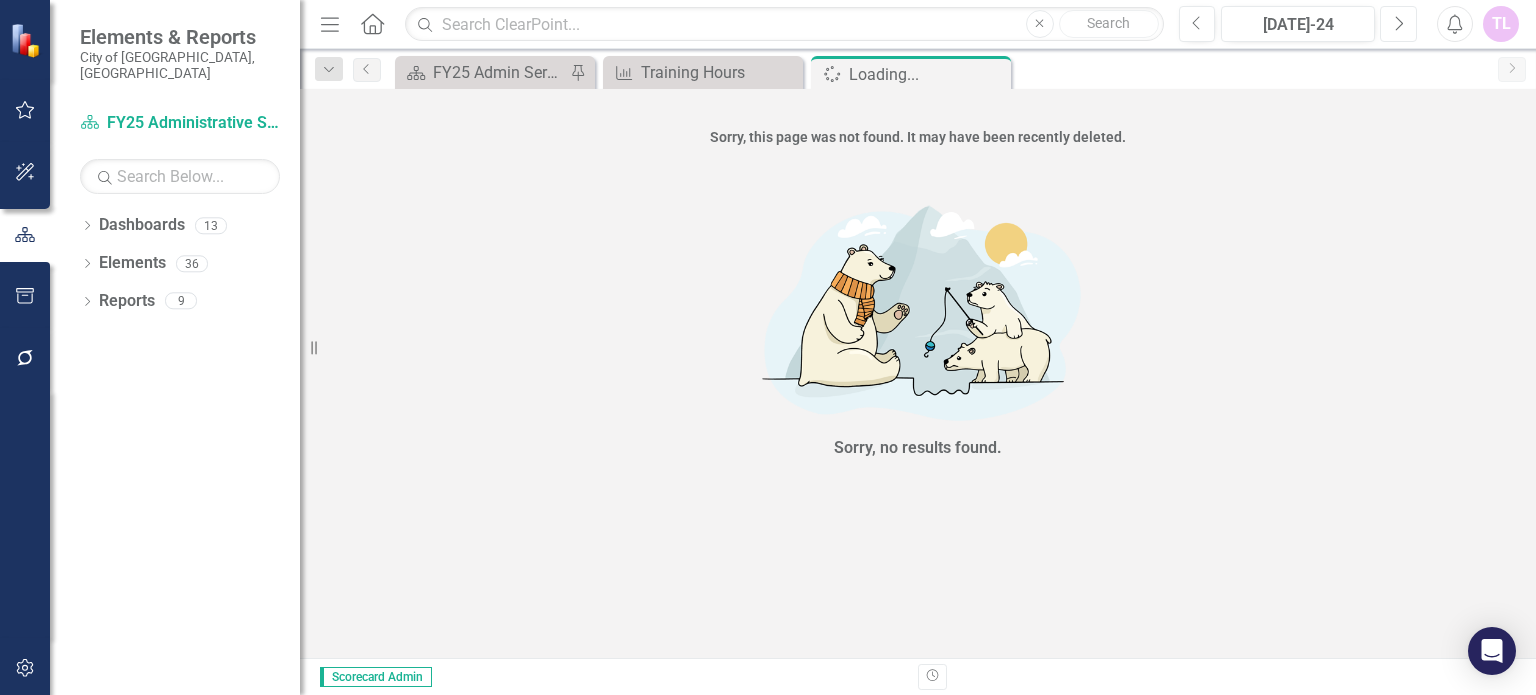click on "Next" at bounding box center (1398, 24) 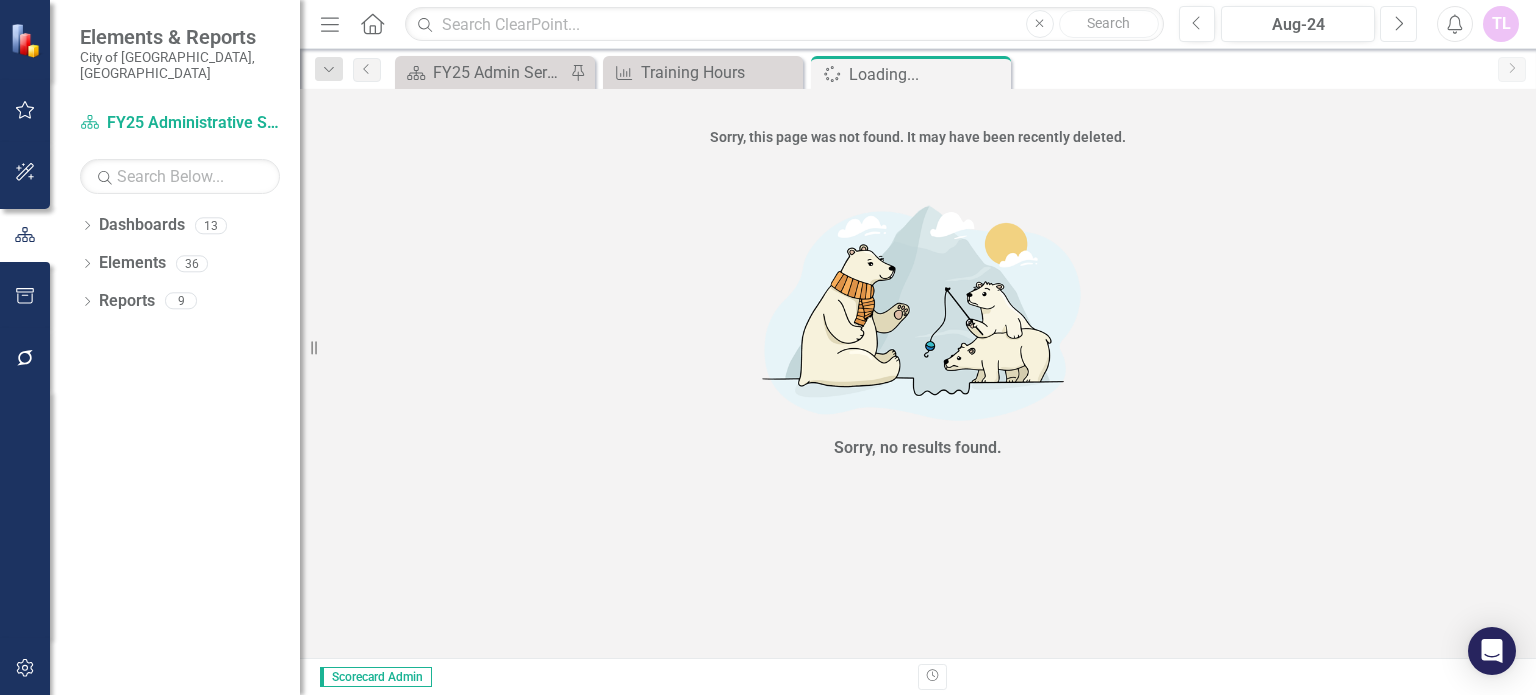click on "Next" at bounding box center [1398, 24] 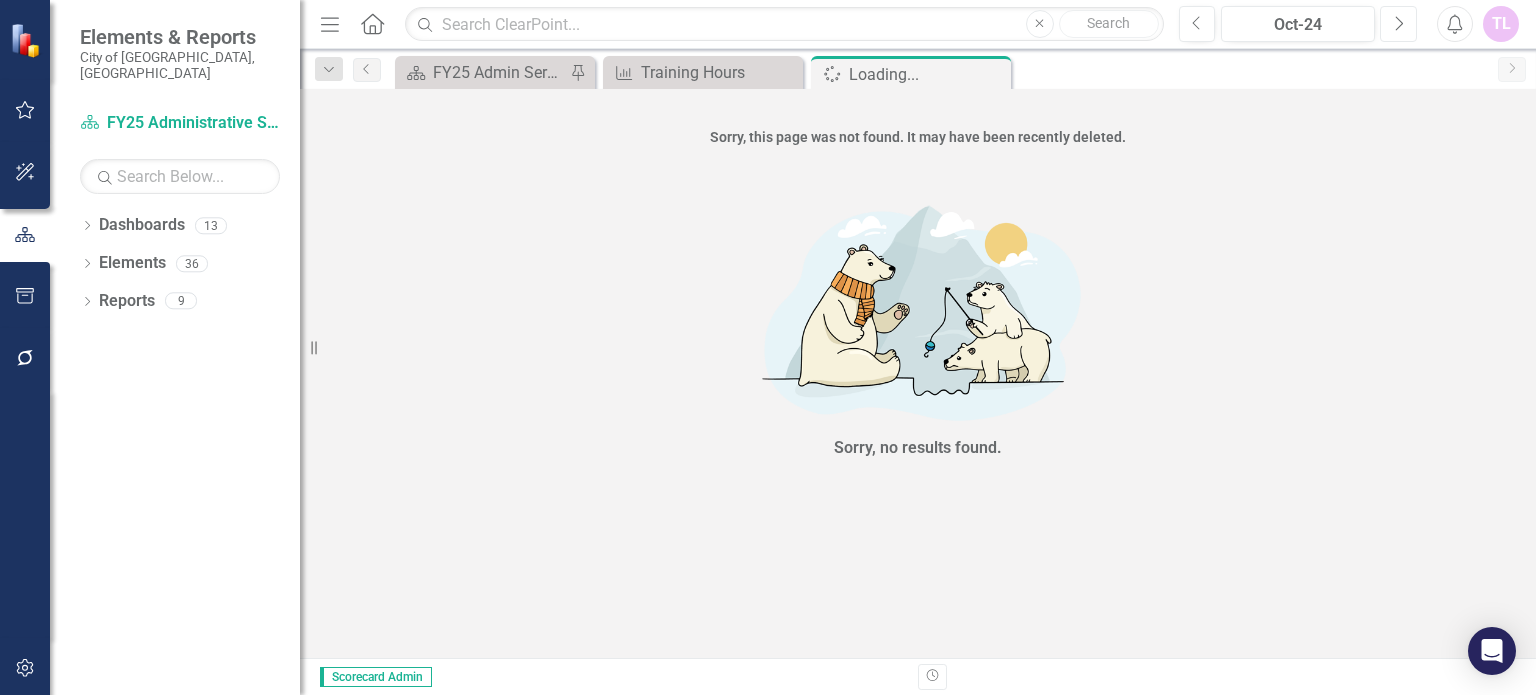 click on "Next" at bounding box center (1398, 24) 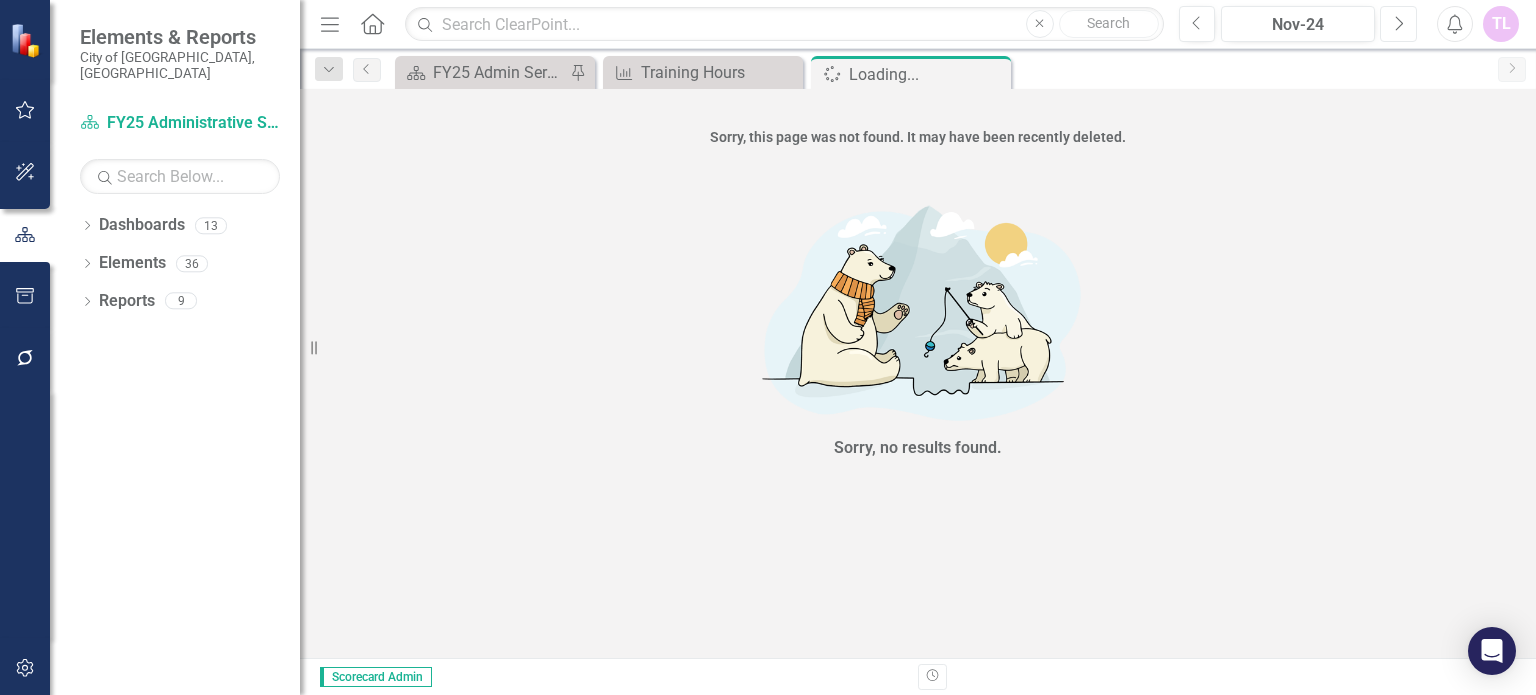 click on "Next" at bounding box center [1398, 24] 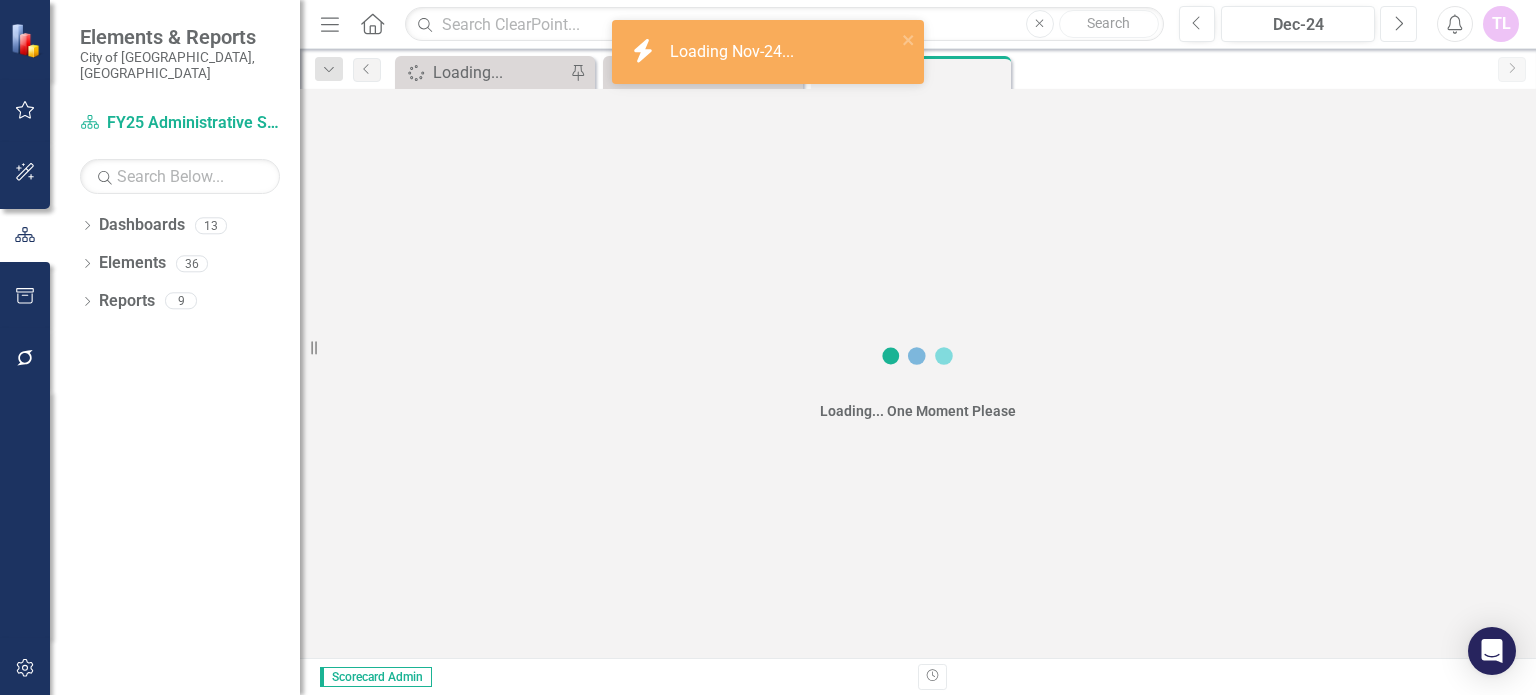 click on "Next" at bounding box center [1398, 24] 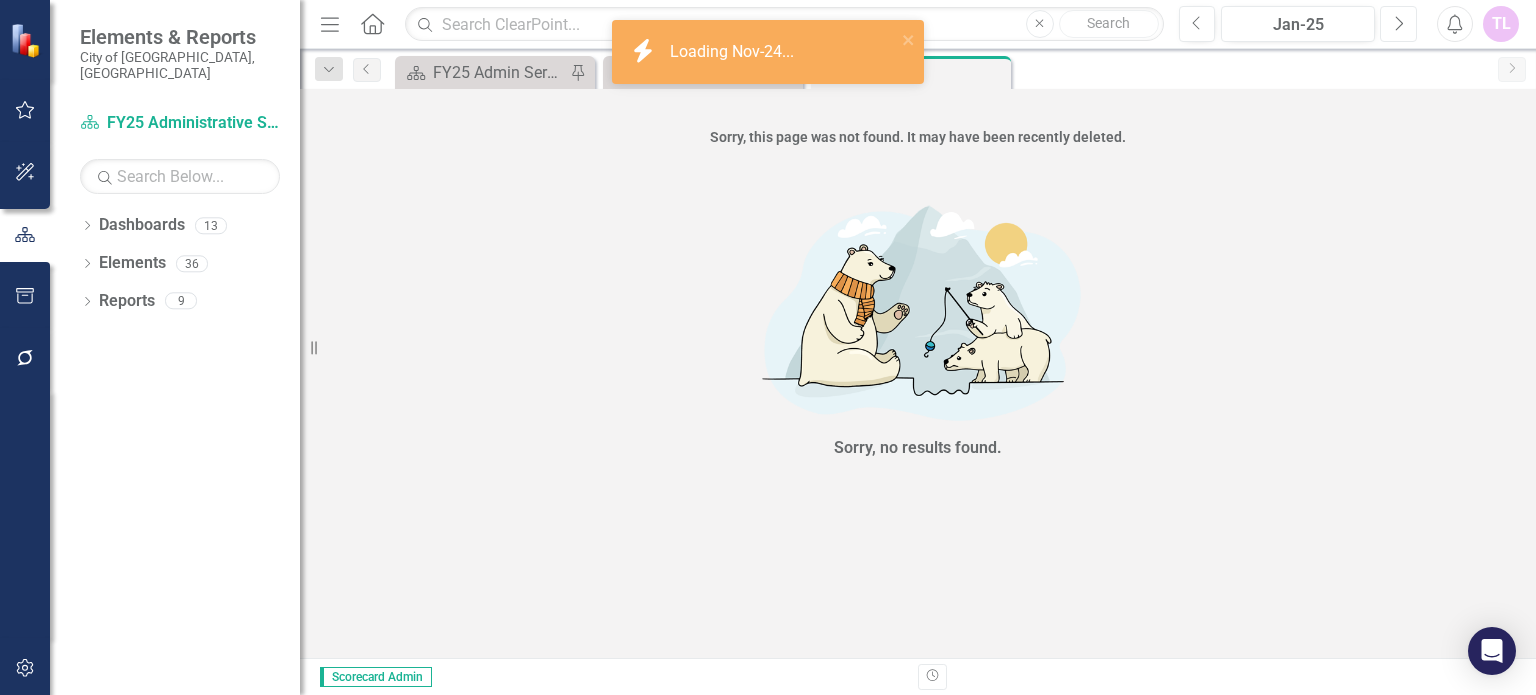 click on "Next" at bounding box center (1398, 24) 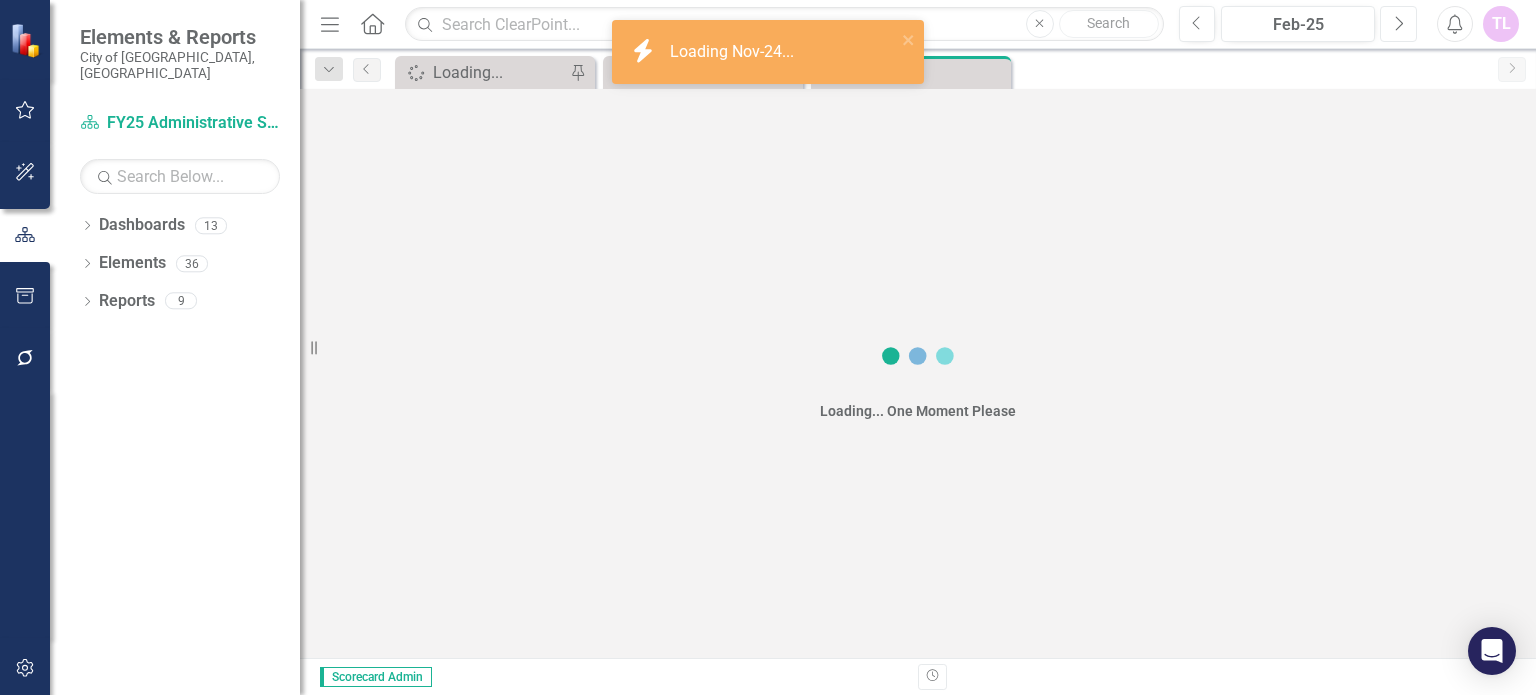 click on "Next" at bounding box center [1398, 24] 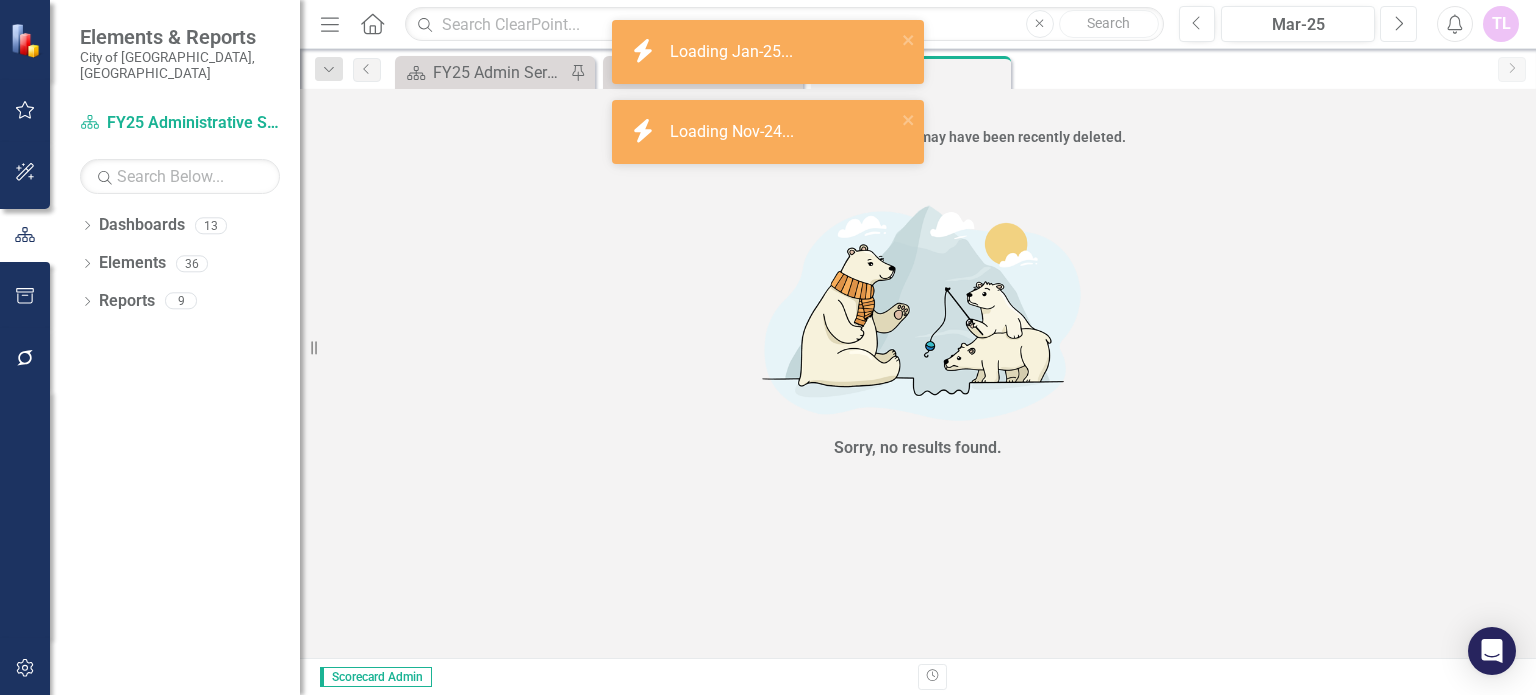 click on "Next" at bounding box center (1398, 24) 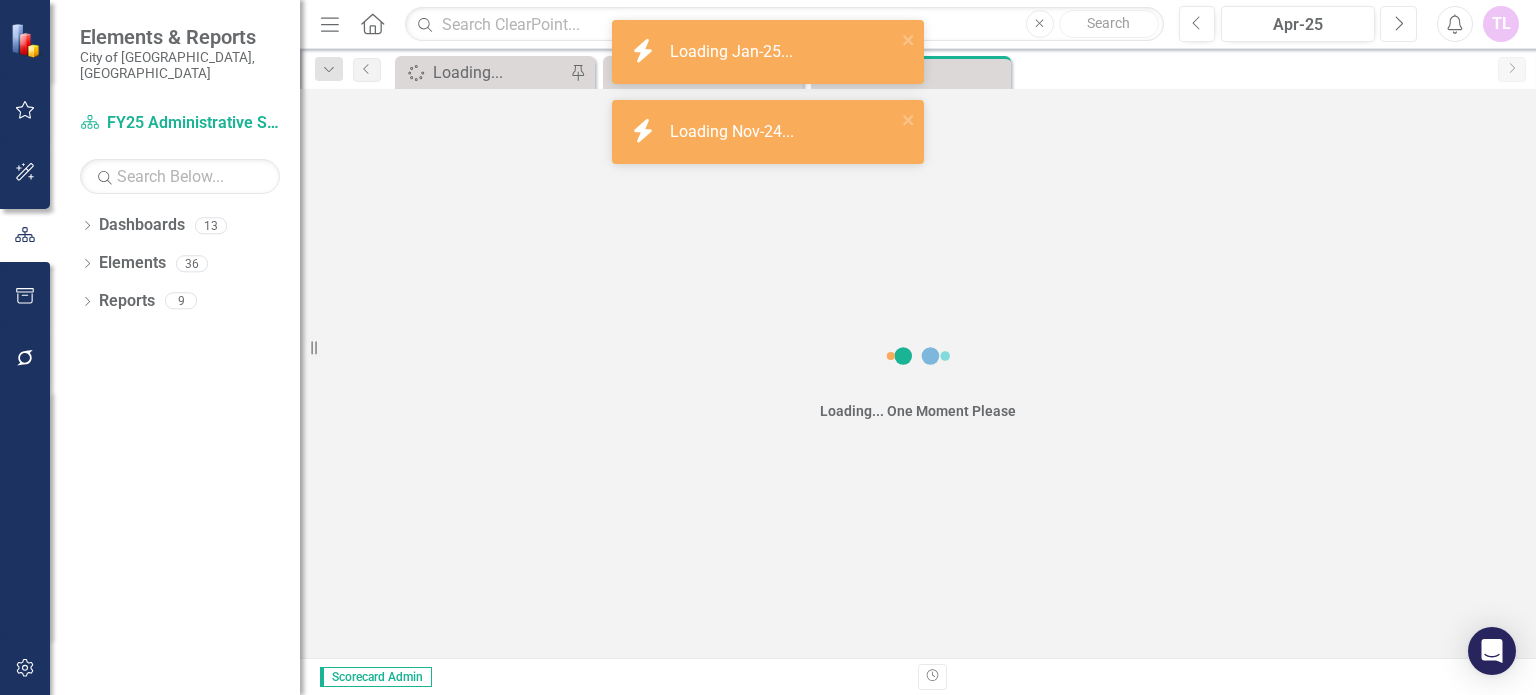 click on "Next" at bounding box center (1398, 24) 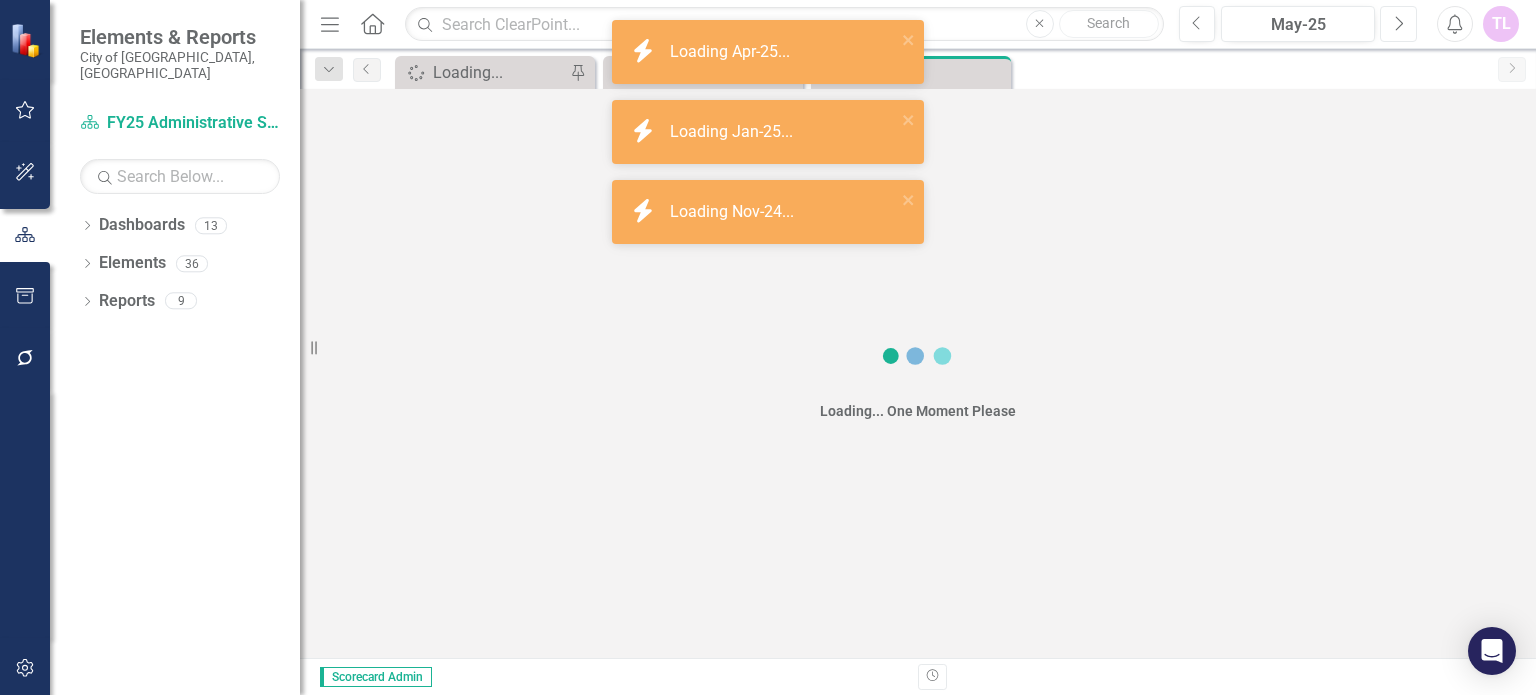 click on "Next" at bounding box center (1398, 24) 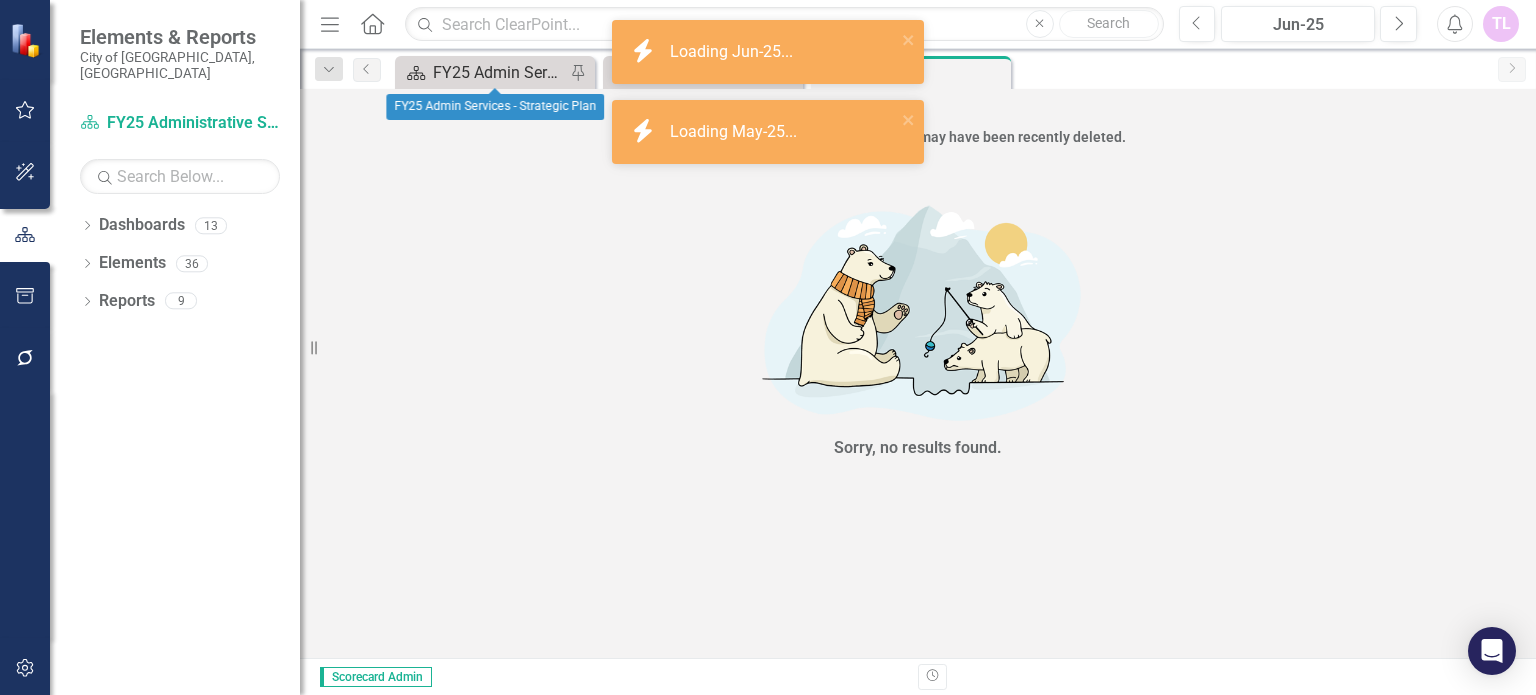 click on "FY25 Admin Services - Strategic Plan" at bounding box center [499, 72] 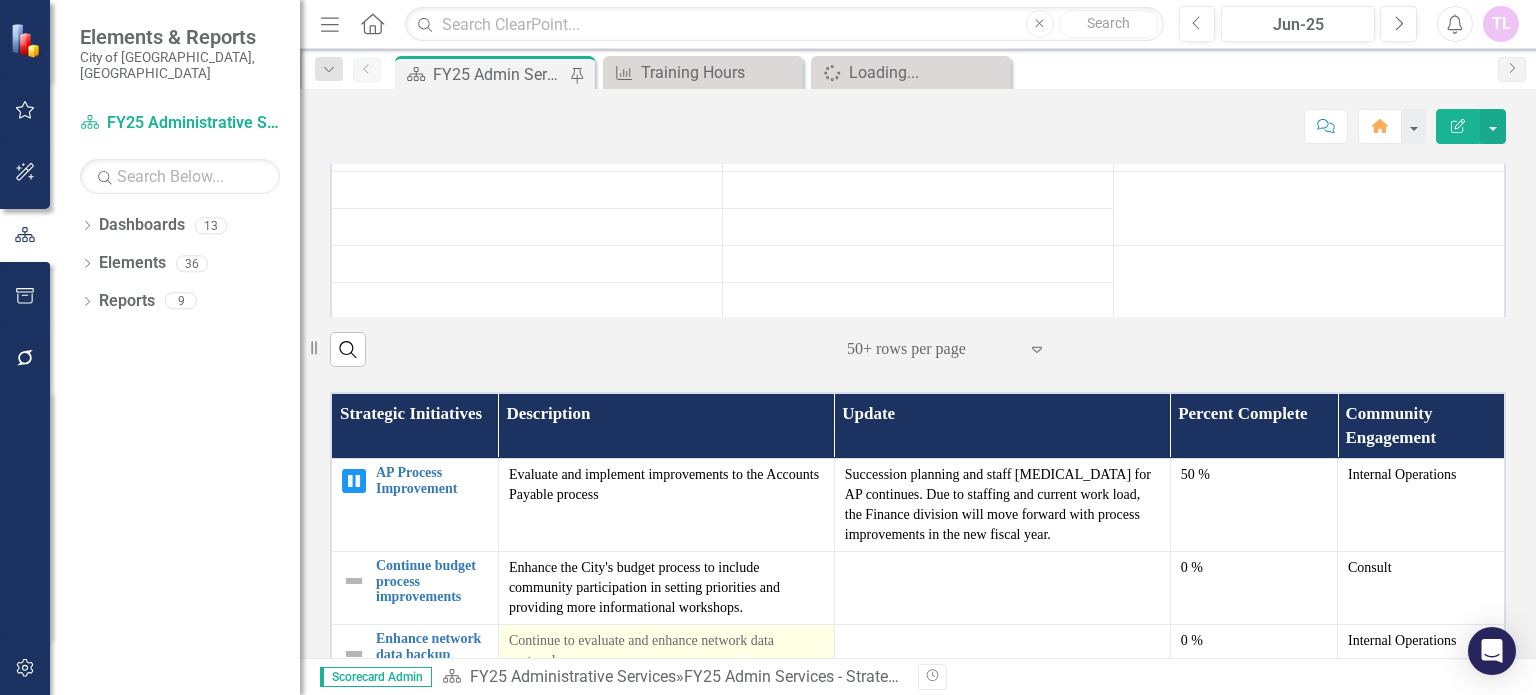 scroll, scrollTop: 1212, scrollLeft: 0, axis: vertical 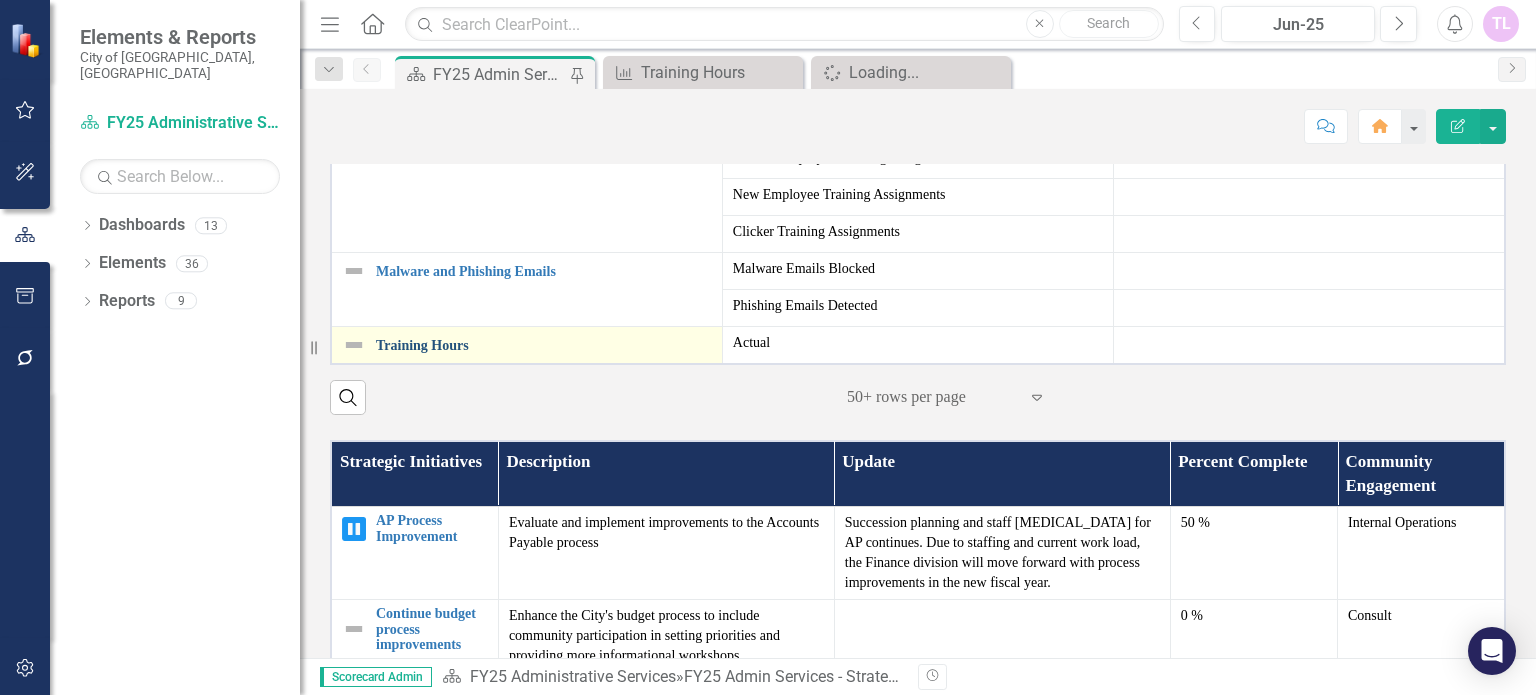 click on "Training Hours" at bounding box center [544, 345] 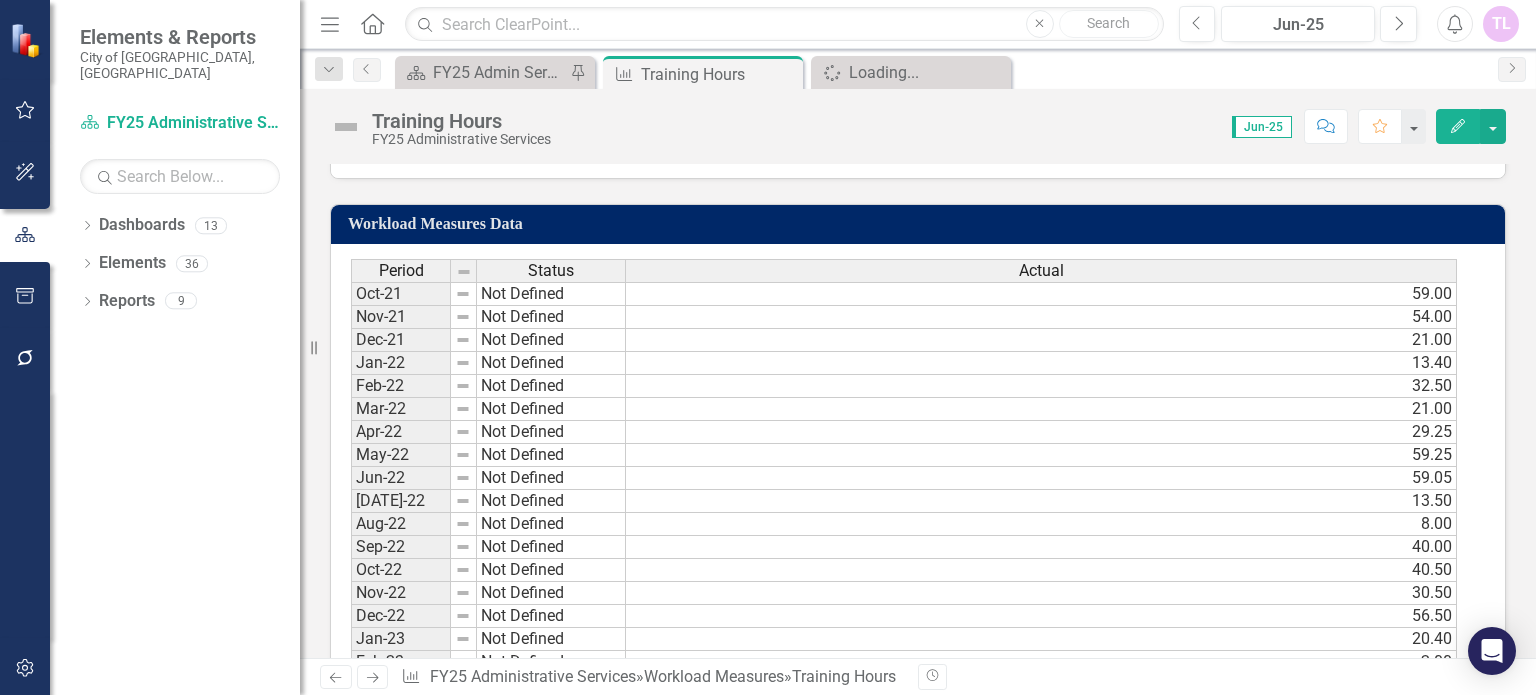 scroll, scrollTop: 700, scrollLeft: 0, axis: vertical 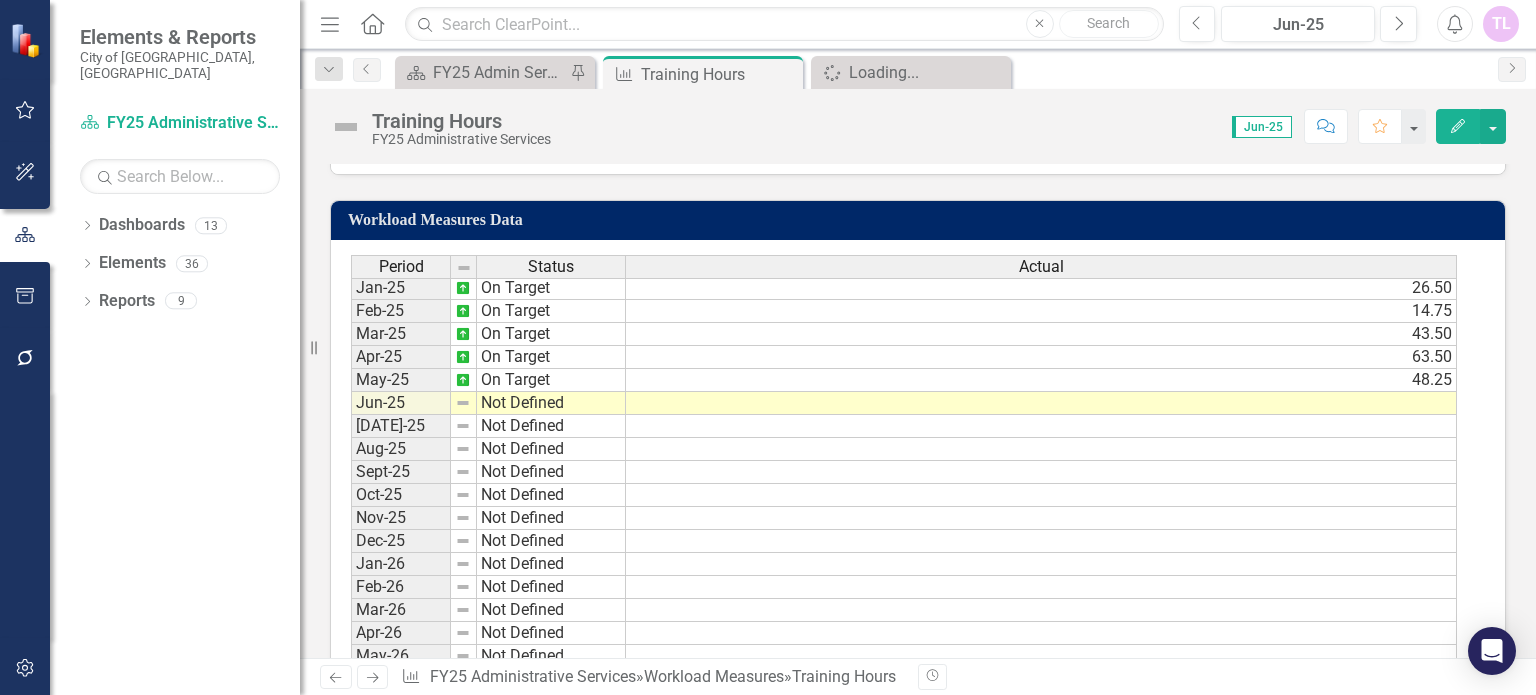 click at bounding box center [1041, 403] 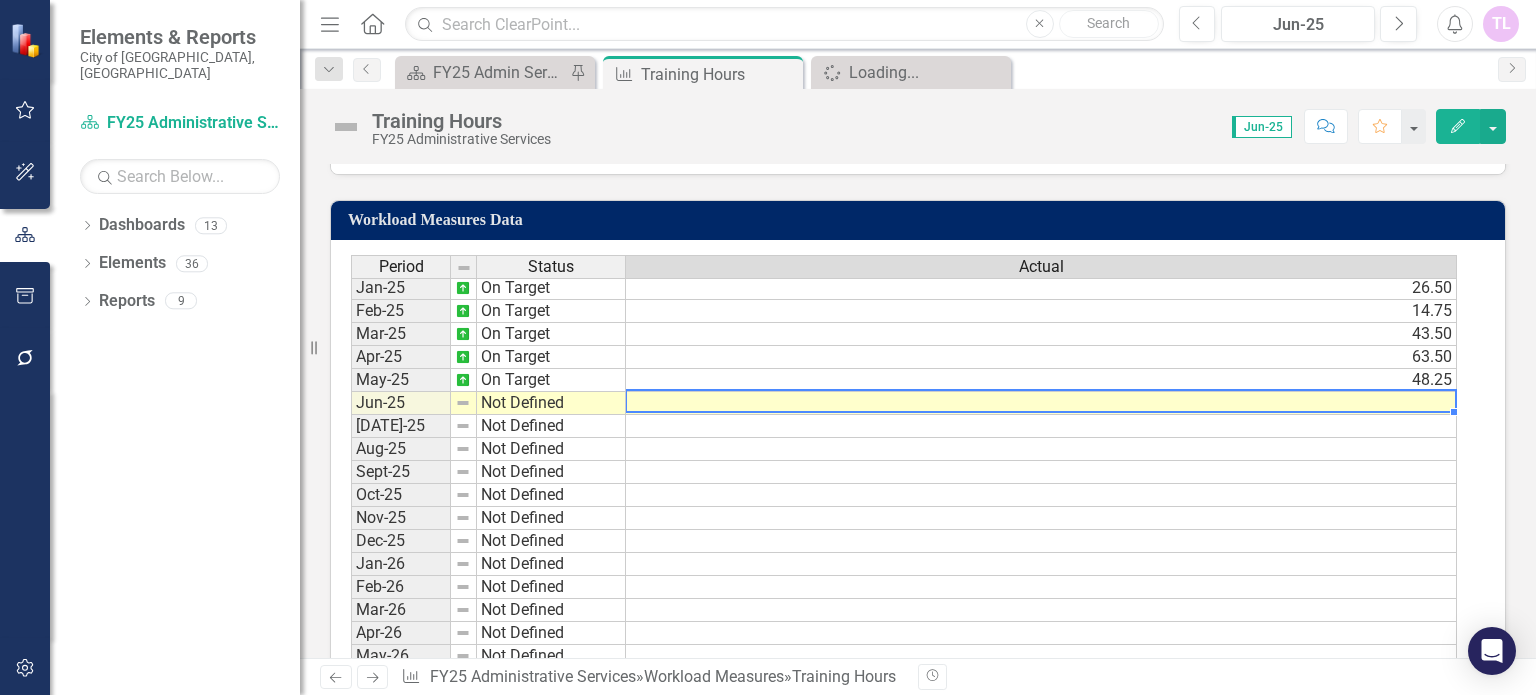 click at bounding box center [1041, 403] 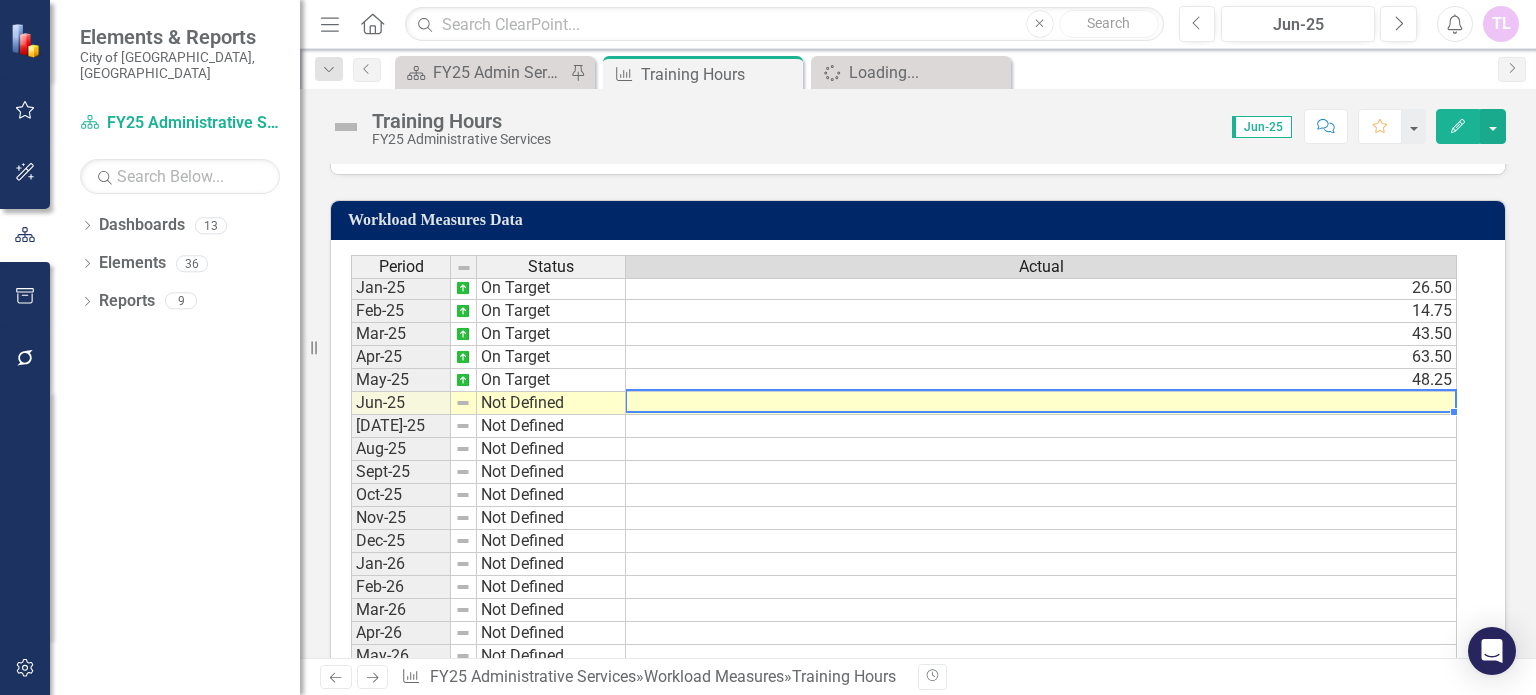 click at bounding box center (1041, 403) 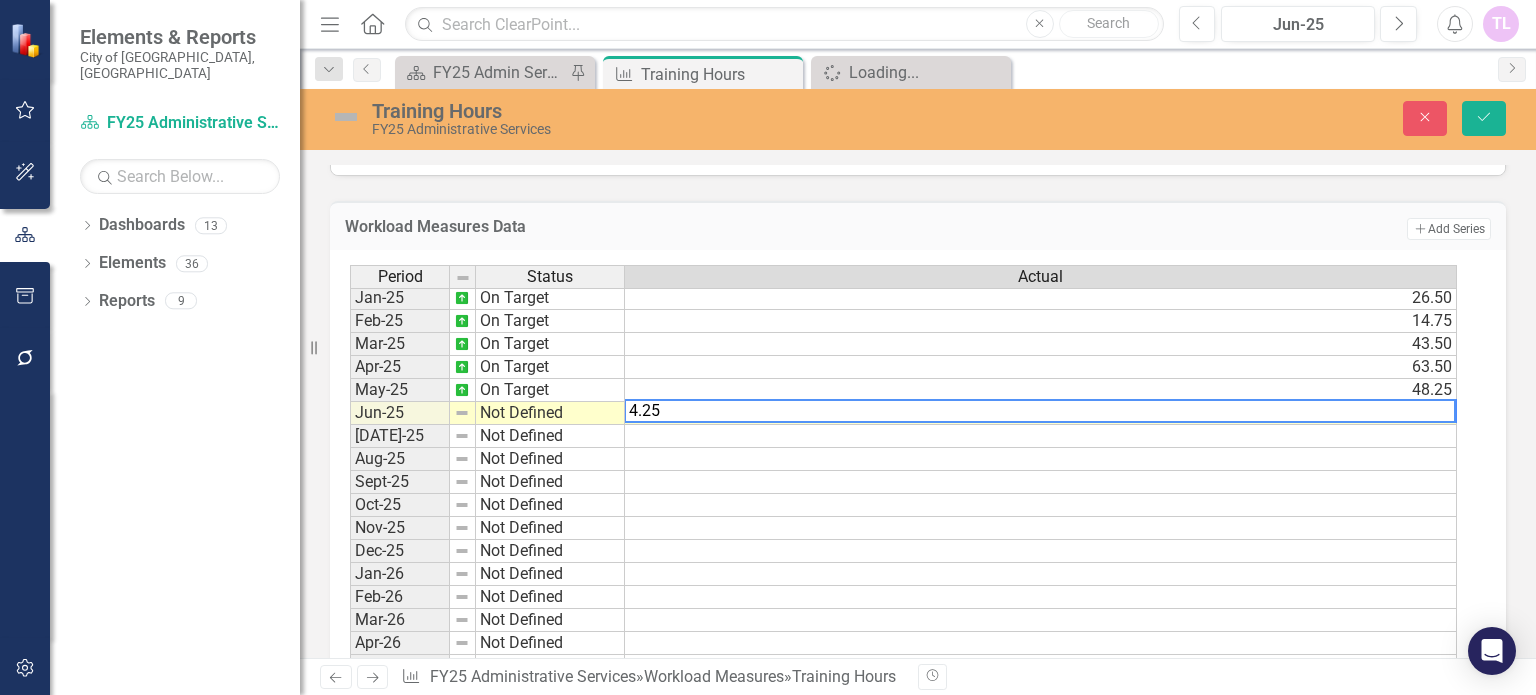 type on "4.25" 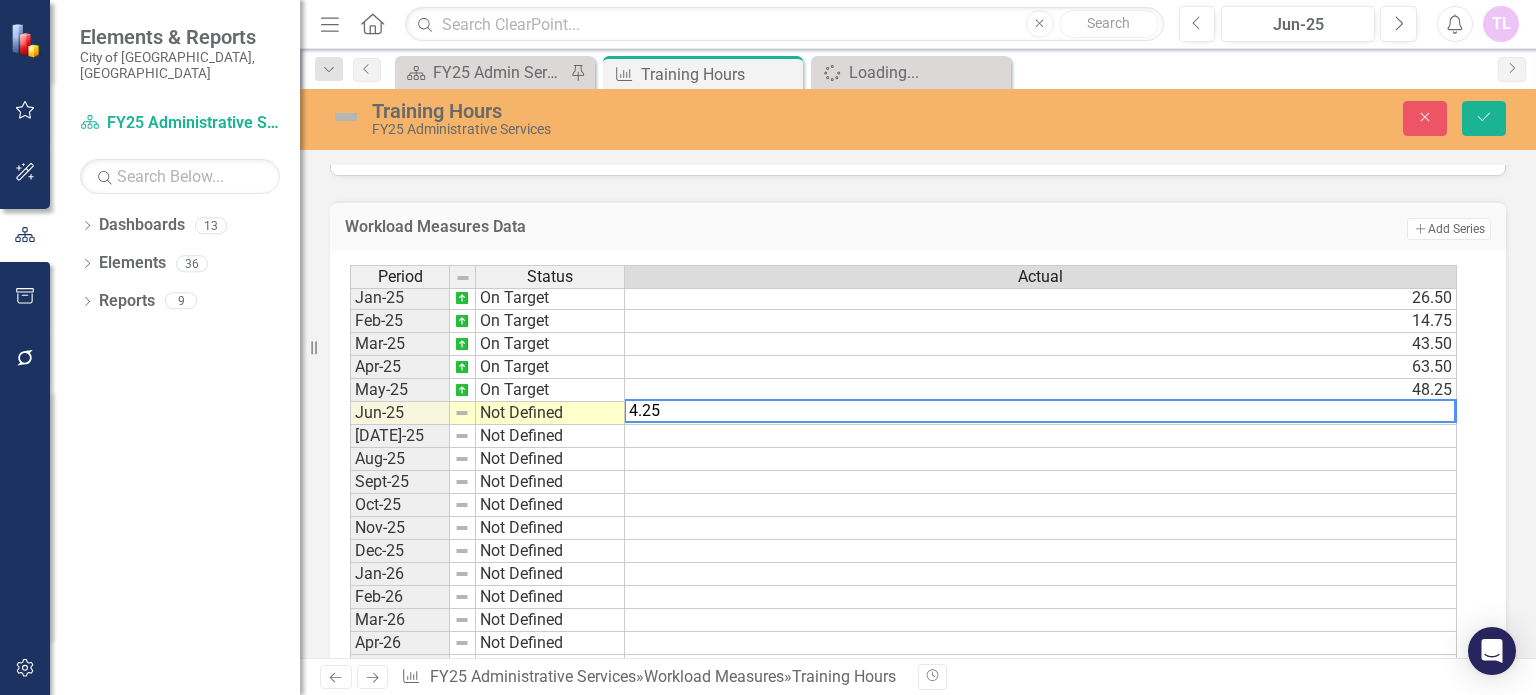 click on "Not Defined" at bounding box center [550, 413] 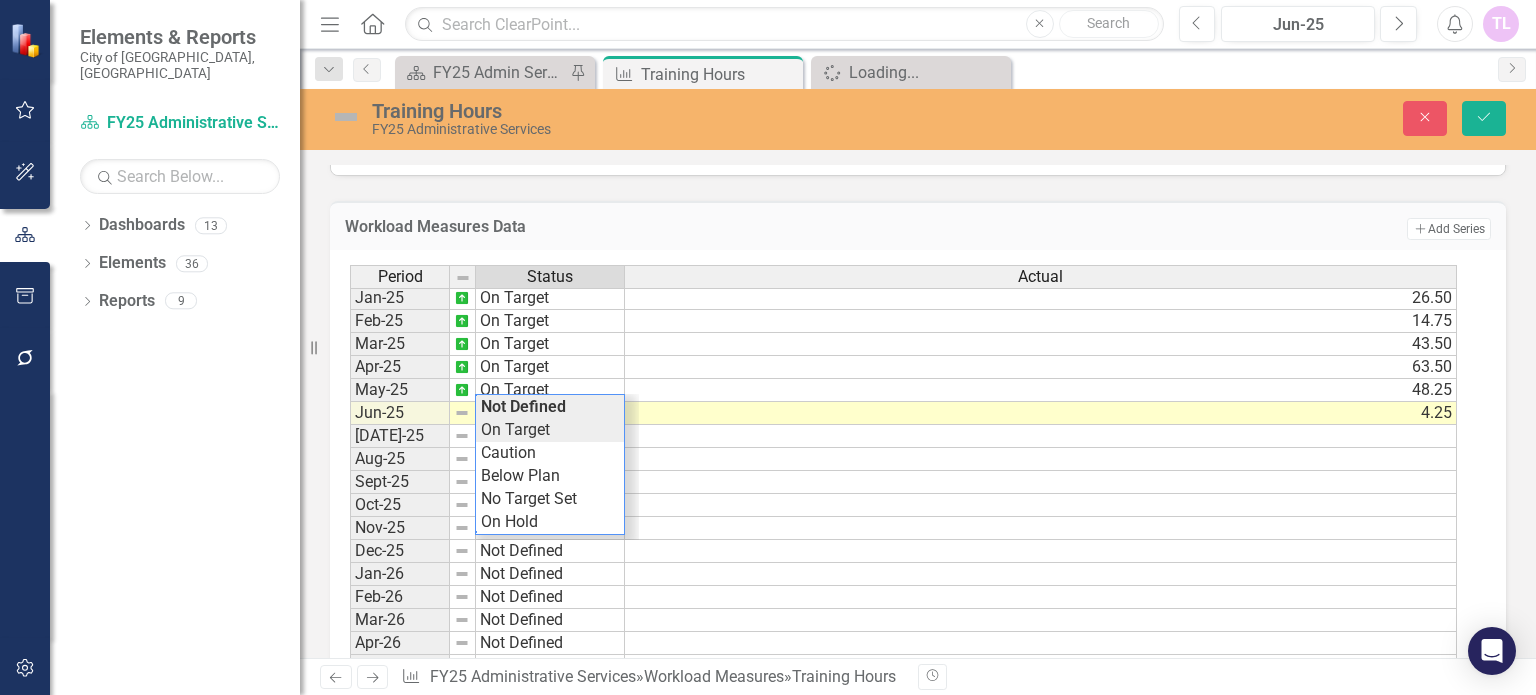 type on "On Target" 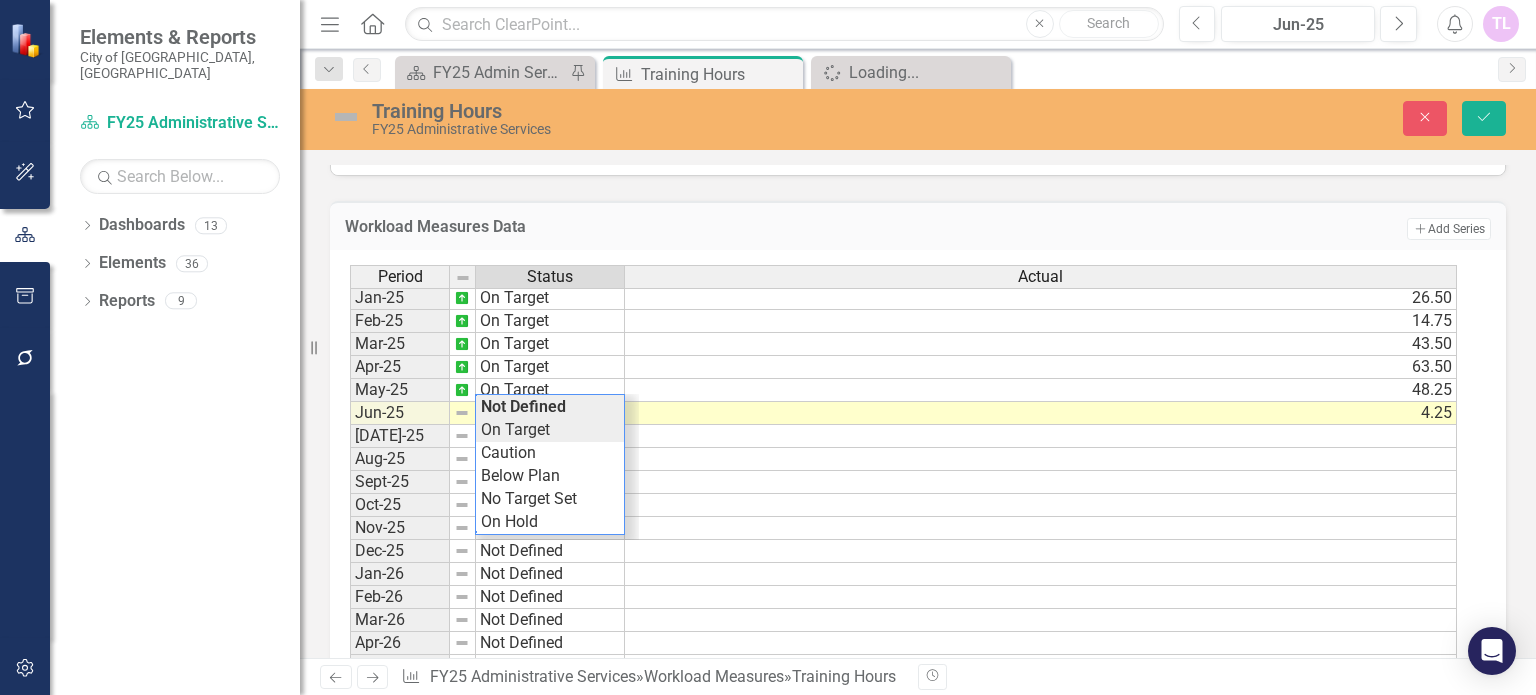click on "Period Status Actual Mar-24 On Target 50.25 Apr-24 On Target 74.00 May-24 On Target 10.00 Jun-24 On Target 72.50 Jul-24 On Target 40.25 Aug-24 On Target 59.75 Sept-24 On Target 45.75 Oct-24 On Target 31.00 Nov-24 On Target 16.25 Dec-24 On Target 16.25 Jan-25 On Target 26.50 Feb-25 On Target 14.75 Mar-25 On Target 43.50 Apr-25 On Target 63.50 May-25 On Target 48.25 Jun-25 Not Defined 4.25 Jul-25 Not Defined Aug-25 Not Defined Sept-25 Not Defined Oct-25 Not Defined Nov-25 Not Defined Dec-25 Not Defined Jan-26 Not Defined Feb-26 Not Defined Mar-26 Not Defined Apr-26 Not Defined May-26 Not Defined Jun-26 Not Defined Jul-26 Not Defined Aug-26 Not Defined Sep-26 Not Defined Oct-26 Not Defined Nov-26 Not Defined Dec-26 Not Defined Jan-27 Not Defined Feb-27 Not Defined Mar-27 Not Defined Apr-27 Not Defined May-27 Not Defined Jun-27 Not Defined Period Status Actual Period Status Mar-24 On Target Apr-24 On Target May-24 On Target Jun-24 On Target Jul-24 On Target Aug-24 On Target Sept-24 On Target Oct-24 On Target 4.25" at bounding box center (910, 508) 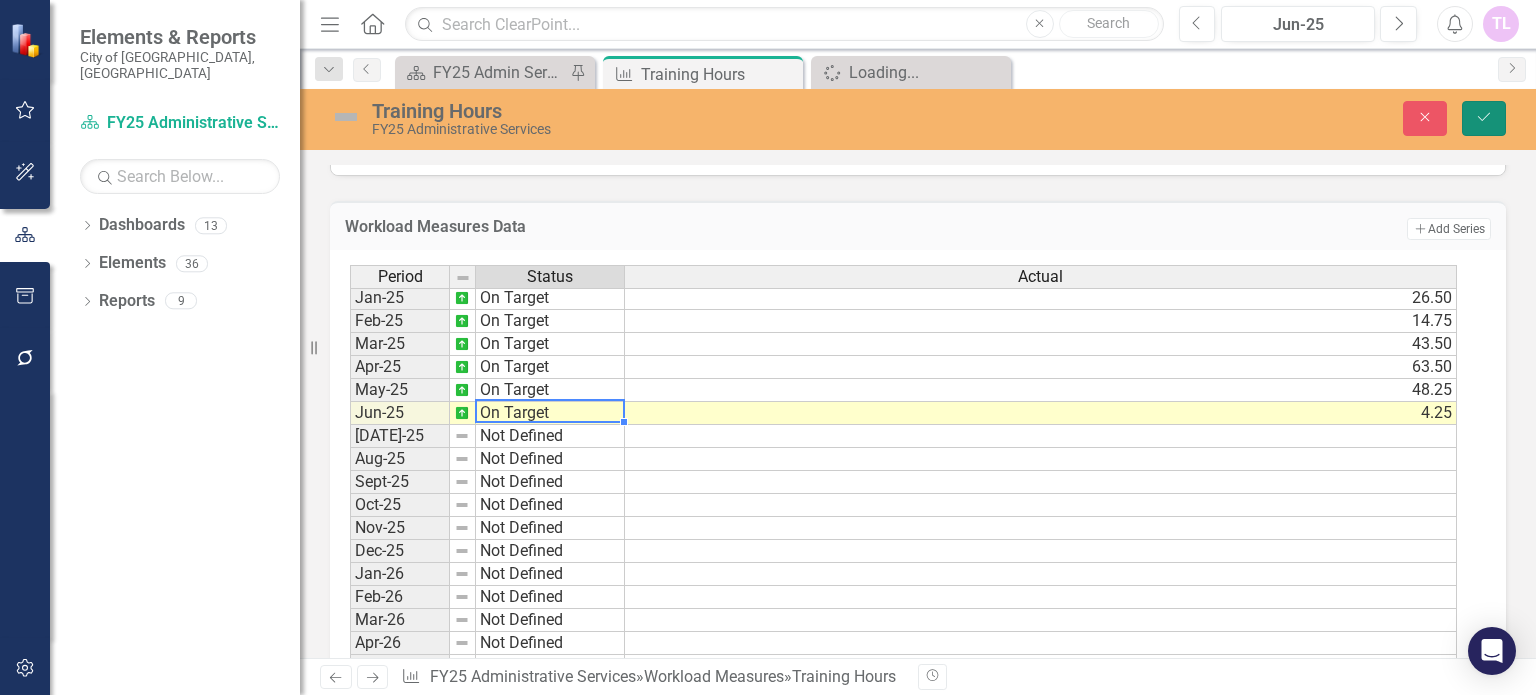 click on "Save" 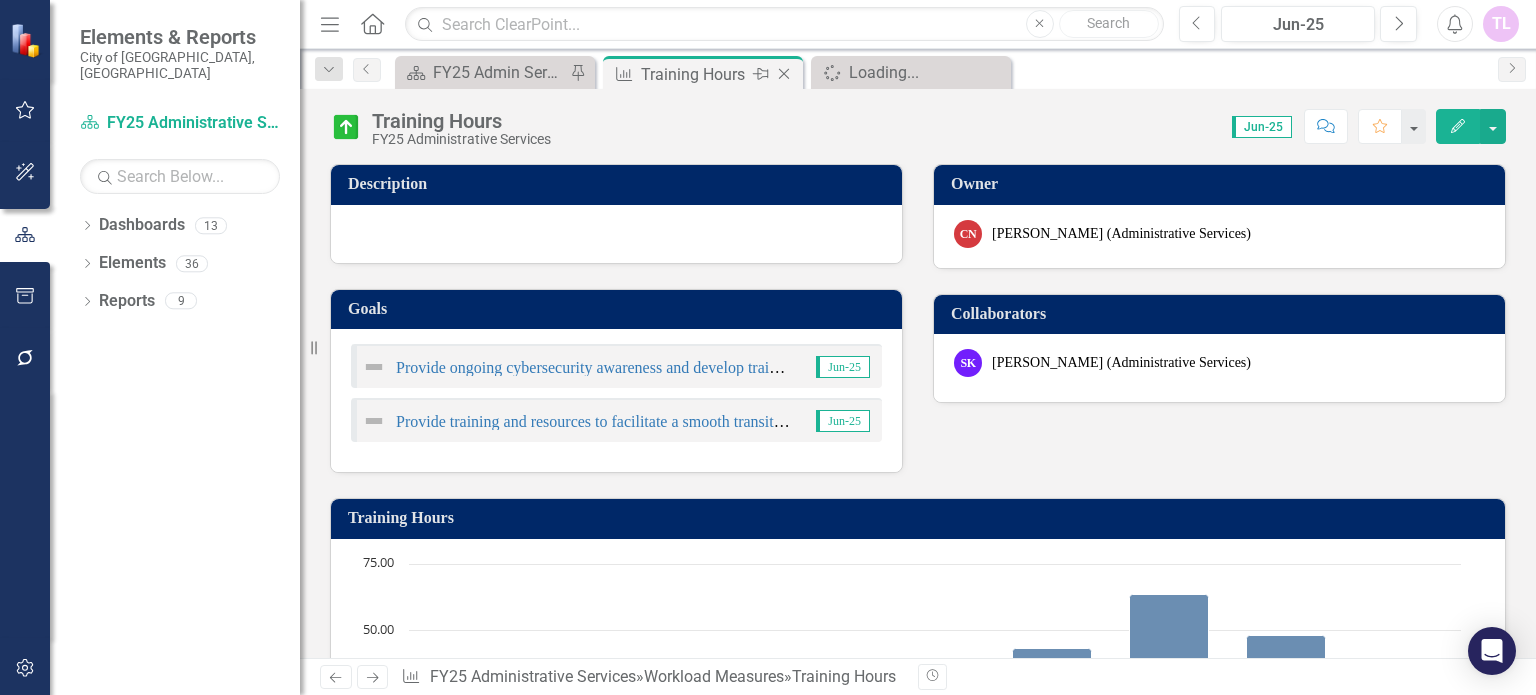 click on "Close" 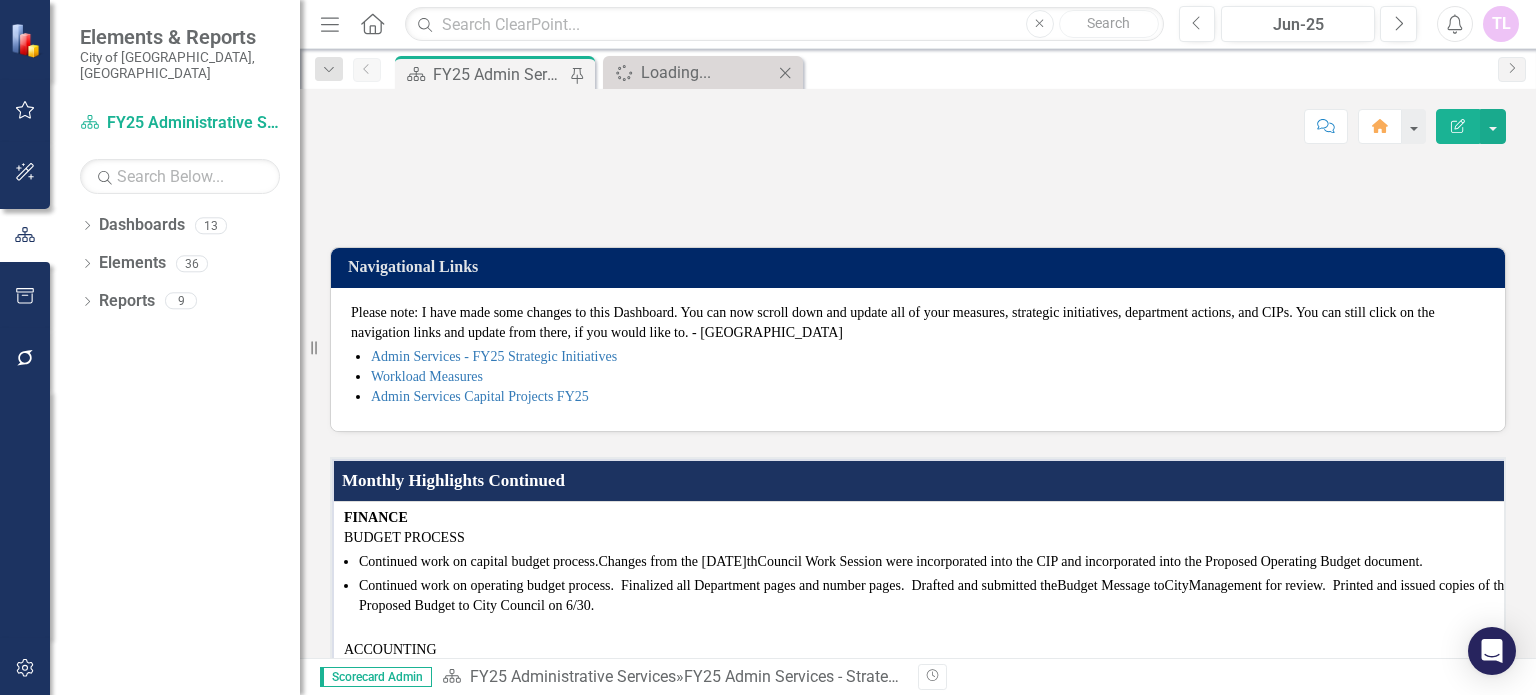 click on "Close" 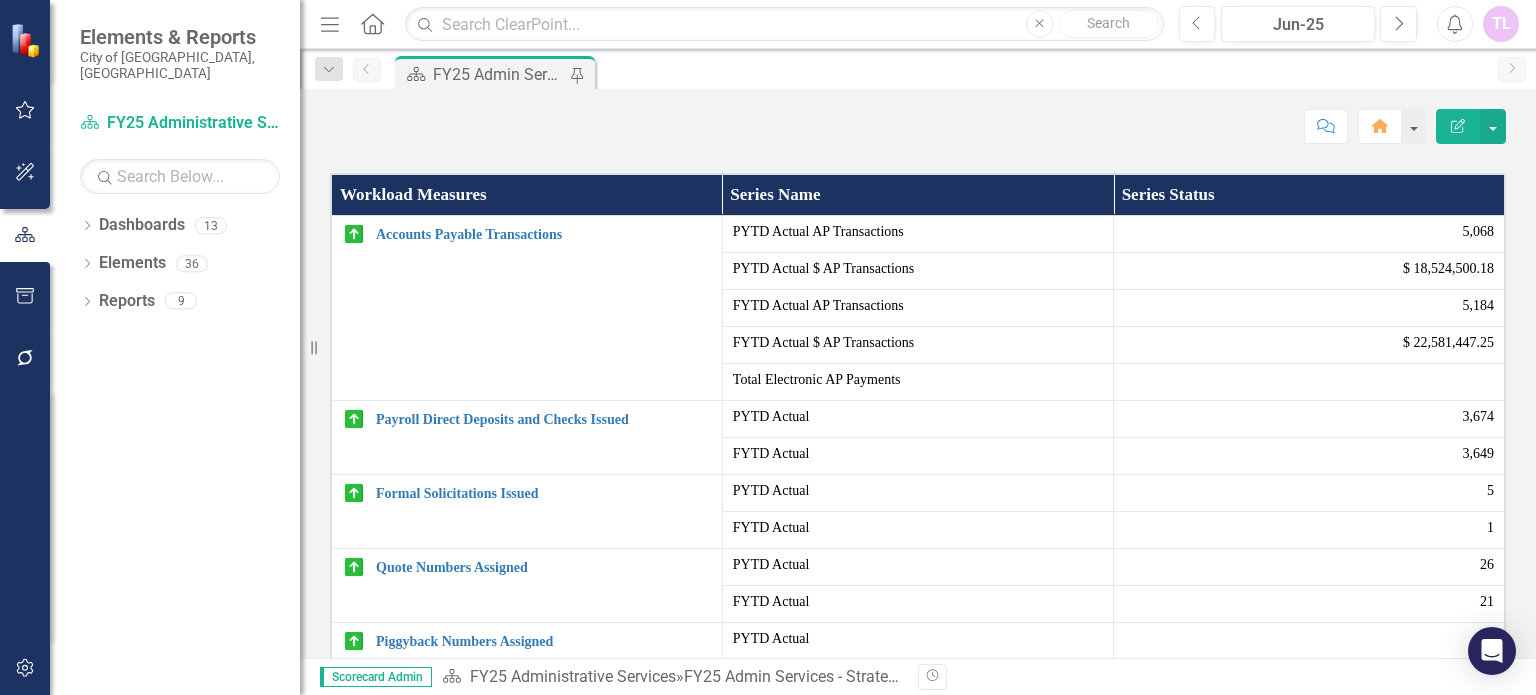 scroll, scrollTop: 900, scrollLeft: 0, axis: vertical 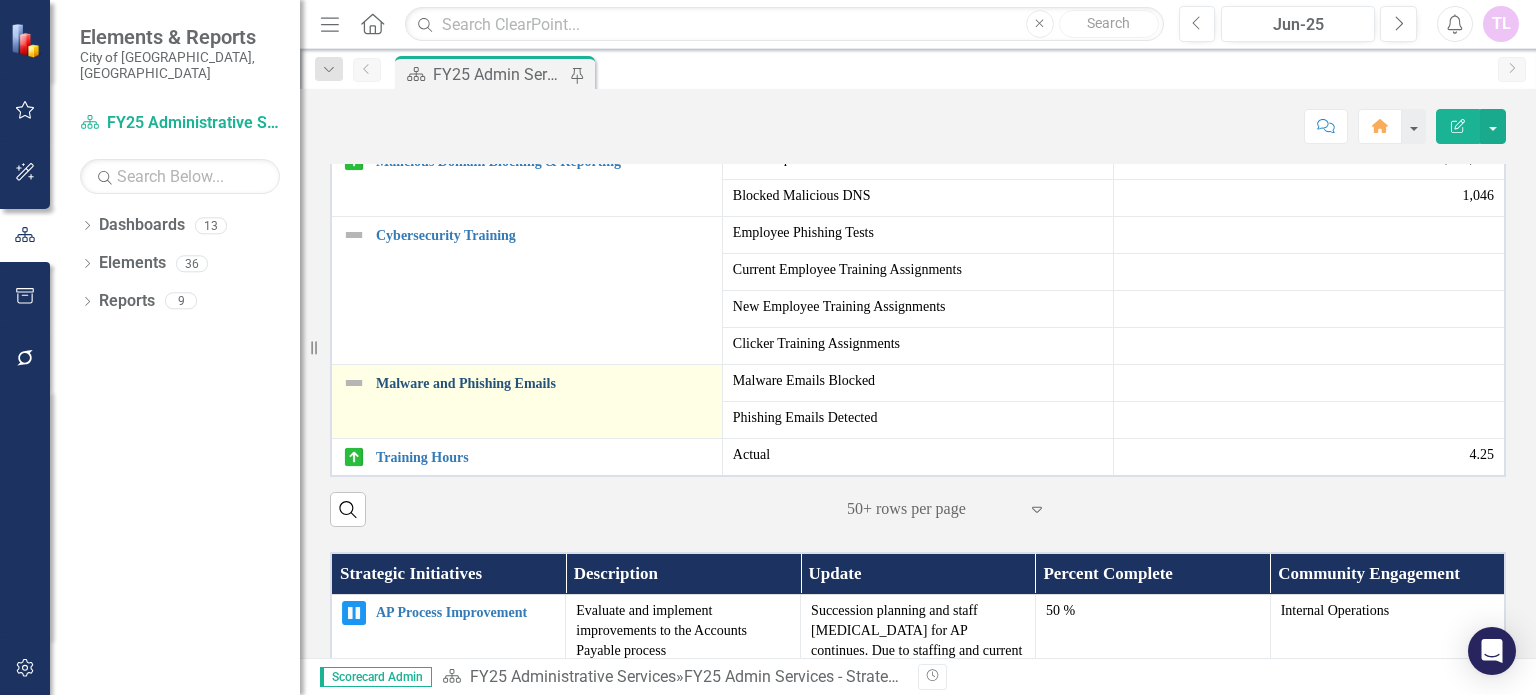 click on "Malware and Phishing Emails" at bounding box center [544, 383] 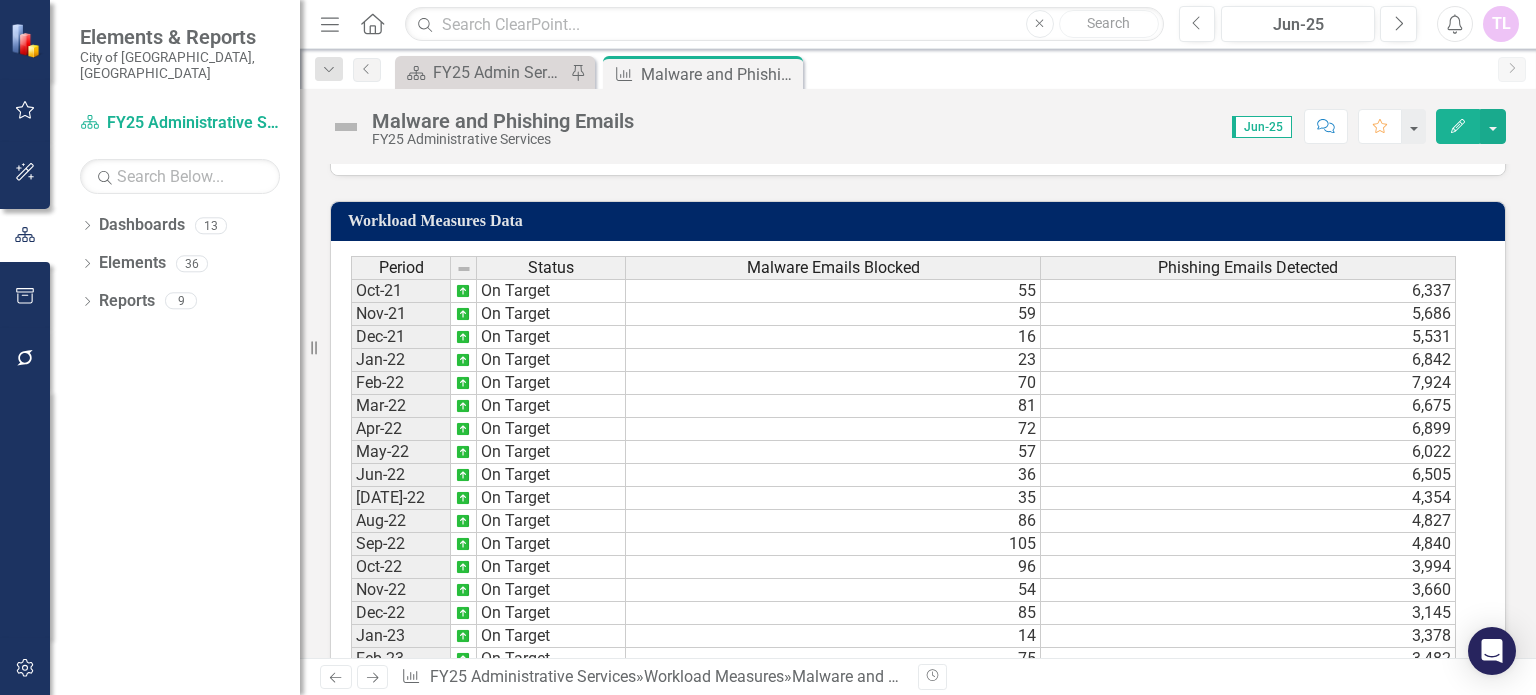 scroll, scrollTop: 700, scrollLeft: 0, axis: vertical 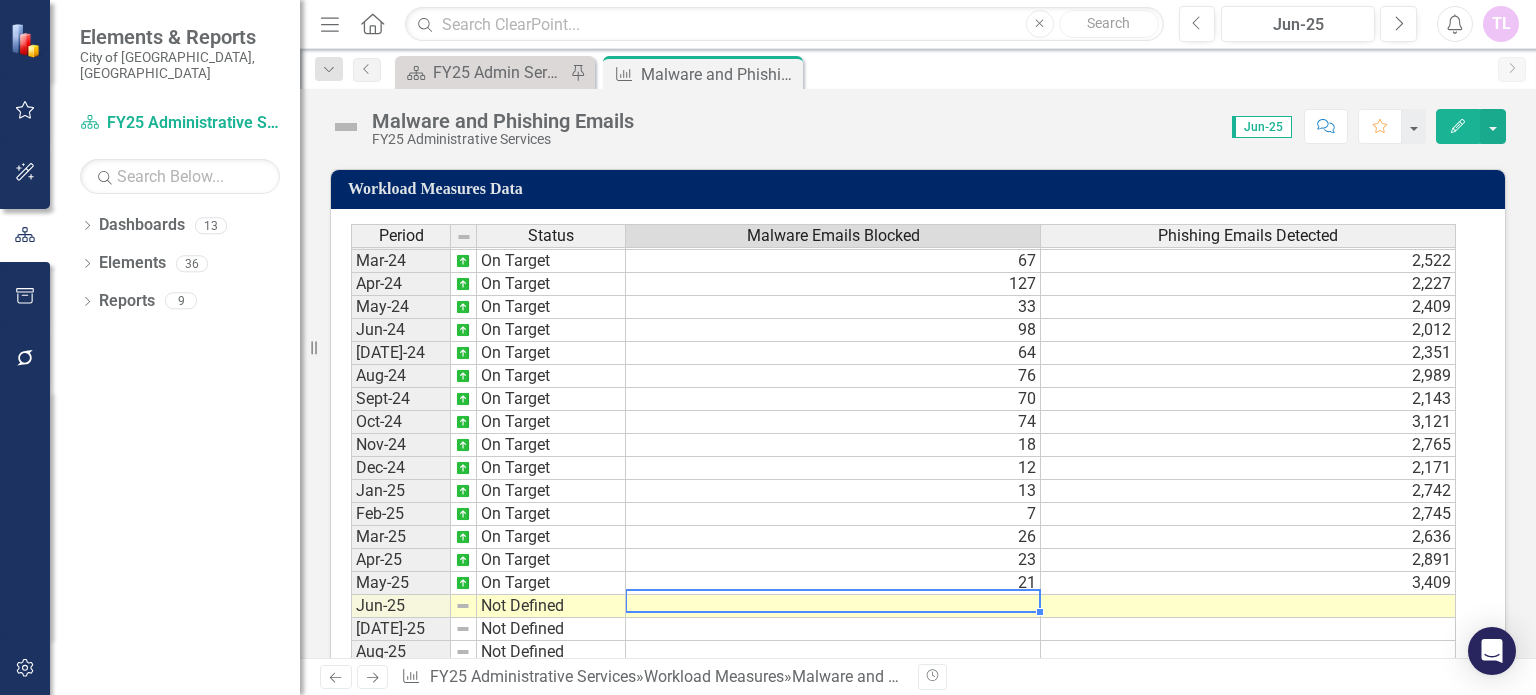 click on "Dec-22 On Target 85 3,145 Jan-23 On Target 14 3,378 Feb-23 On Target 75 3,482 Mar-23 On Target 35 3,991 Apr-23 On Target 91 3,069 May-23 On Target 27 3,271 Jun-23 On Target 54 3,163 Jul-23 On Target 27 3,271 Aug-23 On Target 54 2,777 Sep-23 On Target 34 3,804 Oct-23 On Target 61 3,447 Nov-23 On Target 51 4,078 Dec-23 On Target 97 3,607 Jan-24 On Target 38 5,660 Feb-24 On Target 63 2,261 Mar-24 On Target 67 2,522 Apr-24 On Target 127 2,227 May-24 On Target 33 2,409 Jun-24 On Target 98 2,012 Jul-24 On Target 64 2,351 Aug-24 On Target 76 2,989 Sept-24 On Target 70 2,143 Oct-24 On Target 74 3,121 Nov-24 On Target 18 2,765 Dec-24 On Target 12 2,171 Jan-25 On Target 13 2,742 Feb-25 On Target 7 2,745 Mar-25 On Target 26 2,636 Apr-25 On Target 23 2,891 May-25 On Target 21 3,409 Jun-25 Not Defined Jul-25 Not Defined Aug-25 Not Defined Sept-25 Not Defined Oct-25 Not Defined" at bounding box center [903, 307] 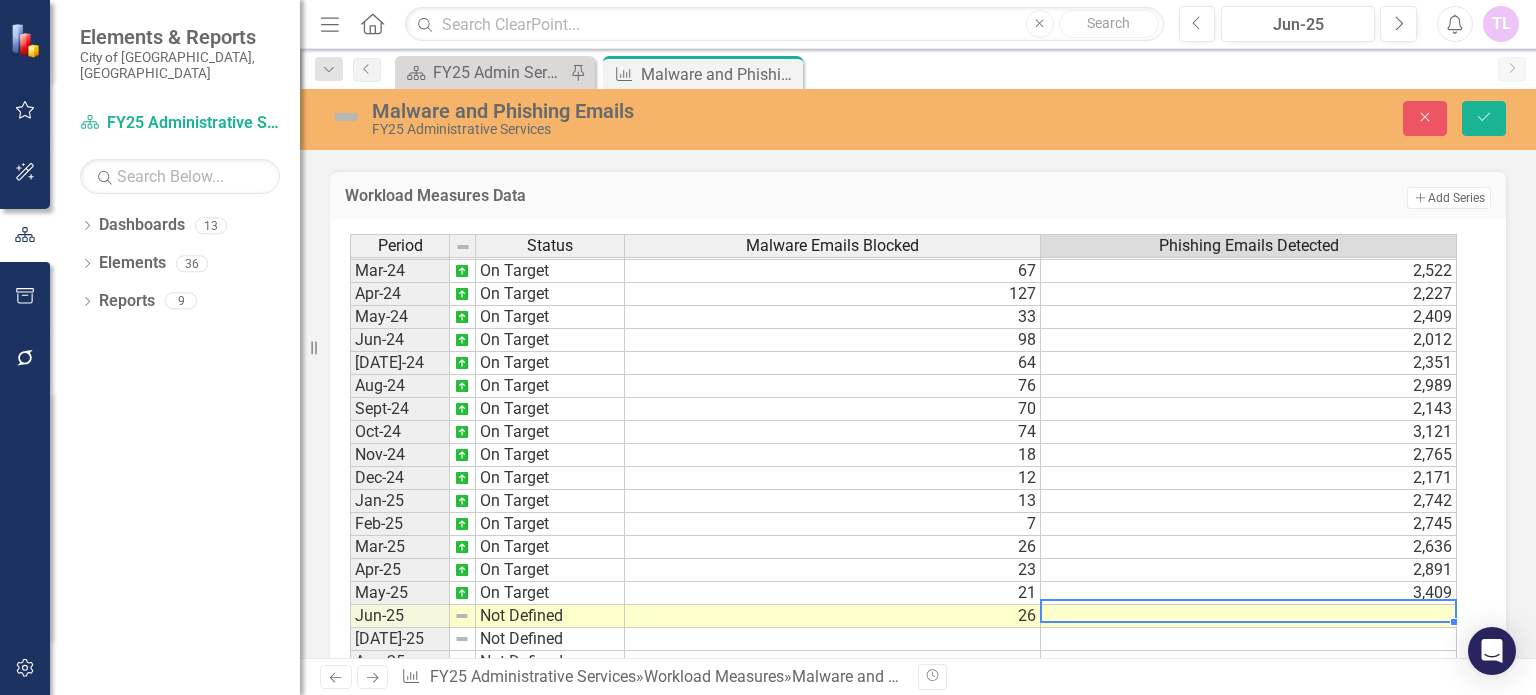 click at bounding box center [1249, 616] 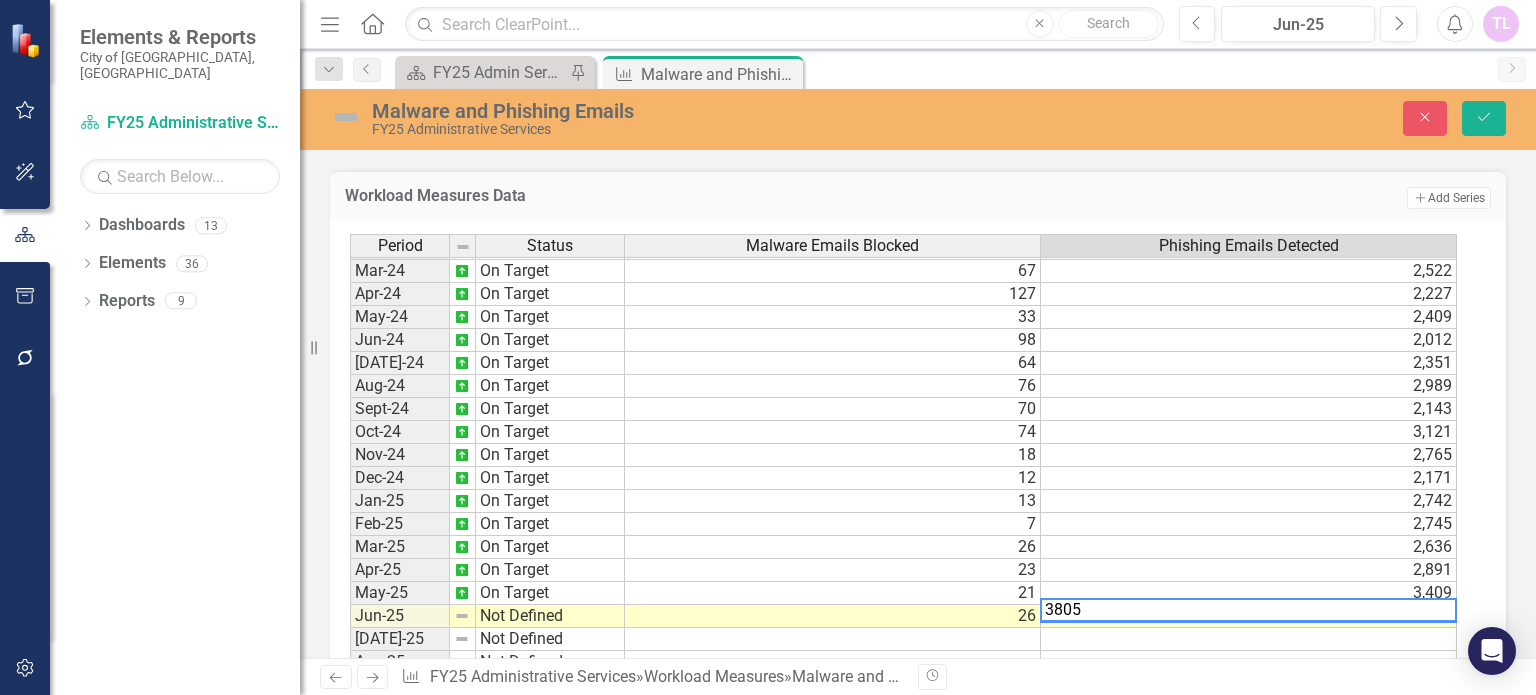 type on "3805" 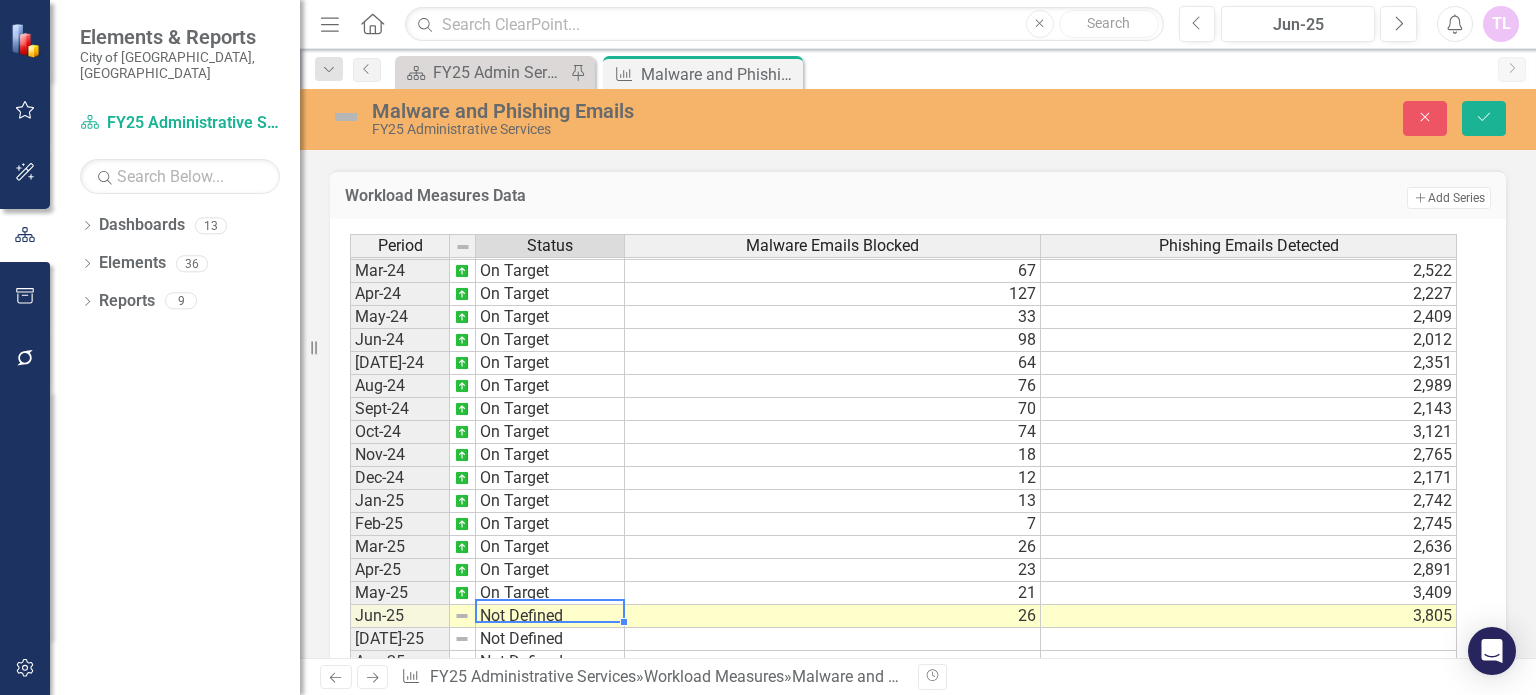 click on "Not Defined" at bounding box center (550, 616) 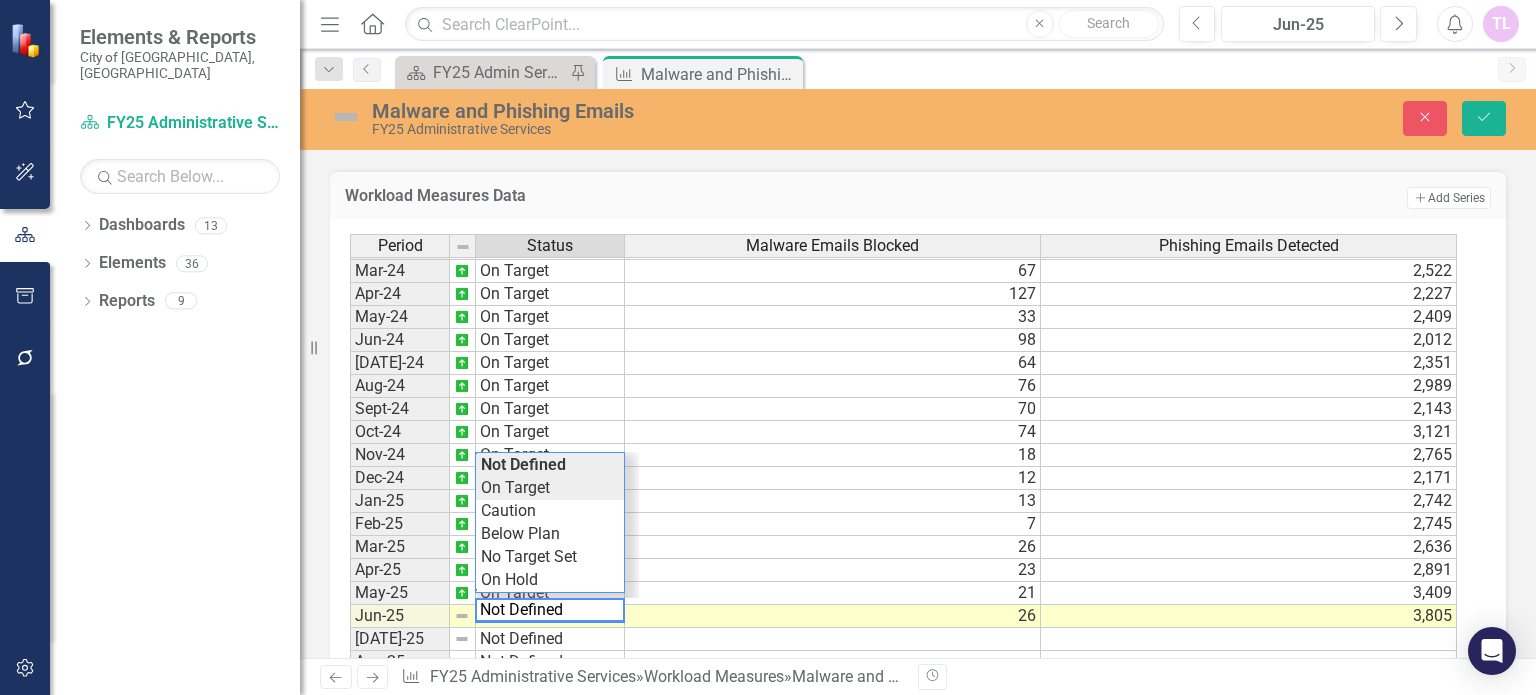 click on "Period Status Malware Emails Blocked Phishing Emails Detected Feb-23 On Target 75 3,482 Mar-23 On Target 35 3,991 Apr-23 On Target 91 3,069 May-23 On Target 27 3,271 Jun-23 On Target 54 3,163 Jul-23 On Target 27 3,271 Aug-23 On Target 54 2,777 Sep-23 On Target 34 3,804 Oct-23 On Target 61 3,447 Nov-23 On Target 51 4,078 Dec-23 On Target 97 3,607 Jan-24 On Target 38 5,660 Feb-24 On Target 63 2,261 Mar-24 On Target 67 2,522 Apr-24 On Target 127 2,227 May-24 On Target 33 2,409 Jun-24 On Target 98 2,012 Jul-24 On Target 64 2,351 Aug-24 On Target 76 2,989 Sept-24 On Target 70 2,143 Oct-24 On Target 74 3,121 Nov-24 On Target 18 2,765 Dec-24 On Target 12 2,171 Jan-25 On Target 13 2,742 Feb-25 On Target 7 2,745 Mar-25 On Target 26 2,636 Apr-25 On Target 23 2,891 May-25 On Target 21 3,409 Jun-25 Not Defined 26 3,805 Jul-25 Not Defined Aug-25 Not Defined Sept-25 Not Defined Oct-25 Not Defined Period Status Malware Emails Blocked Phishing Emails Detected Period Status Feb-23 On Target Mar-23 On Target Apr-23 On Target" at bounding box center (910, 477) 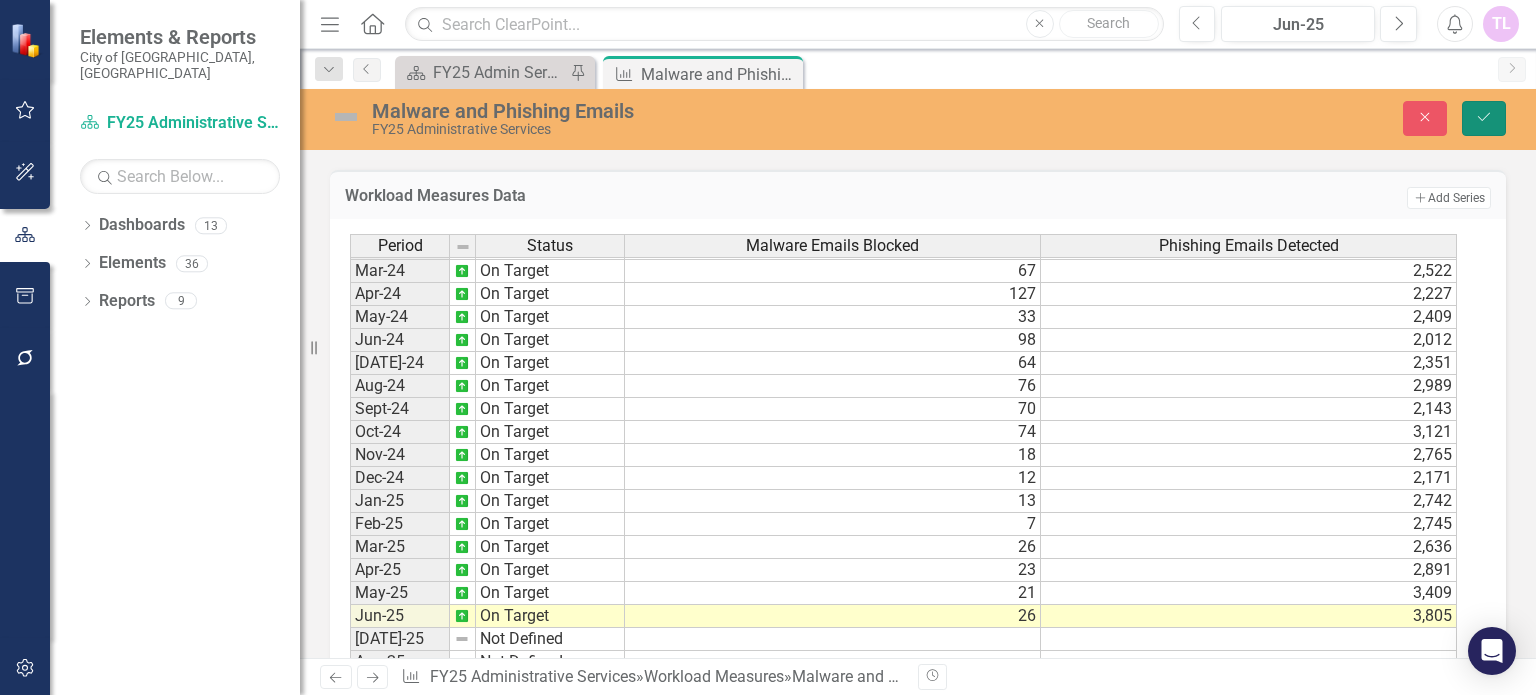 click on "Save" 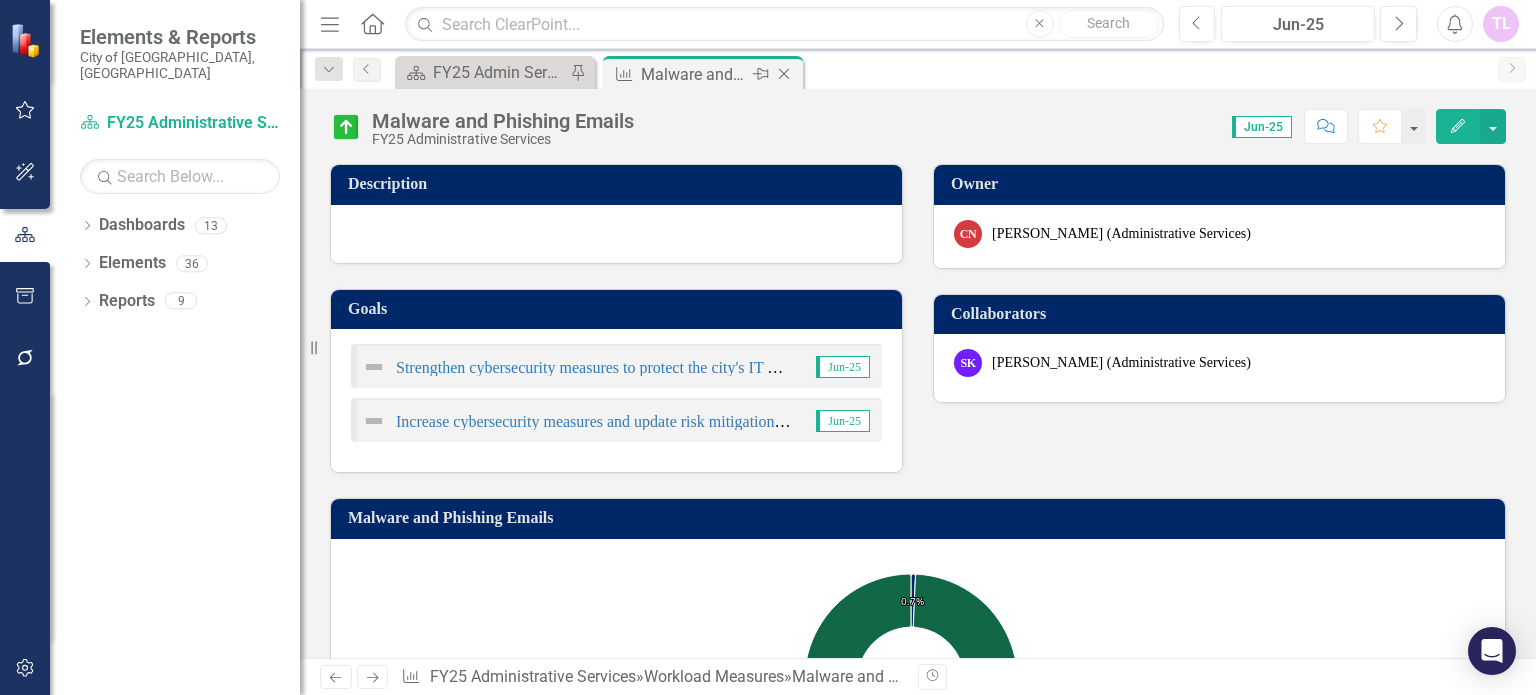 click on "Close" 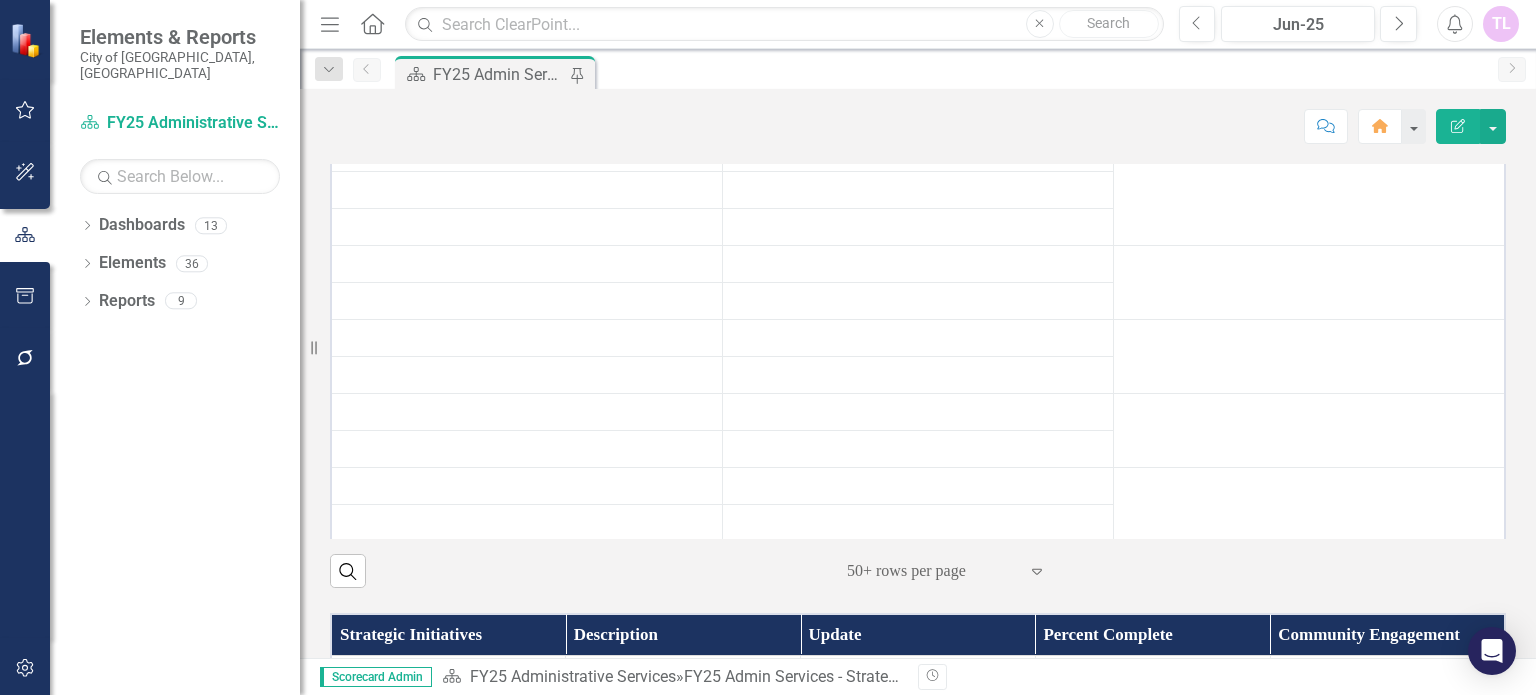 scroll, scrollTop: 1027, scrollLeft: 0, axis: vertical 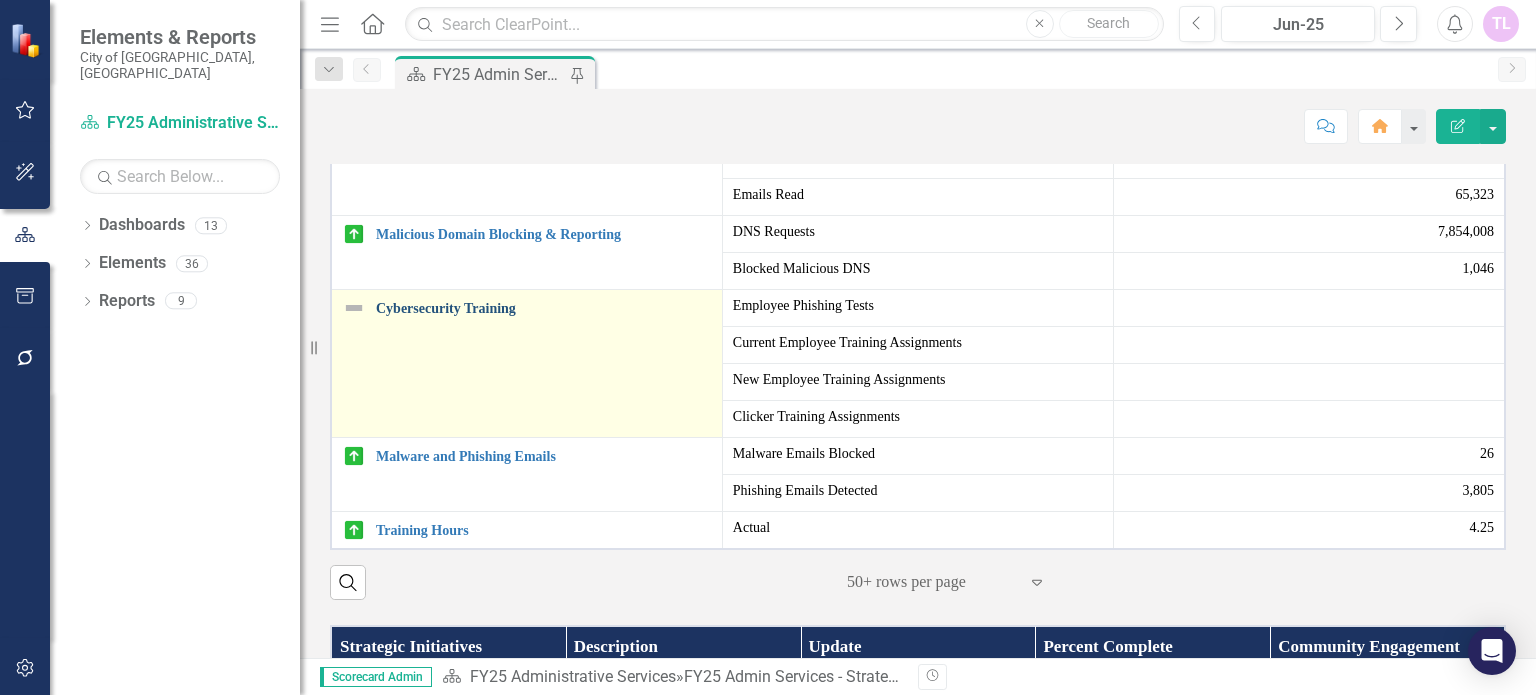 click on "Cybersecurity Training" at bounding box center [544, 308] 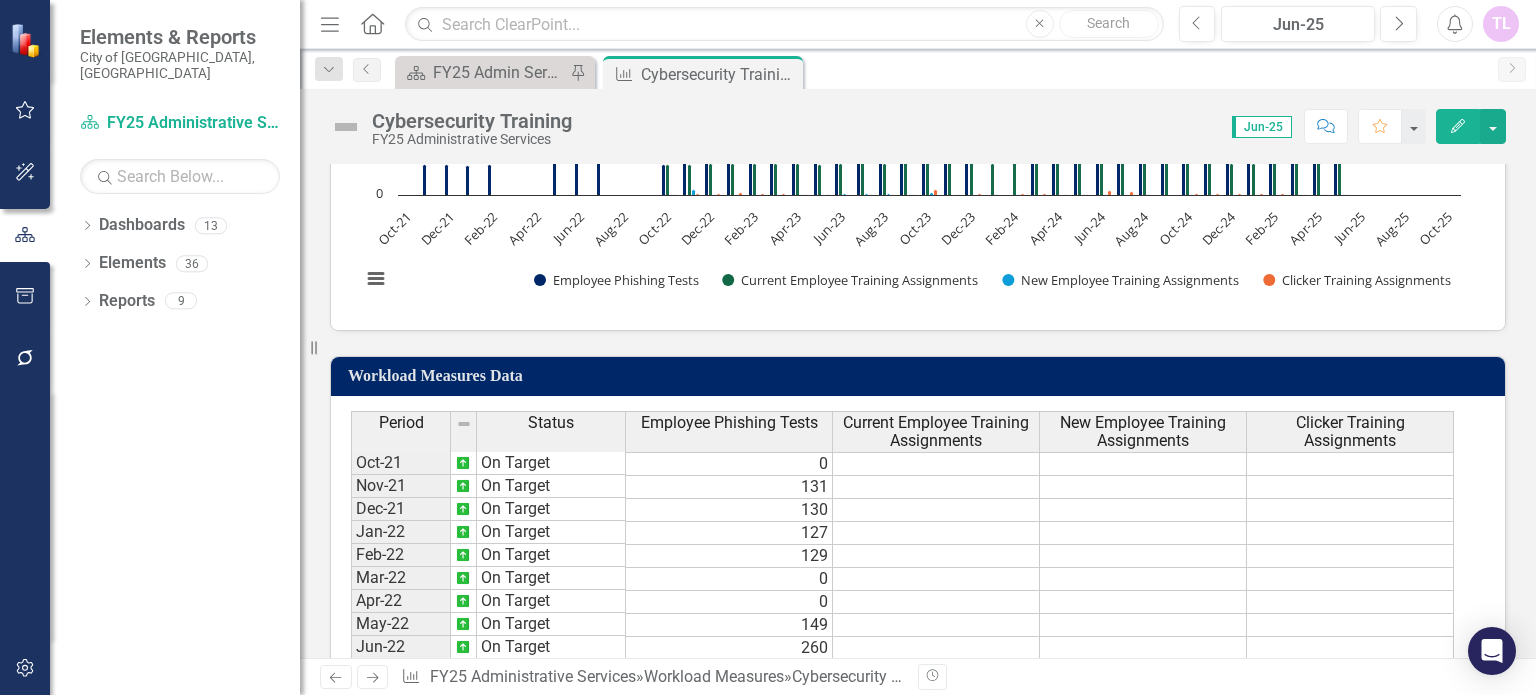 scroll, scrollTop: 600, scrollLeft: 0, axis: vertical 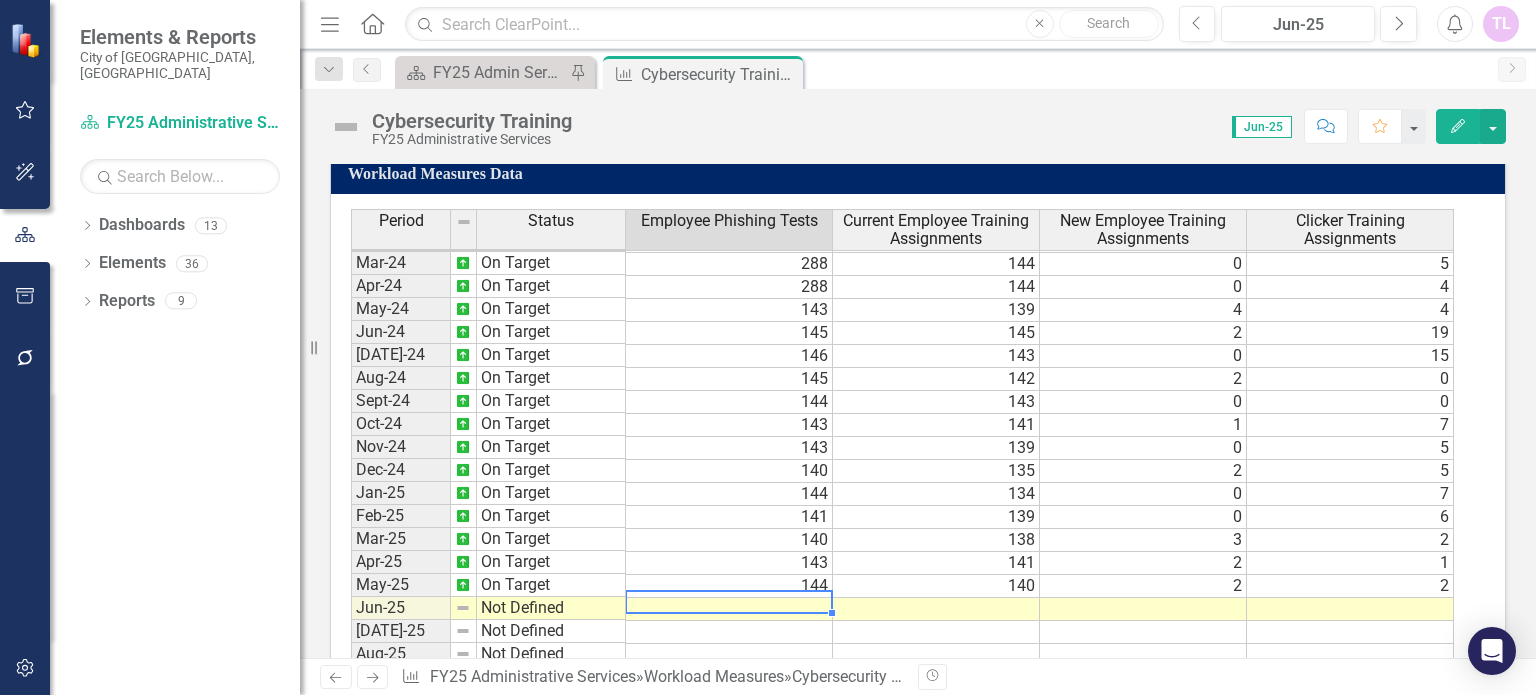 click at bounding box center (729, 609) 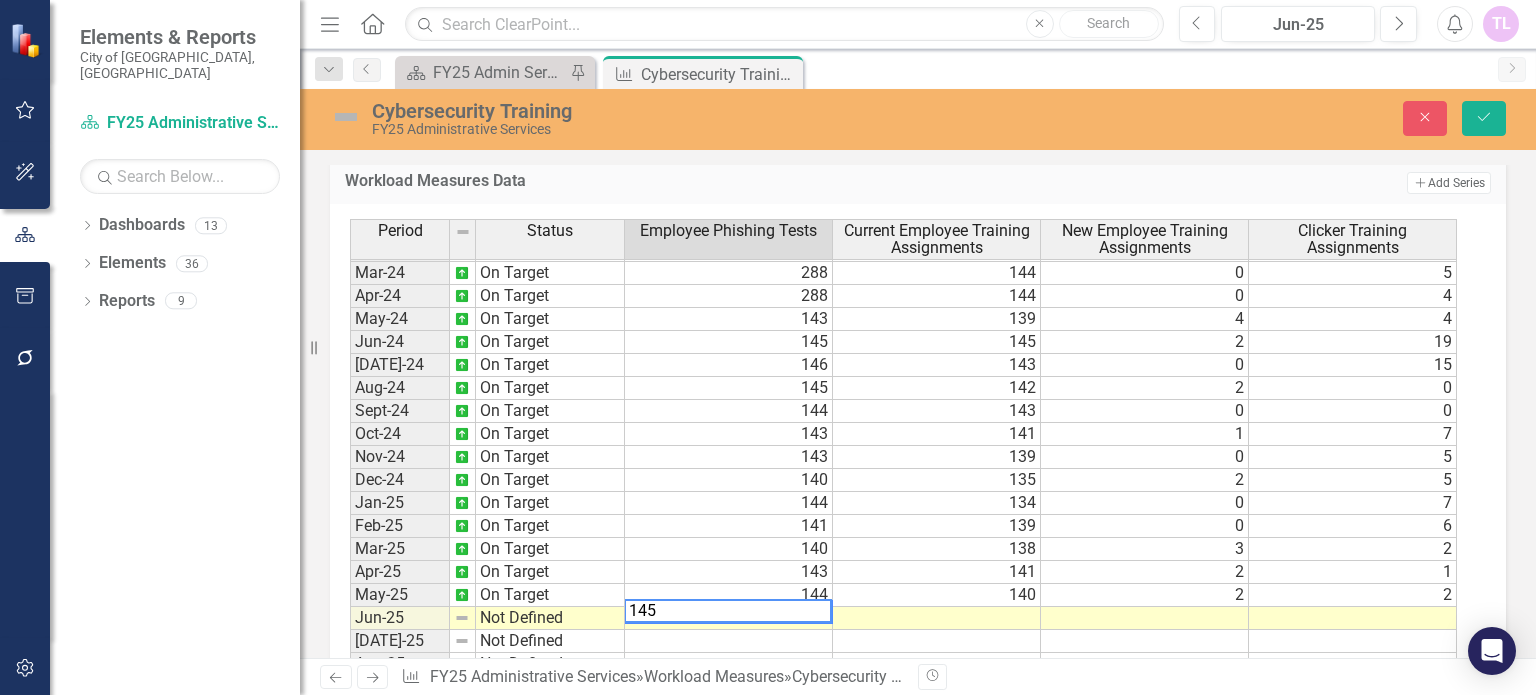 type on "145" 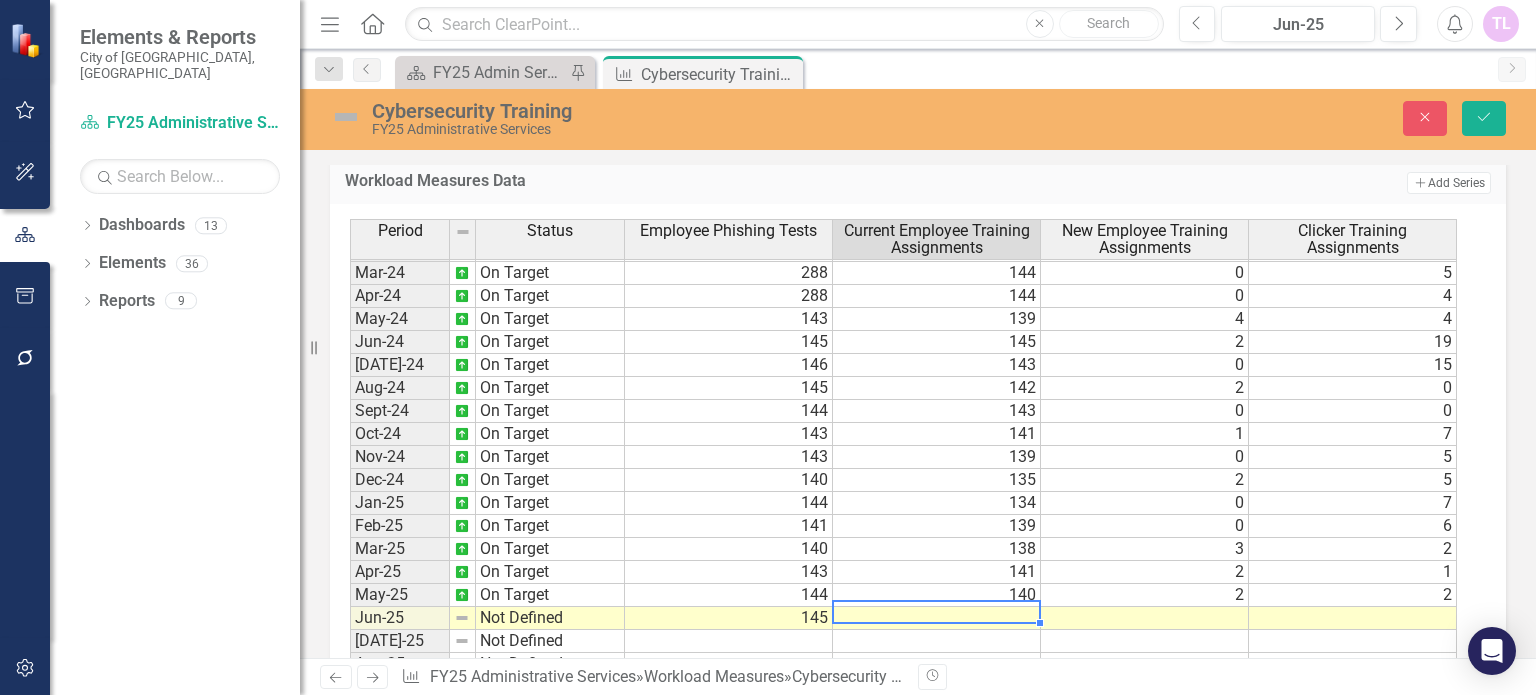 click at bounding box center (937, 618) 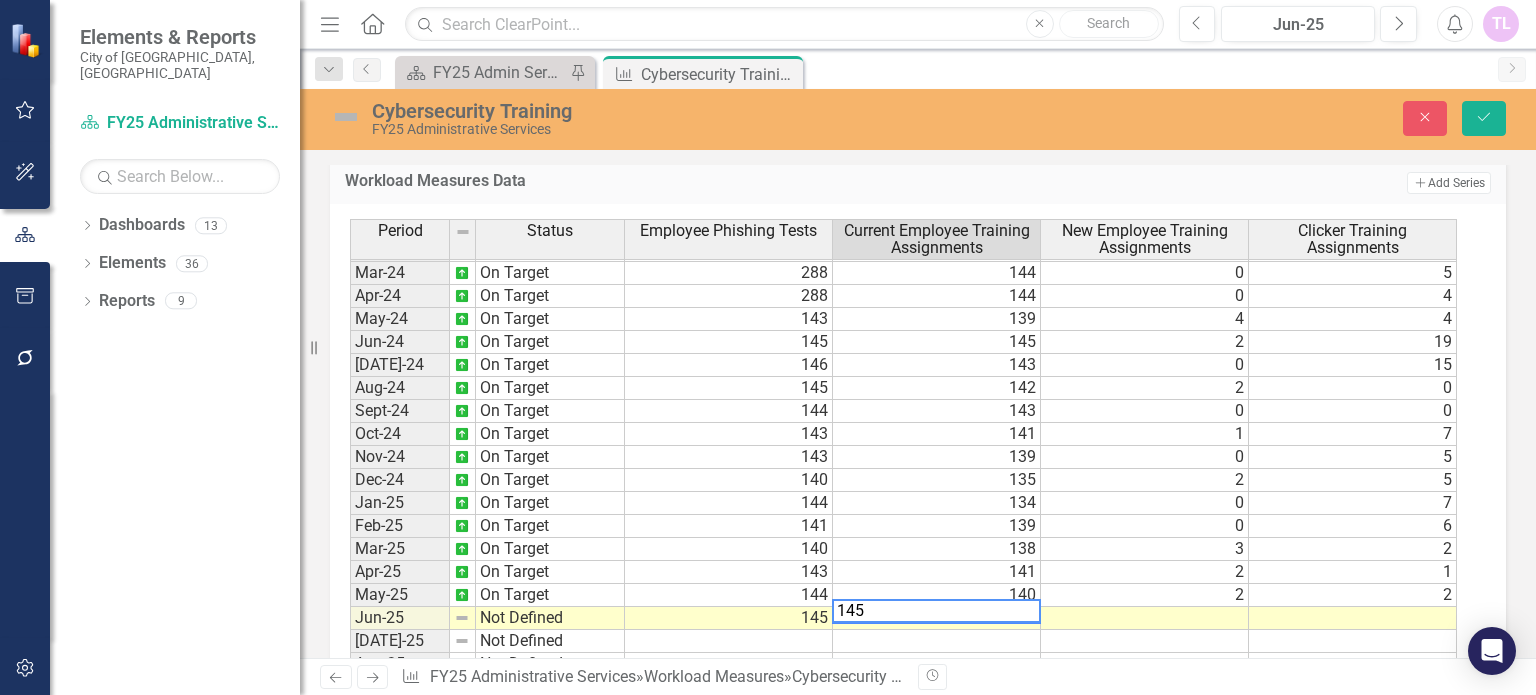 click on "145" at bounding box center [936, 611] 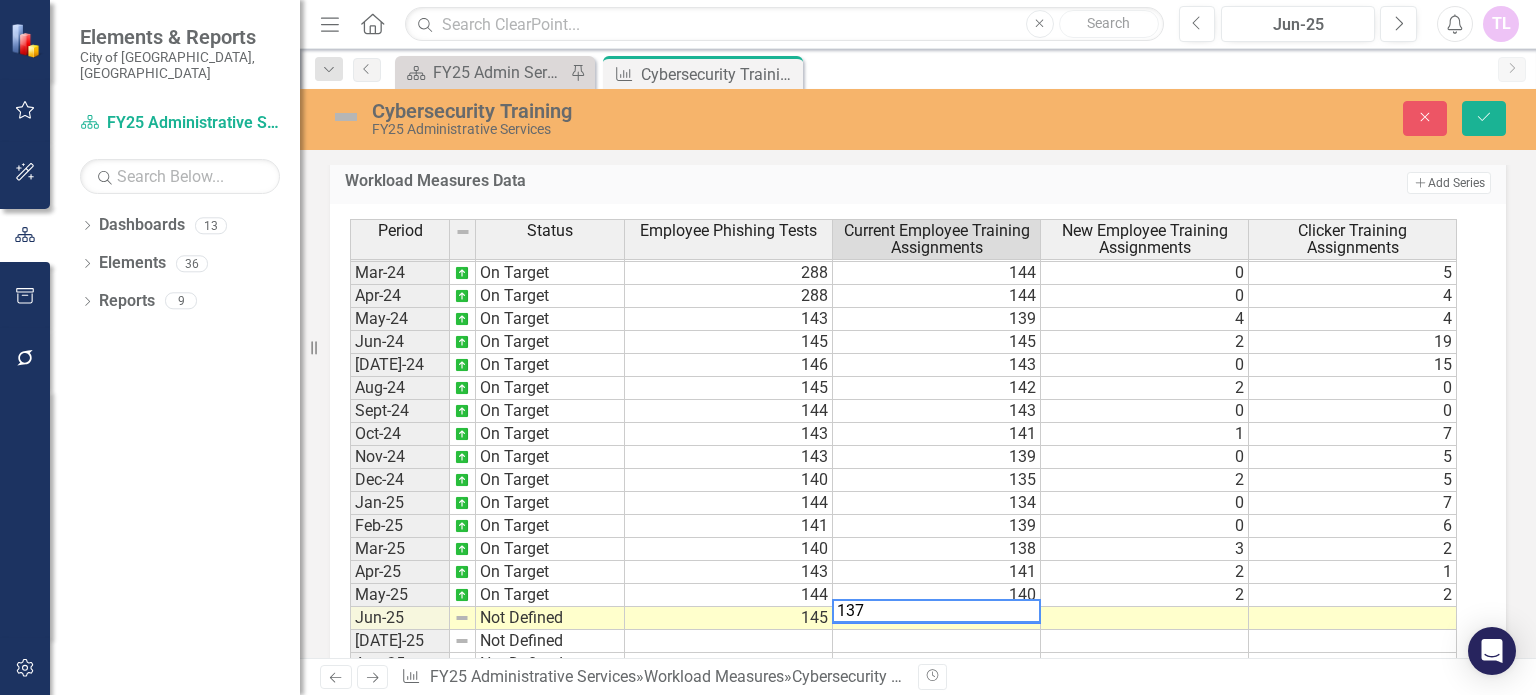 click at bounding box center [1145, 618] 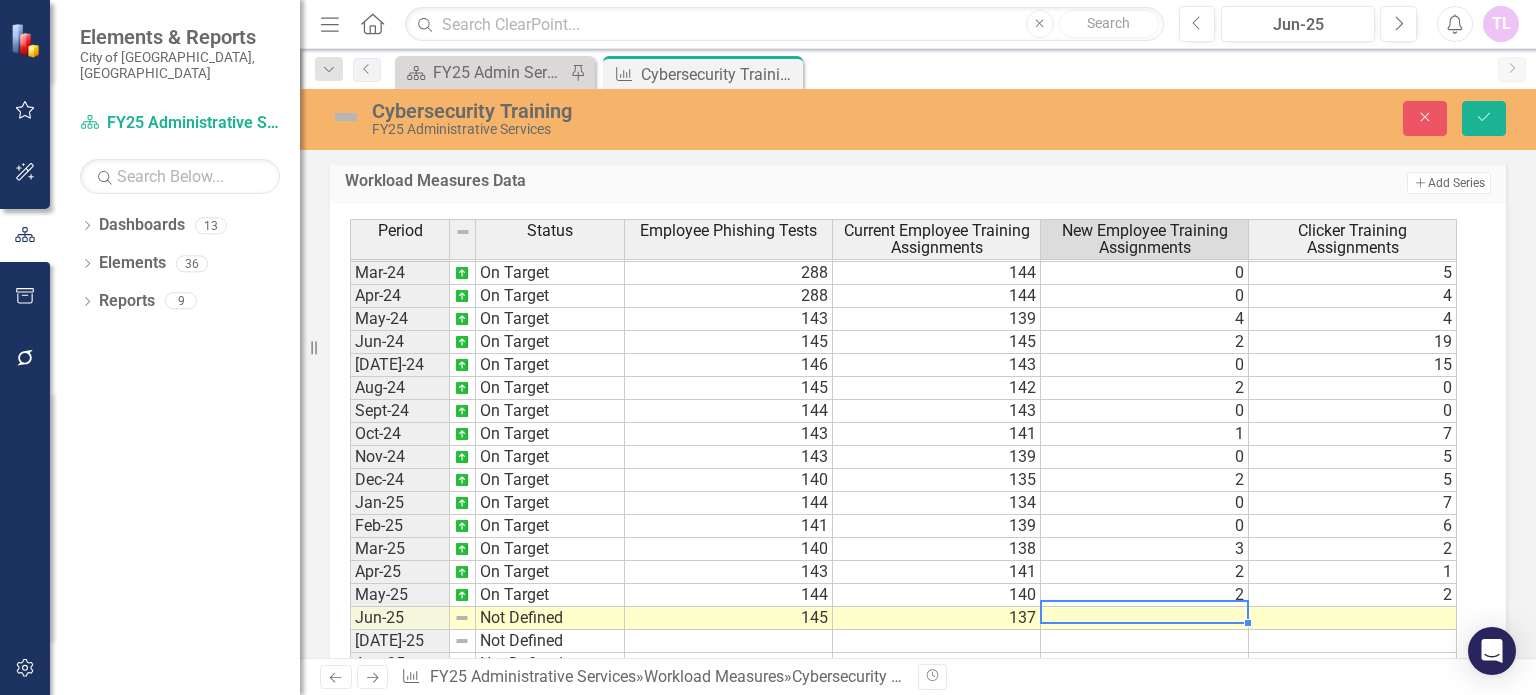 click on "137" at bounding box center (937, 618) 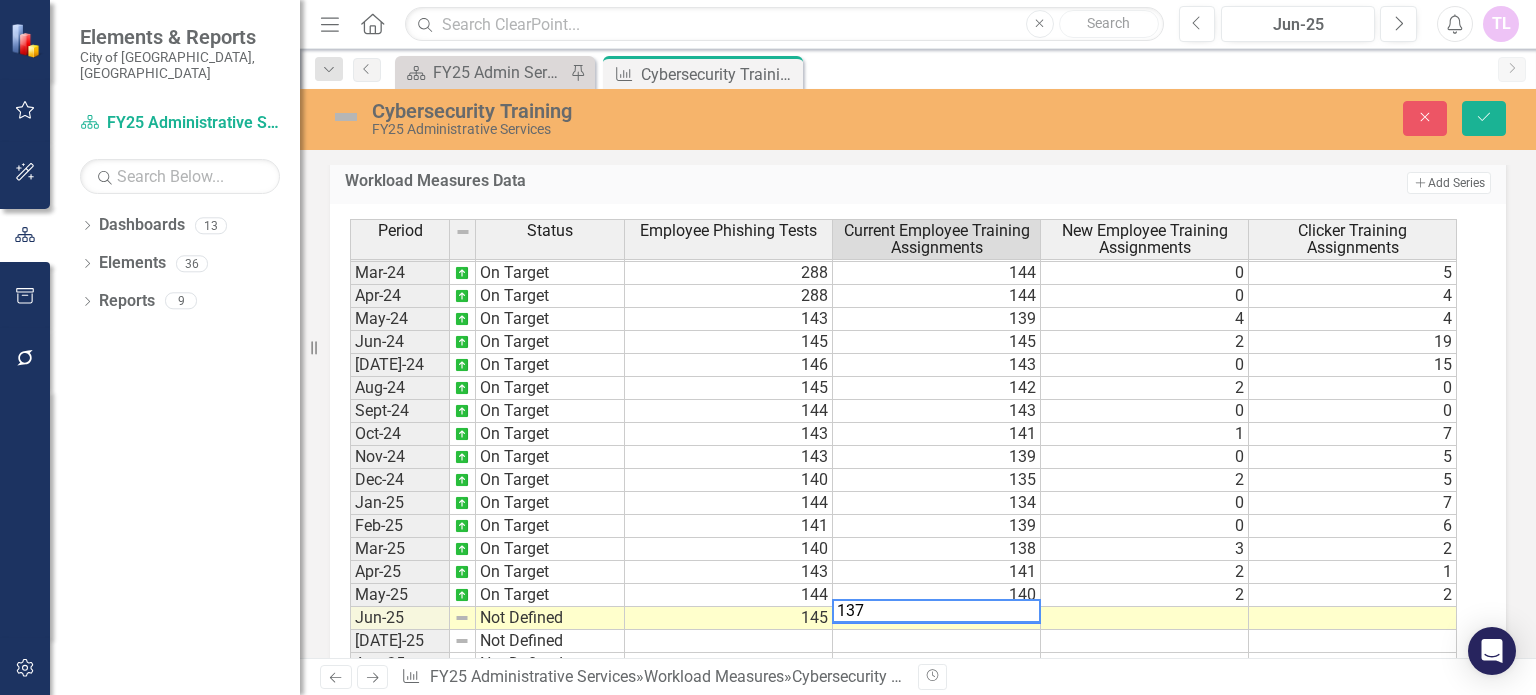 drag, startPoint x: 956, startPoint y: 609, endPoint x: 846, endPoint y: 615, distance: 110.16351 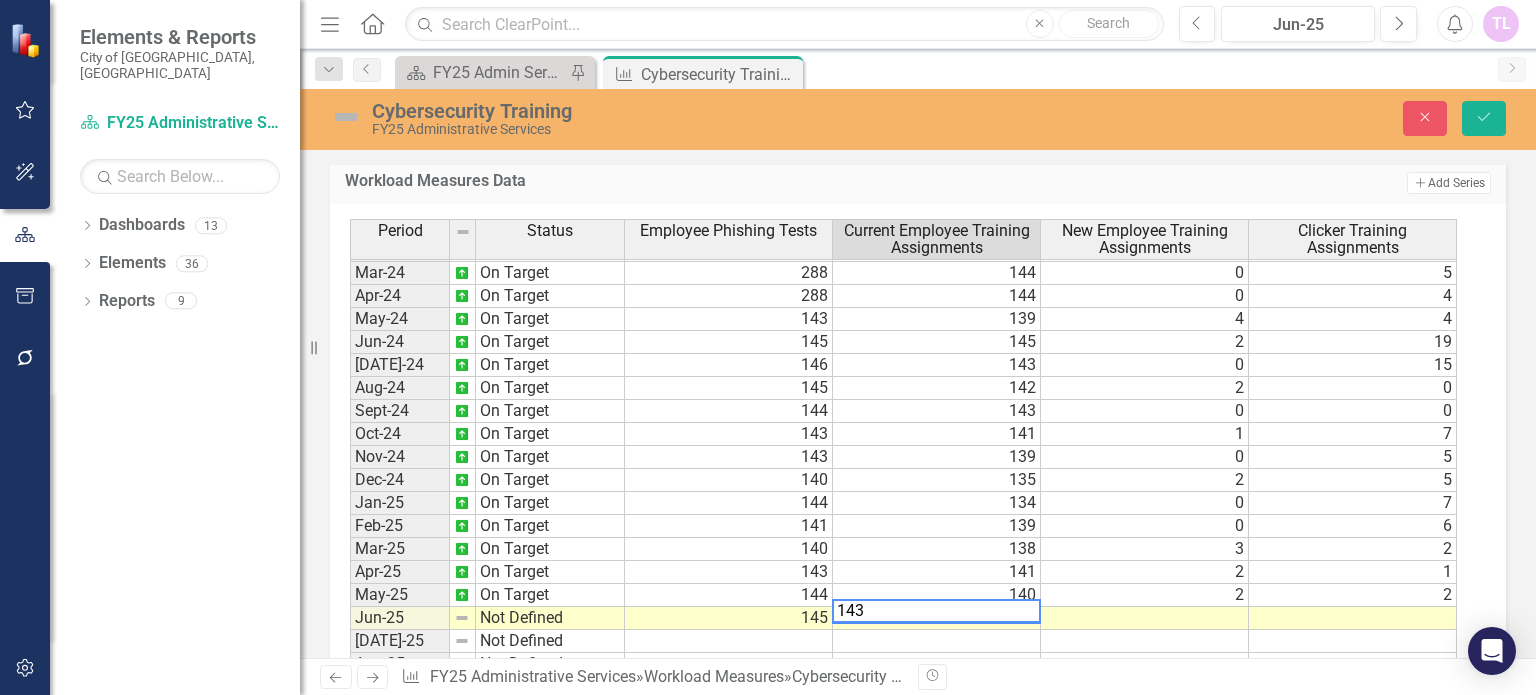 type on "143" 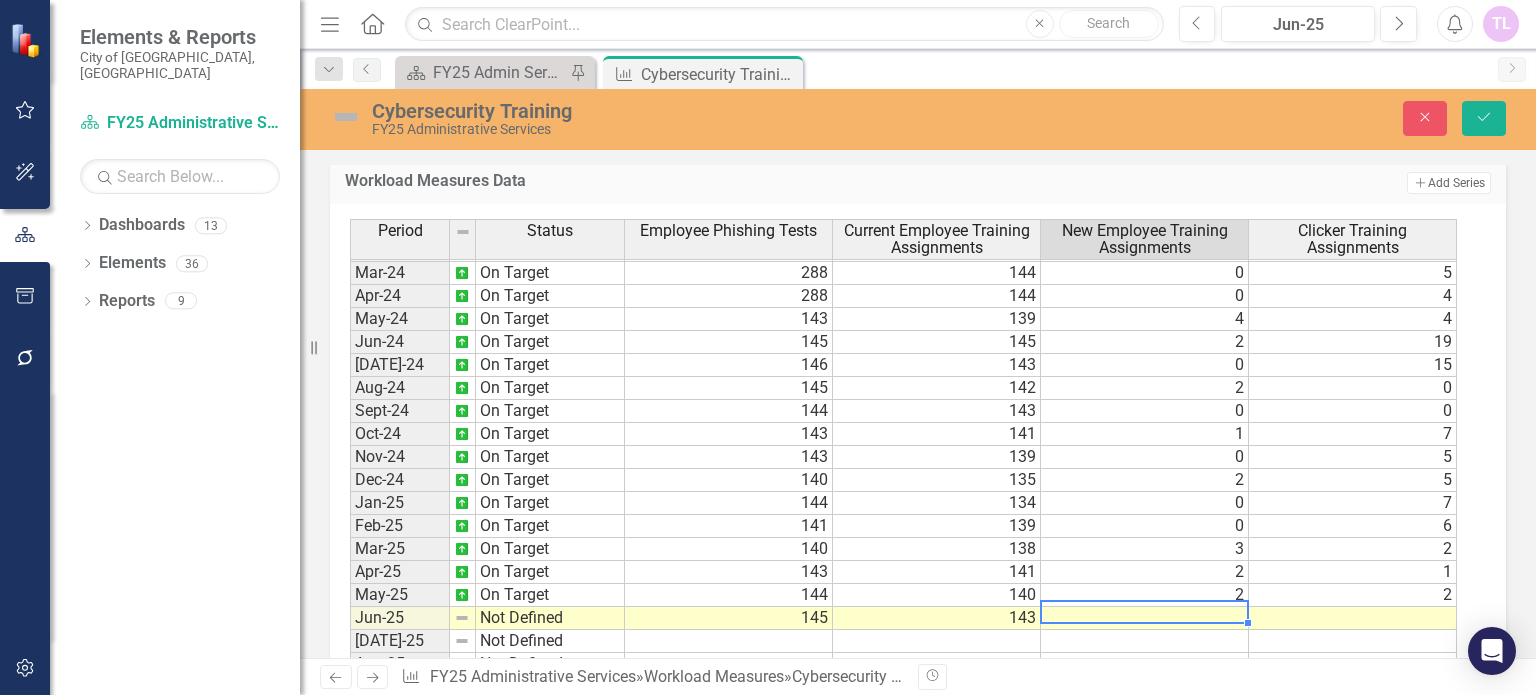 click at bounding box center [1353, 618] 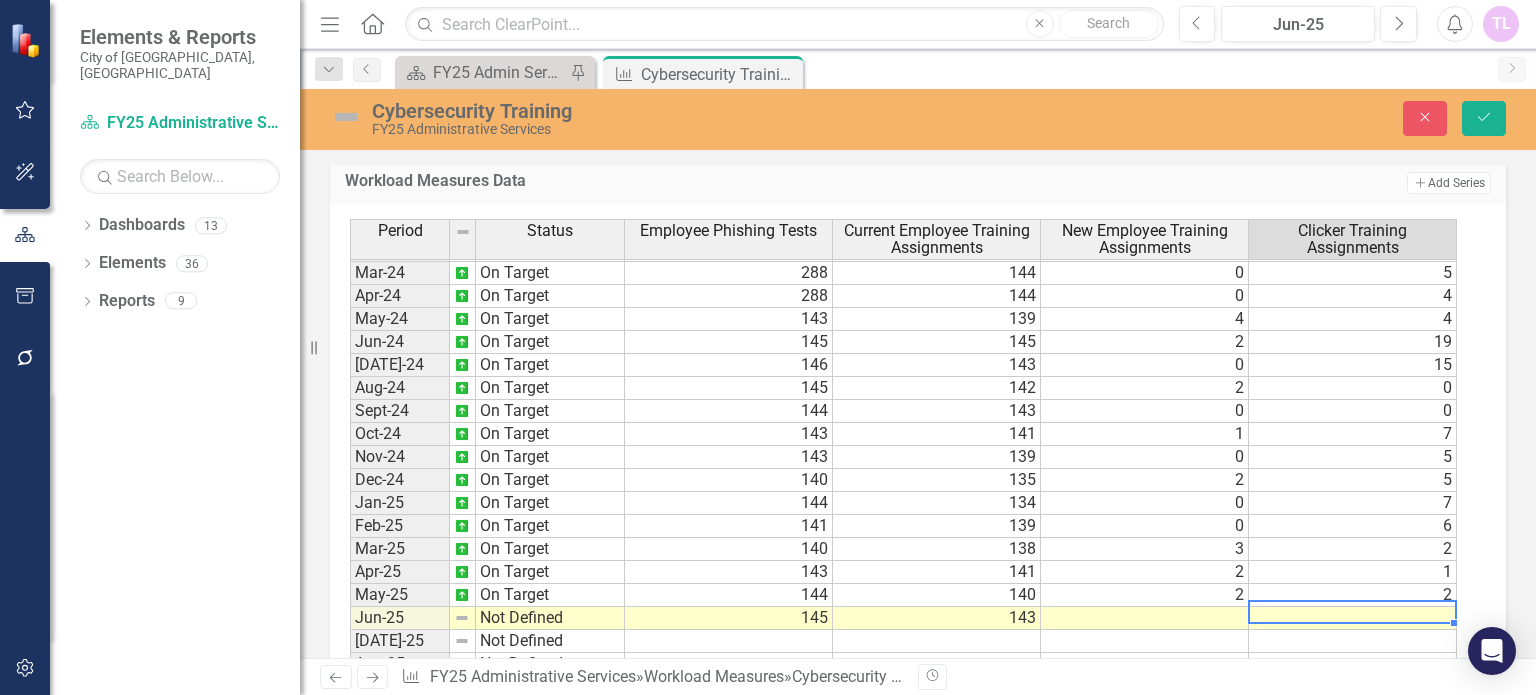 click at bounding box center [1353, 618] 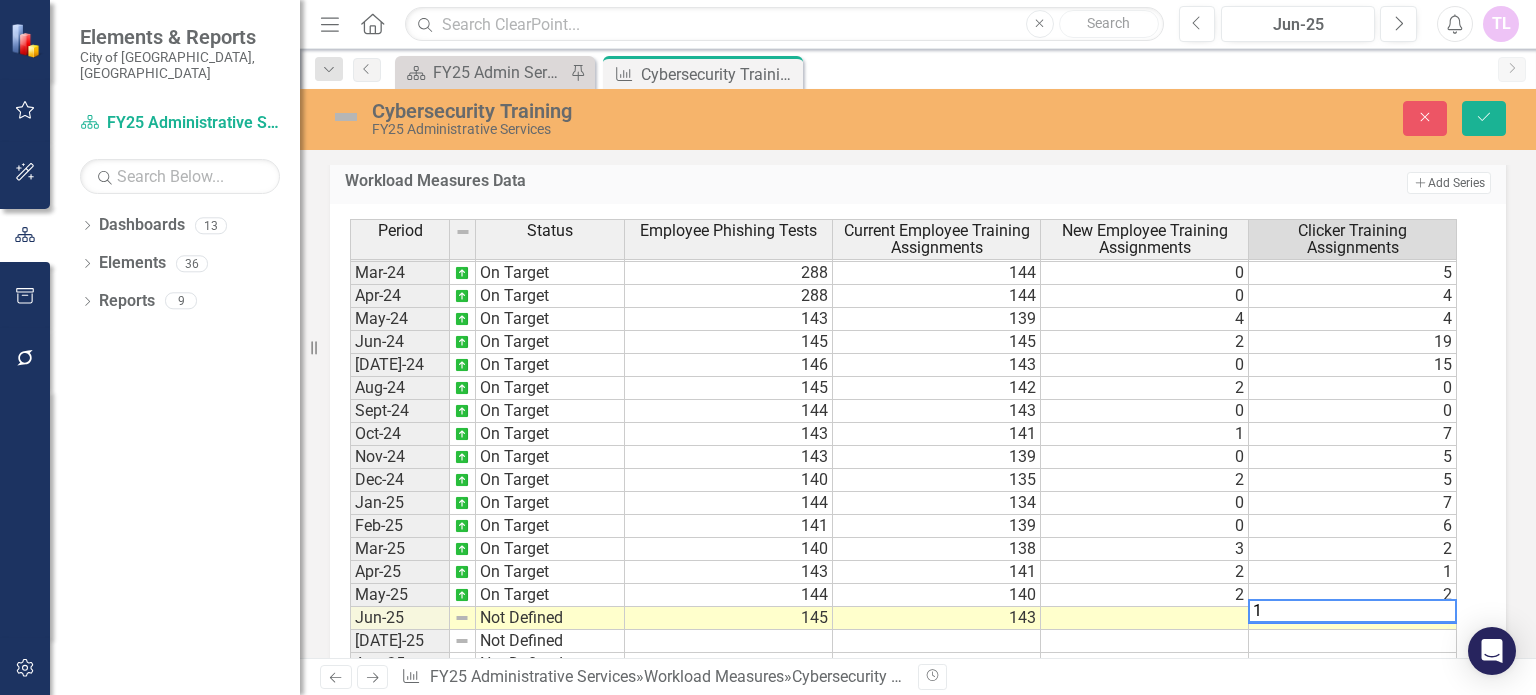 type on "1" 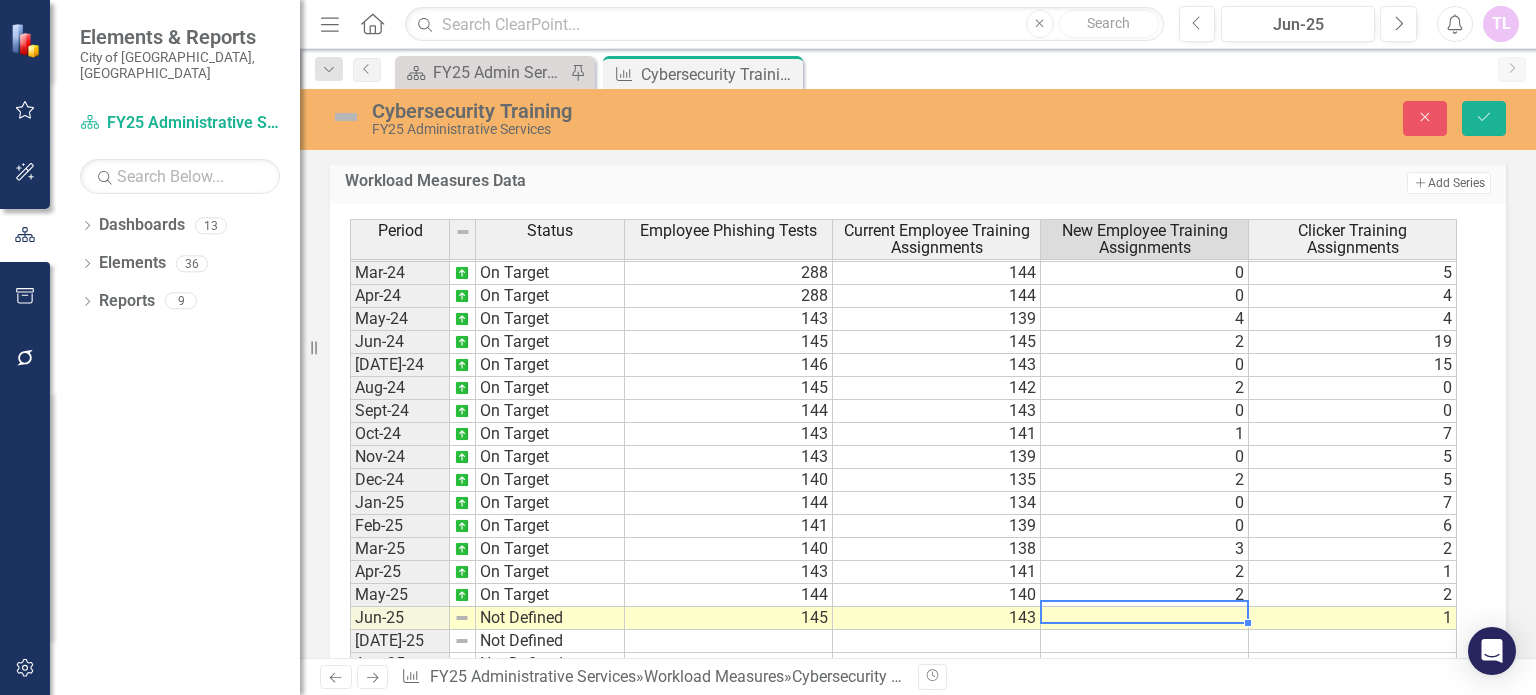 click at bounding box center [1144, 601] 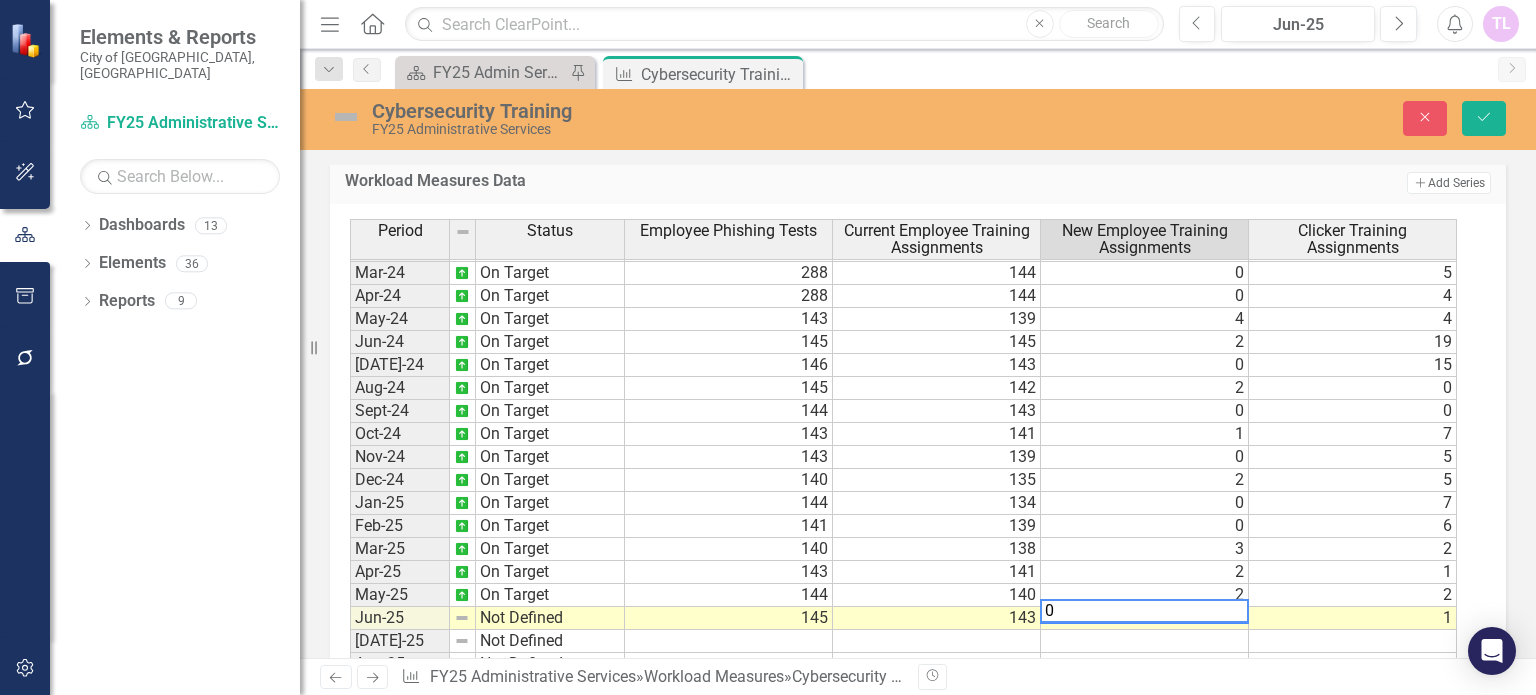 type on "0" 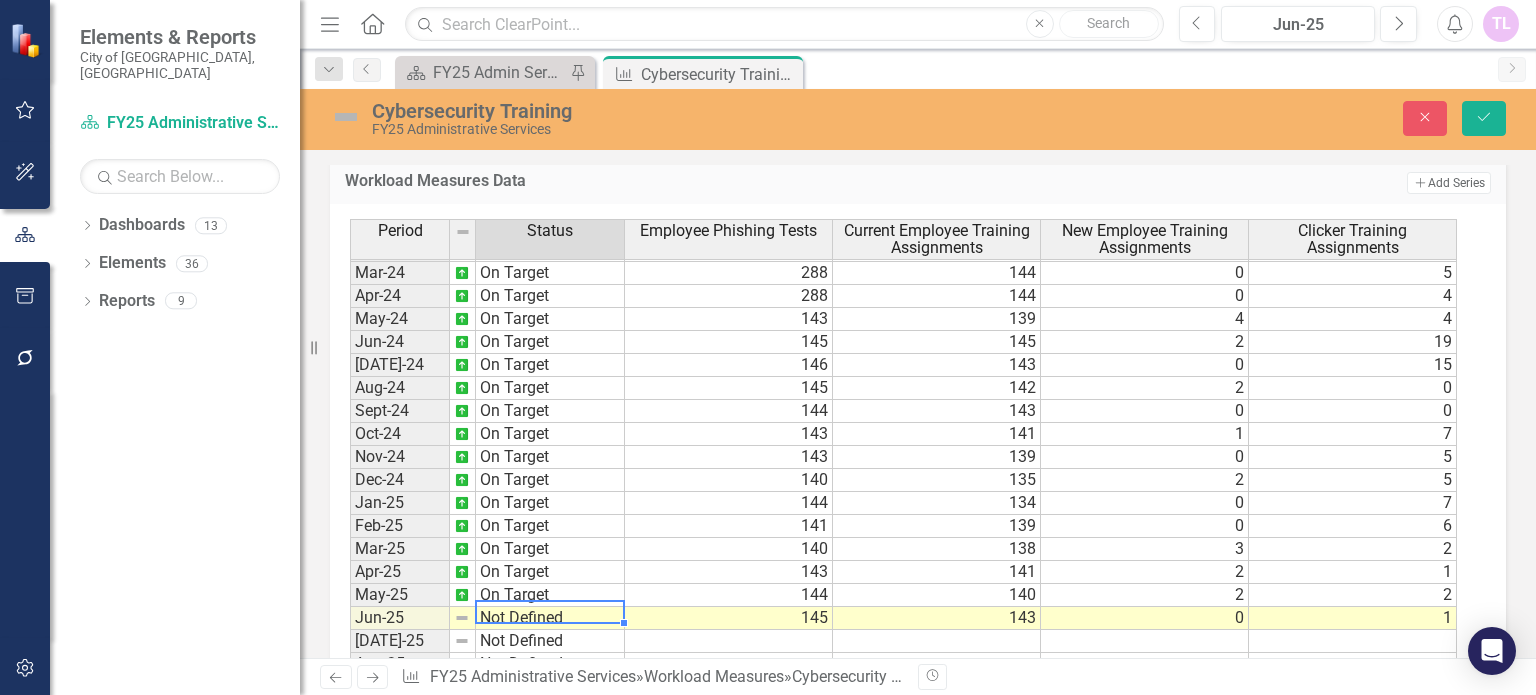 click on "Not Defined" at bounding box center [550, 618] 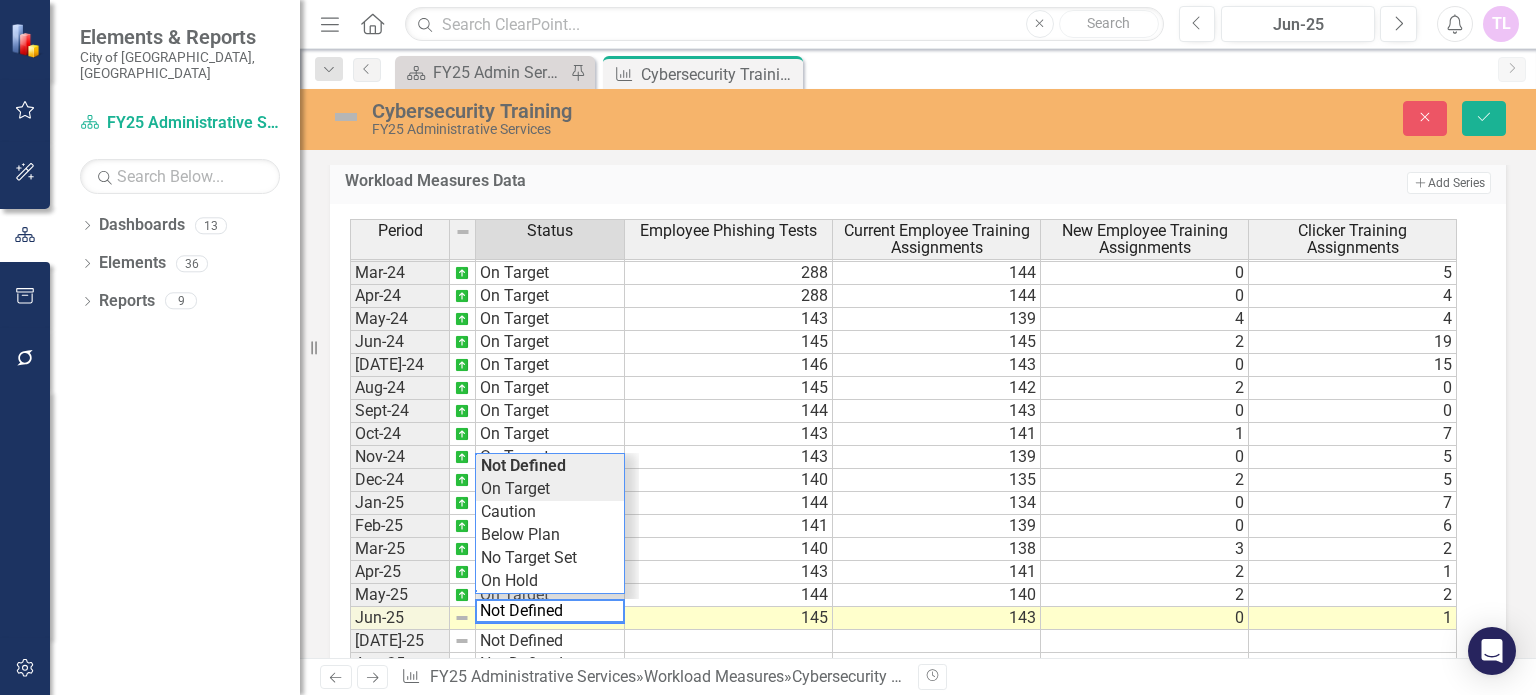 click on "Period Status Employee Phishing Tests Current Employee Training Assignments New Employee Training Assignments Clicker Training Assignments Feb-23 On Target 276 136 0 8 Mar-23 On Target 548 137 2 6 Apr-23 On Target 278 135 2 3 May-23 On Target 545 132 0 1 Jun-23 On Target 412 135 6 0 Jul-23 On Target 284 142 6 1 Aug-23 On Target 142 136 6 1 Sep-23 On Target 278 138 2 1 Oct-23 On Target 280 139 11 23 Nov-23 On Target 142 140 0 3 Dec-23 On Target 280 138 0 6 Jan-24 On Target 0 136 2 0 Feb-24 On Target 0 139 4 7 Mar-24 On Target 288 144 0 5 Apr-24 On Target 288 144 0 4 May-24 On Target 143 139 4 4 Jun-24 On Target 145 145 2 19 Jul-24 On Target 146 143 0 15 Aug-24 On Target 145 142 2 0 Sept-24 On Target 144 143 0 0 Oct-24 On Target 143 141 1 7 Nov-24 On Target 143 139 0 5 Dec-24 On Target 140 135 2 5 Jan-25 On Target 144 134 0 7 Feb-25 On Target 141 139 0 6 Mar-25 On Target 140 138 3 2 Apr-25 On Target 143 141 2 1 May-25 On Target 144 140 2 2 Jun-25 Not Defined 145 143 0 1 Jul-25 Not Defined Aug-25 Not Defined 0" at bounding box center (910, 470) 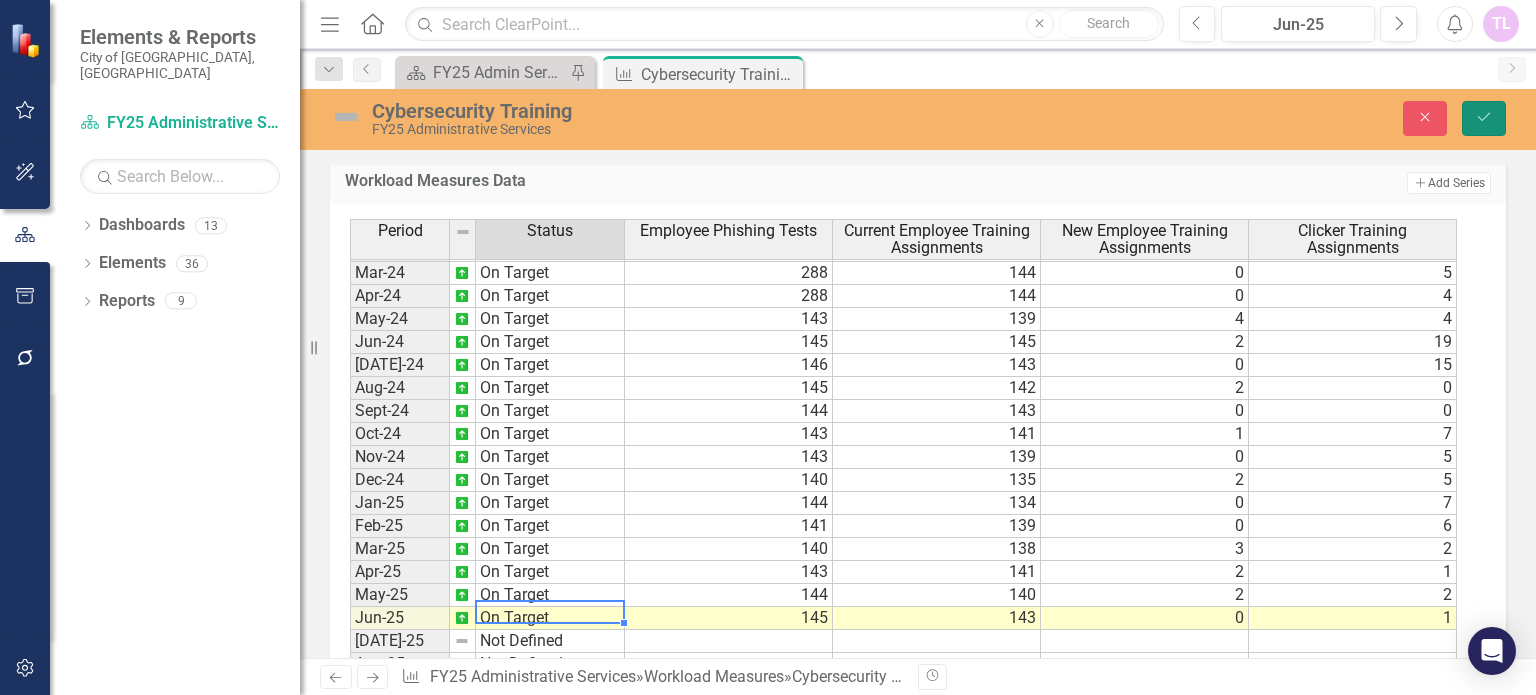 click on "Save" 